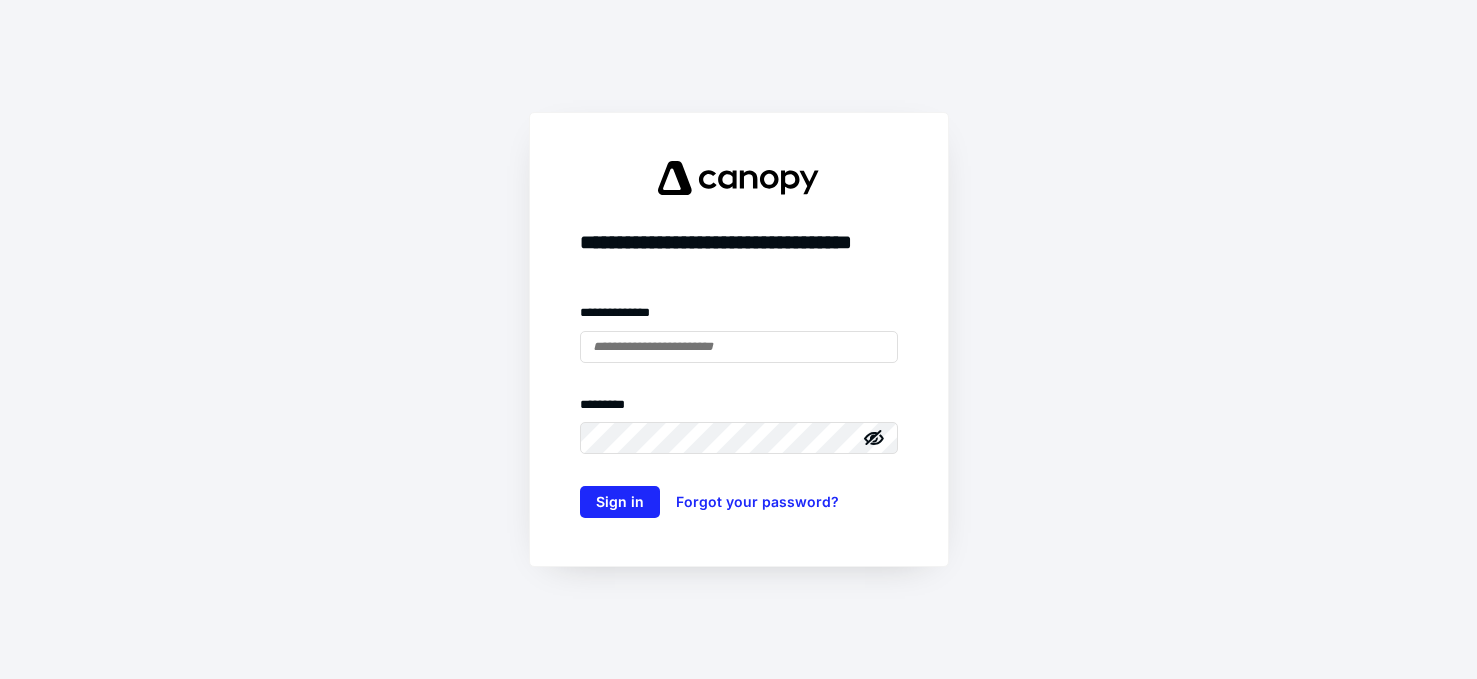 scroll, scrollTop: 0, scrollLeft: 0, axis: both 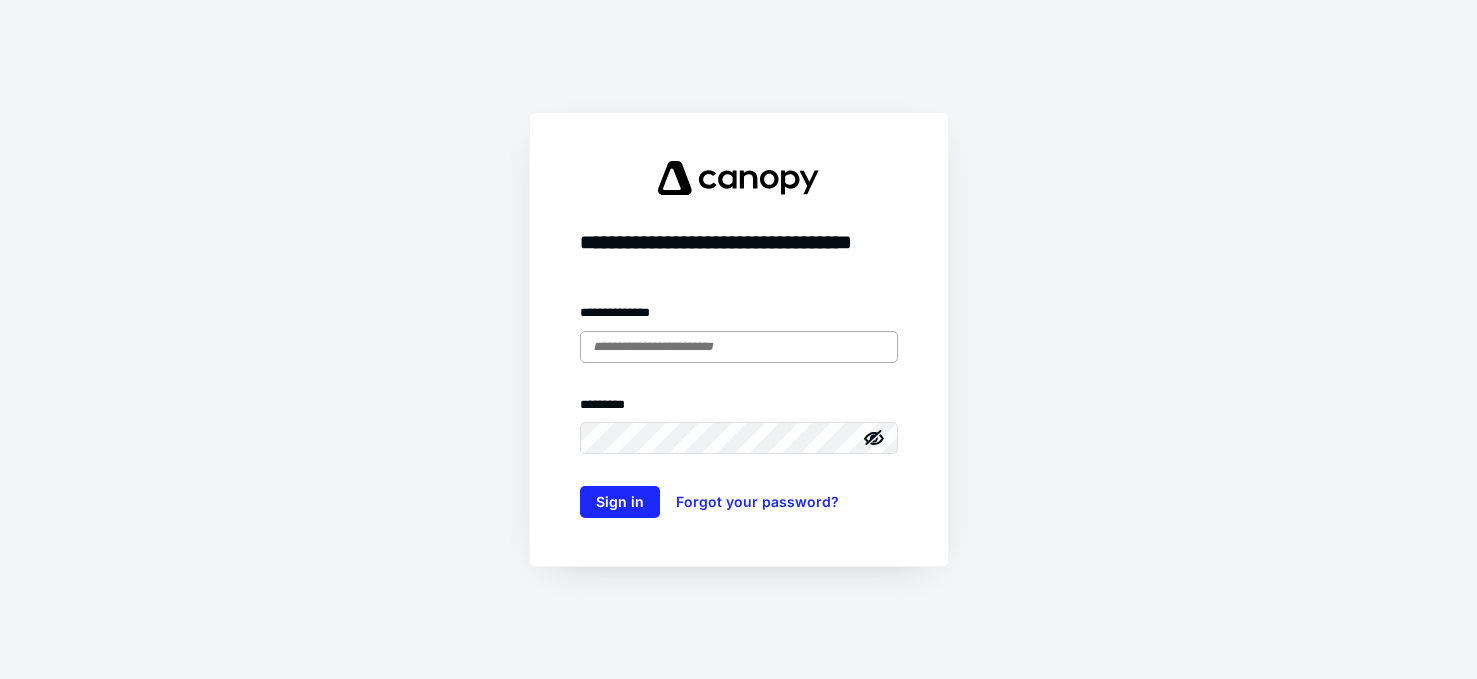 click at bounding box center (739, 347) 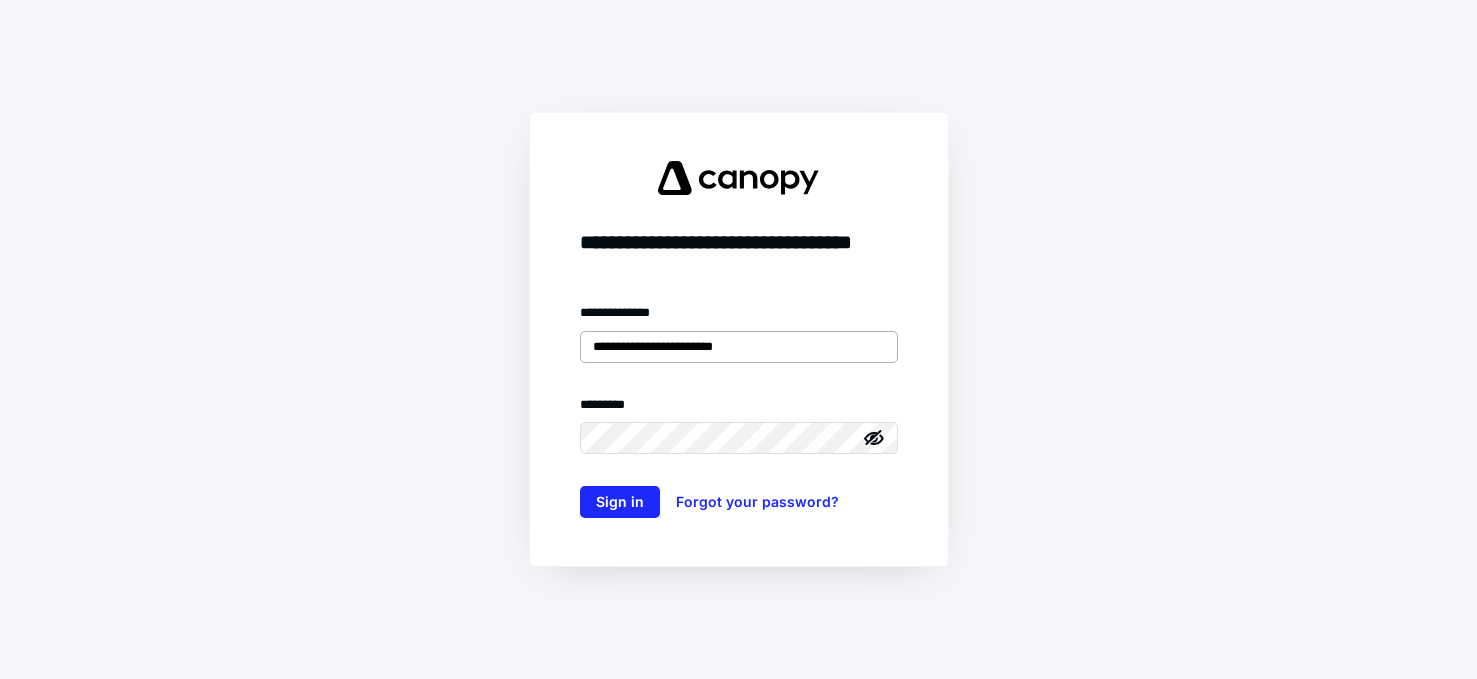 type on "**********" 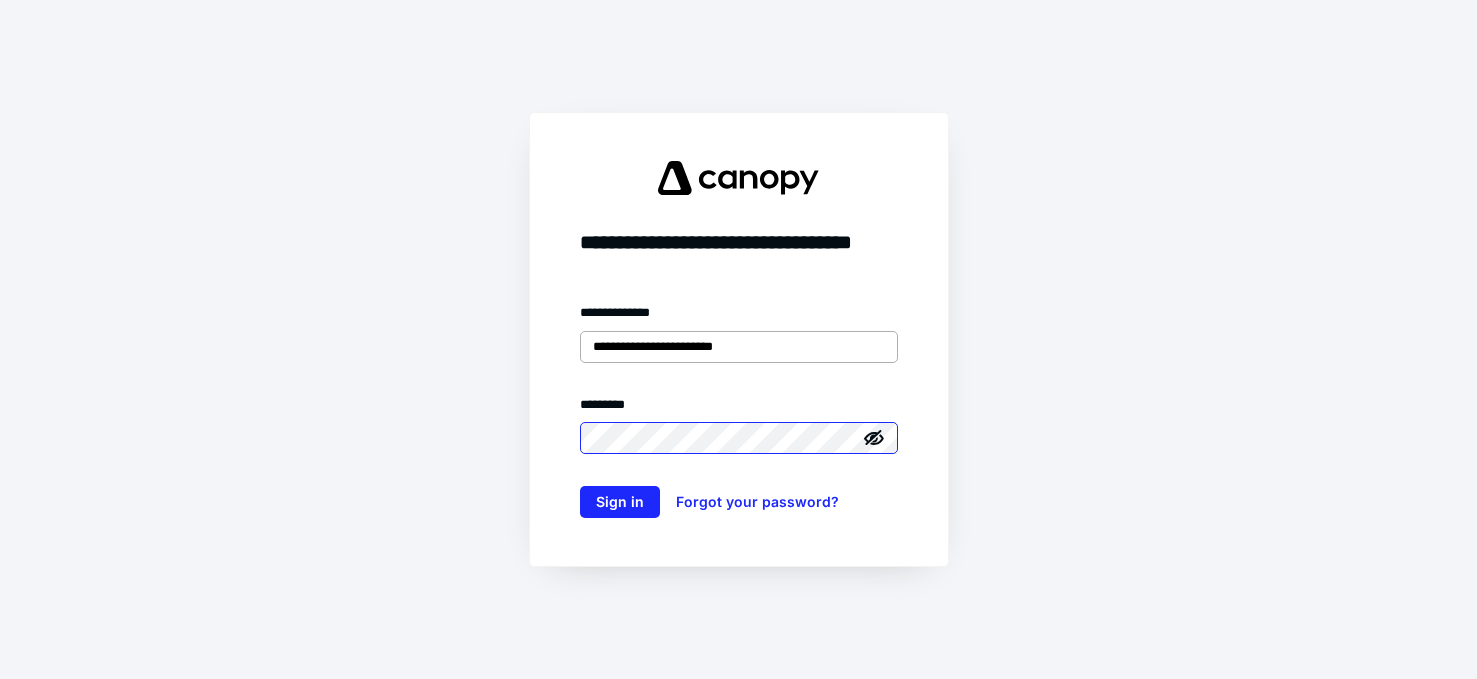 click on "Sign in" at bounding box center (620, 502) 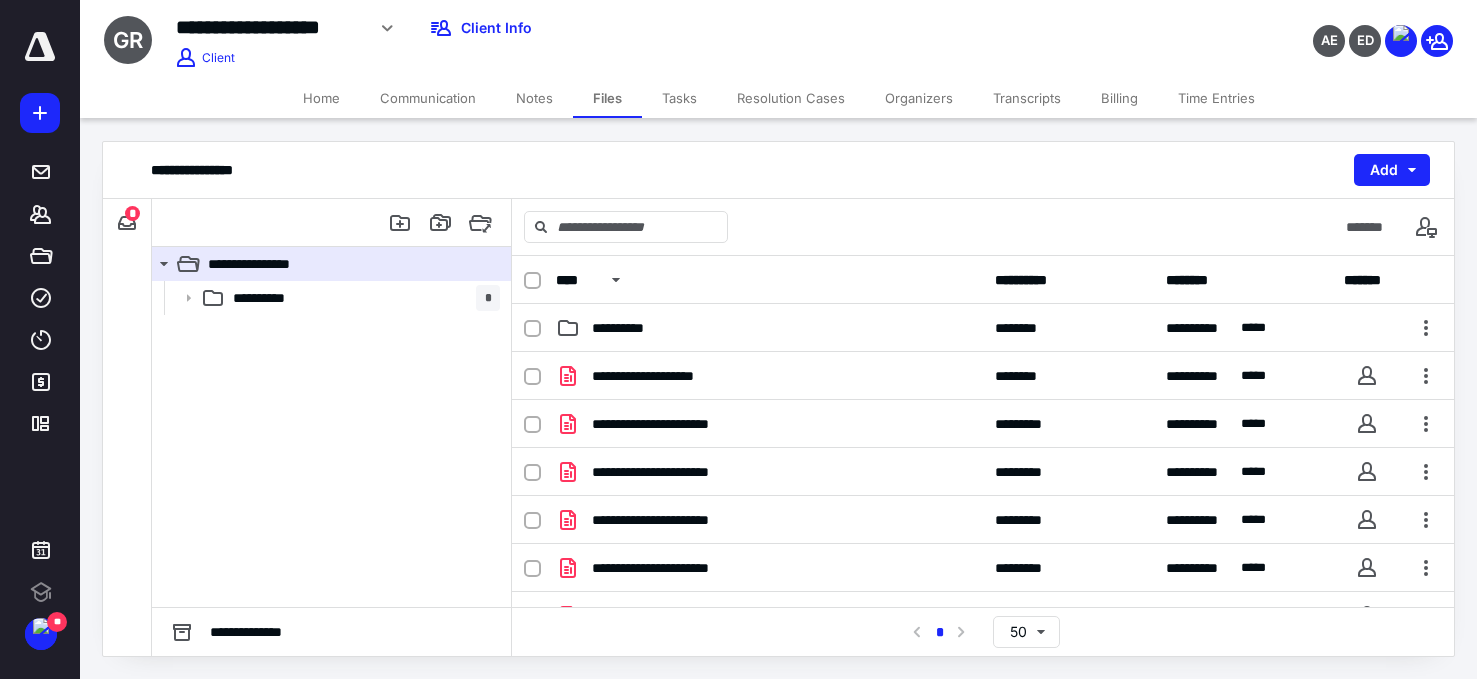 scroll, scrollTop: 0, scrollLeft: 0, axis: both 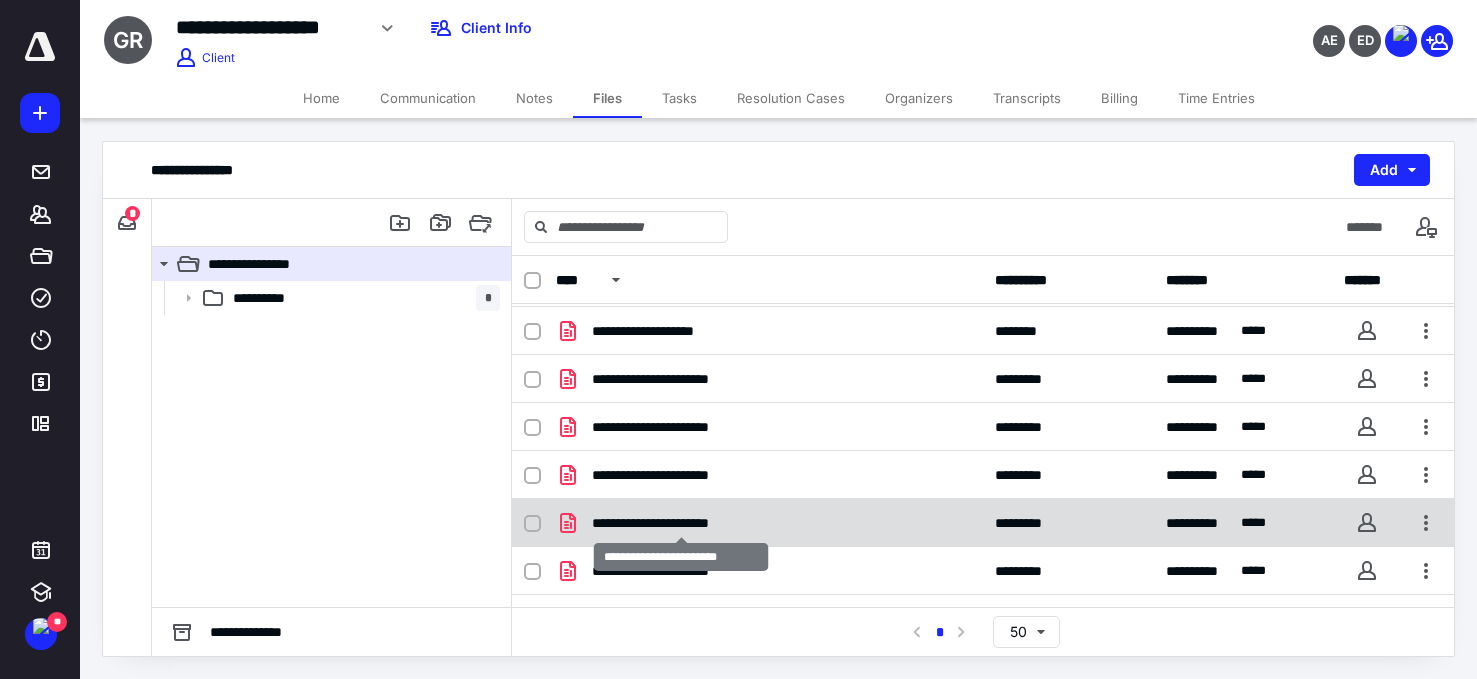 click on "**********" at bounding box center [681, 523] 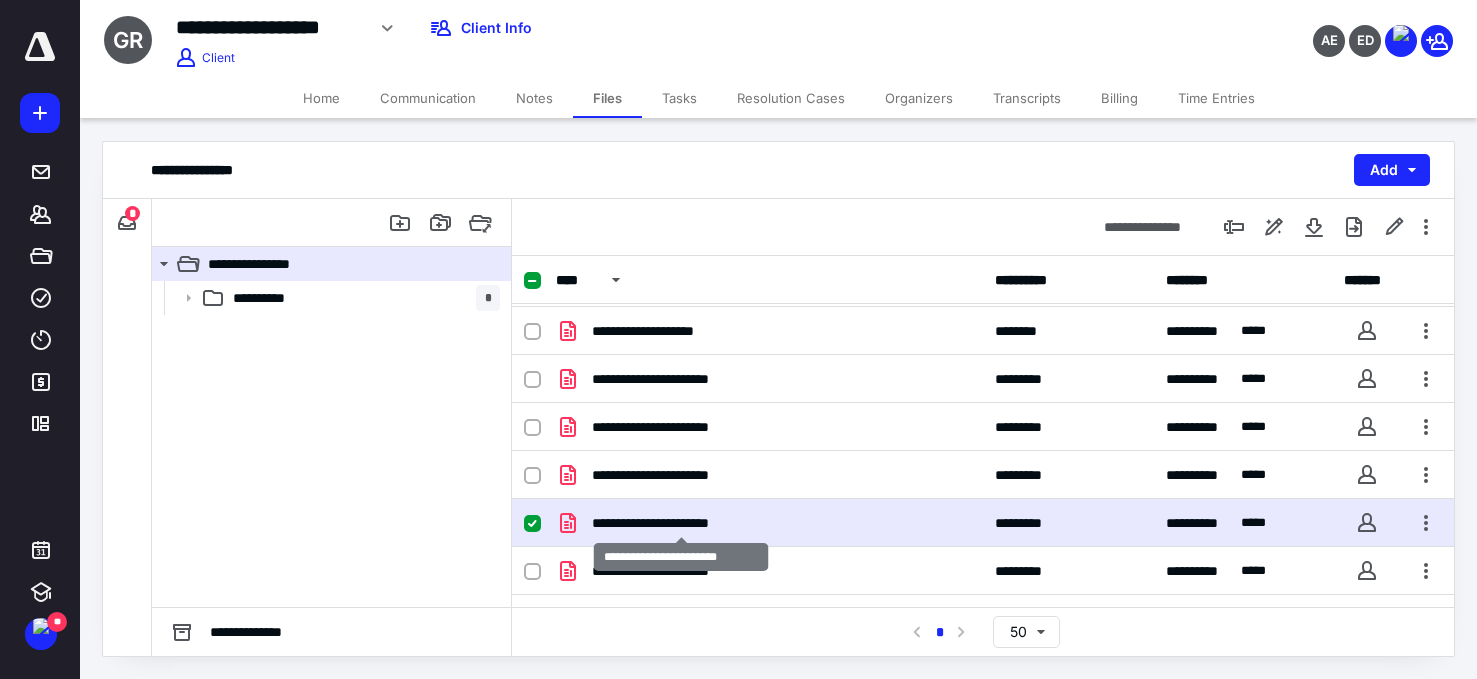 click on "**********" at bounding box center [681, 523] 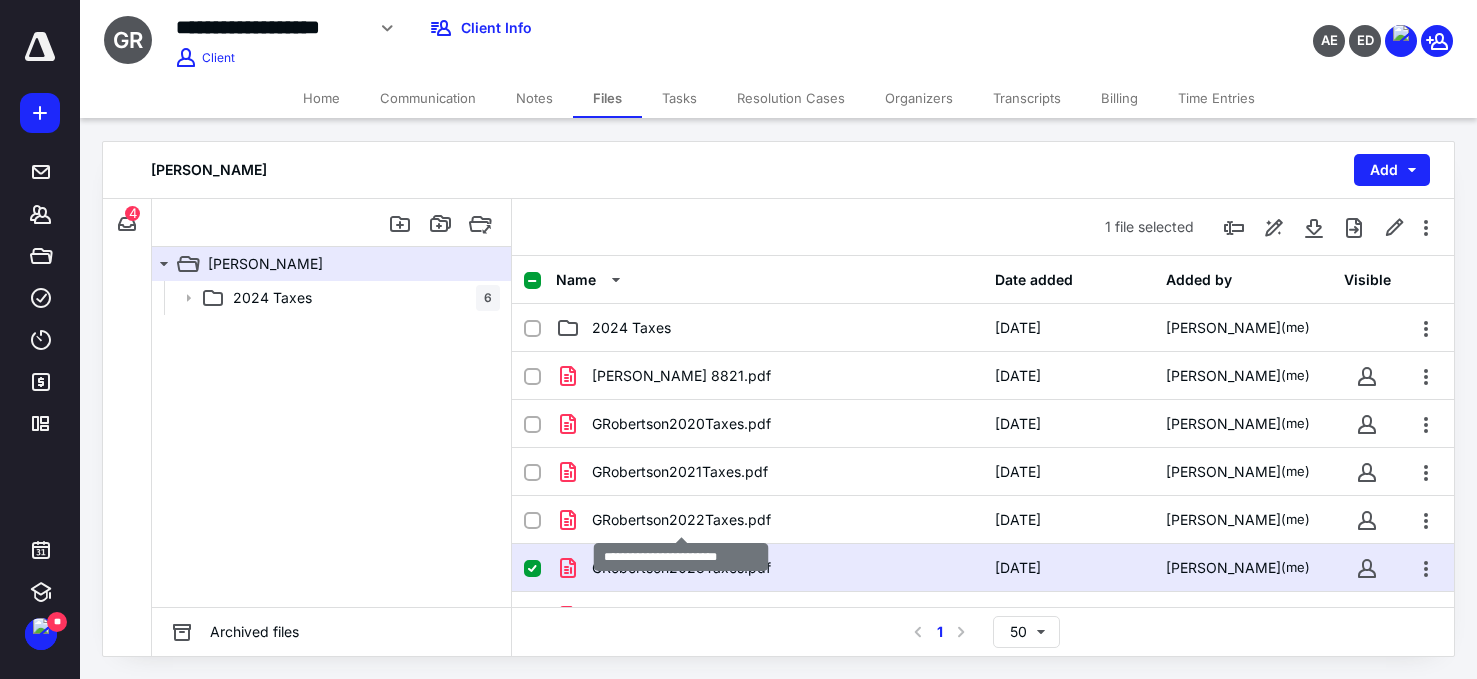 scroll, scrollTop: 45, scrollLeft: 0, axis: vertical 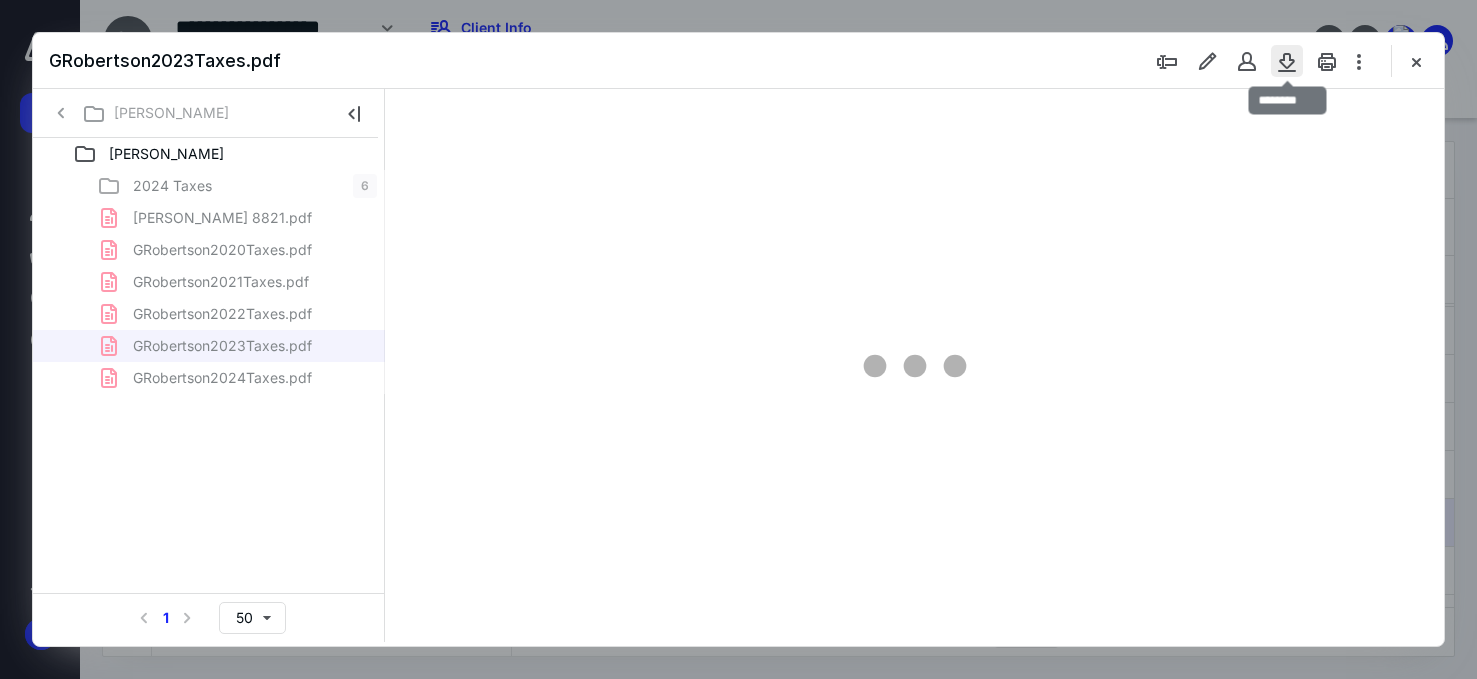 click at bounding box center [1287, 61] 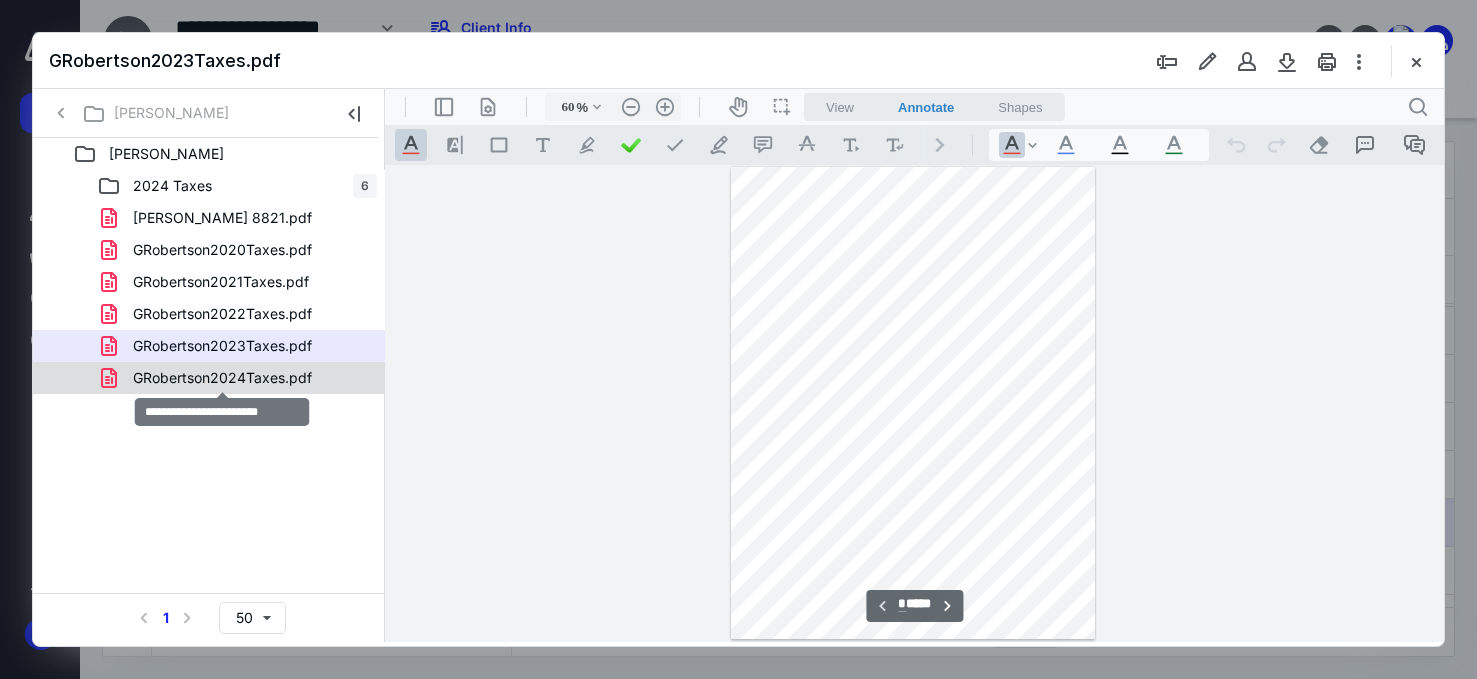 click on "GRobertson2024Taxes.pdf" at bounding box center [222, 378] 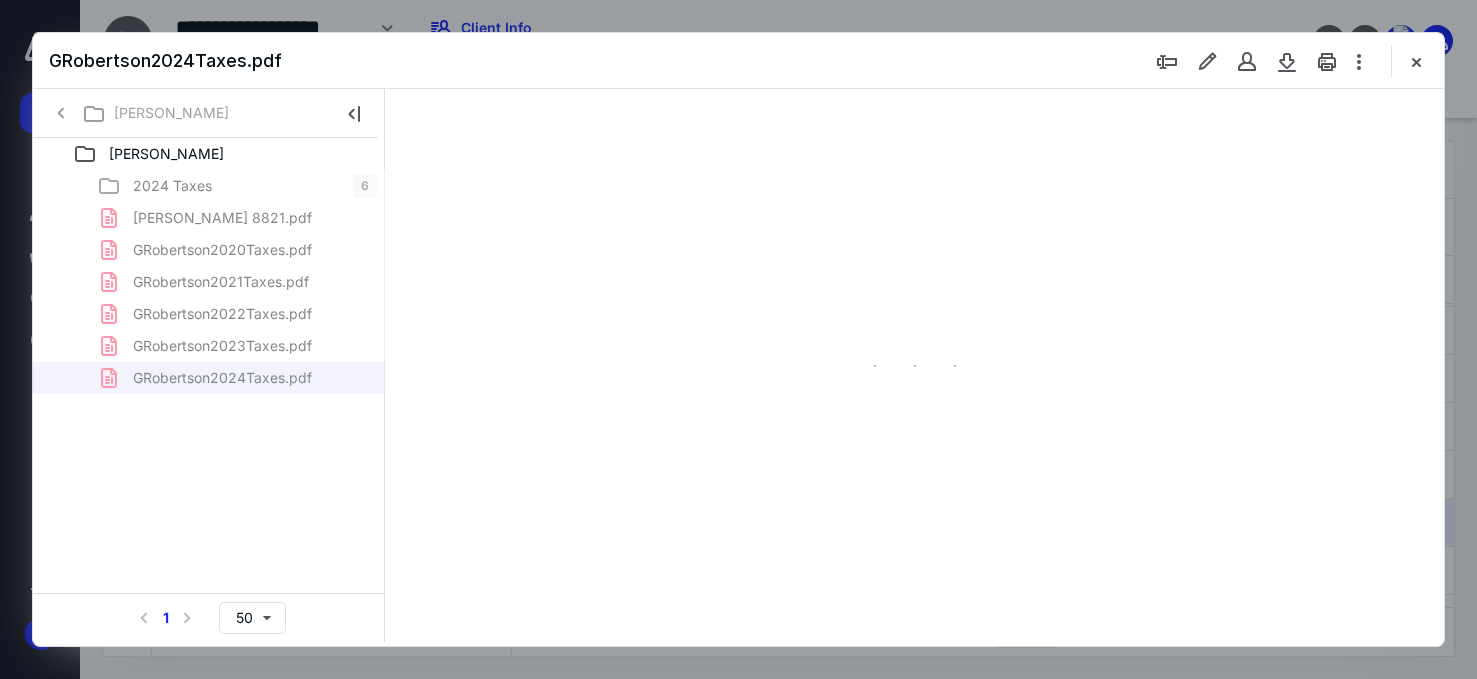 type on "60" 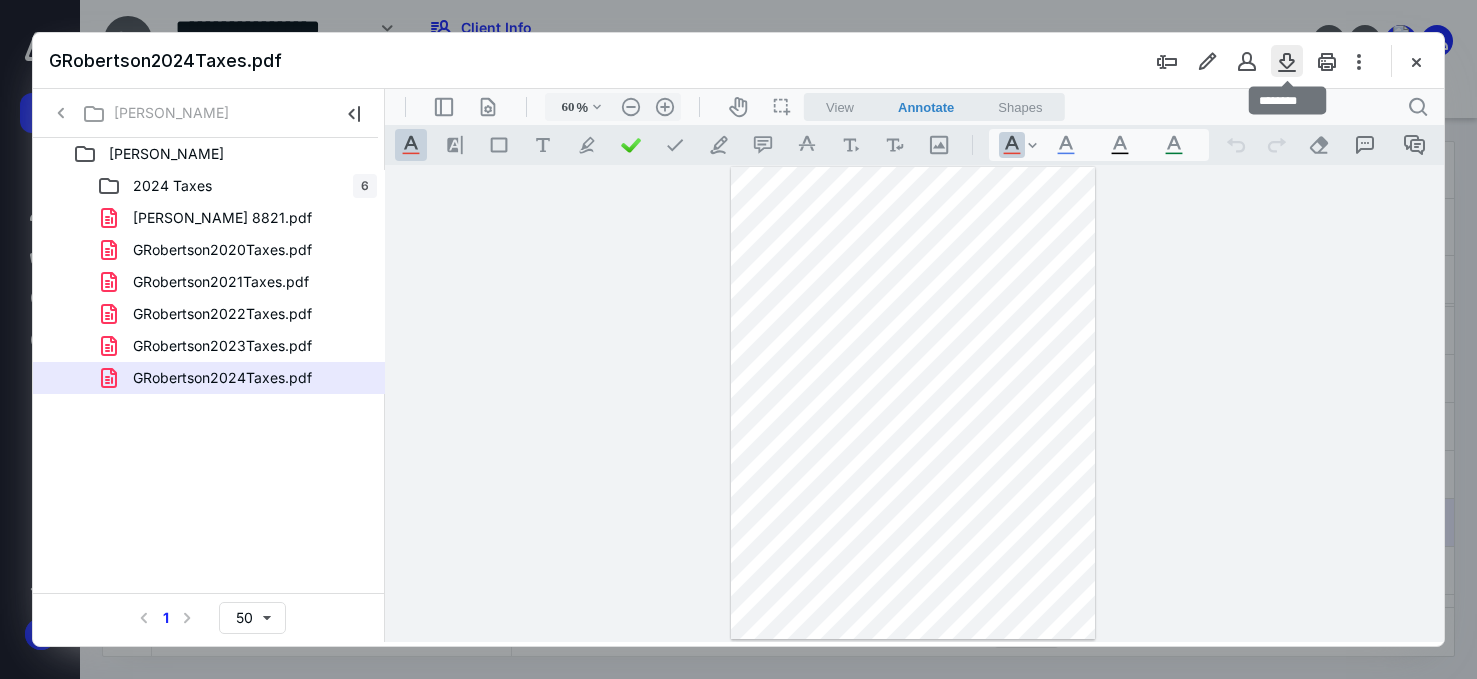 click at bounding box center (1287, 61) 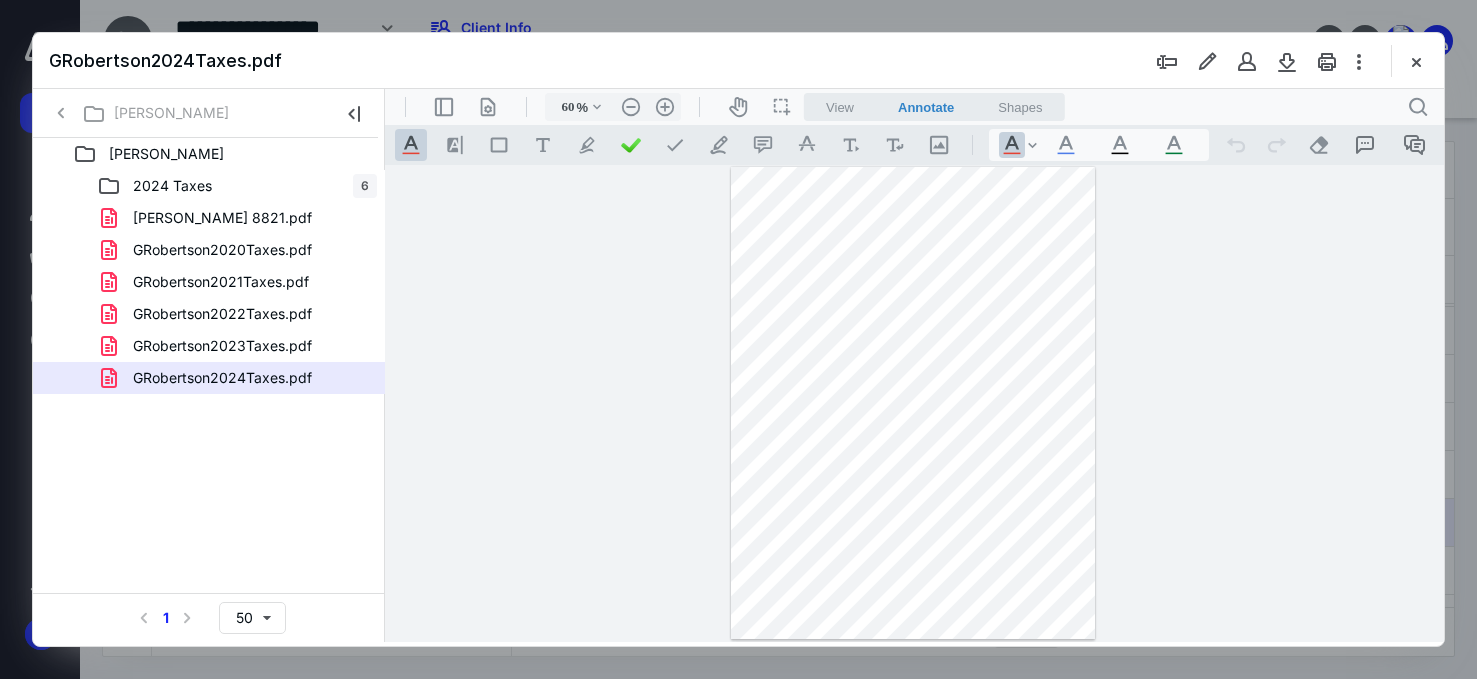 click at bounding box center (1416, 61) 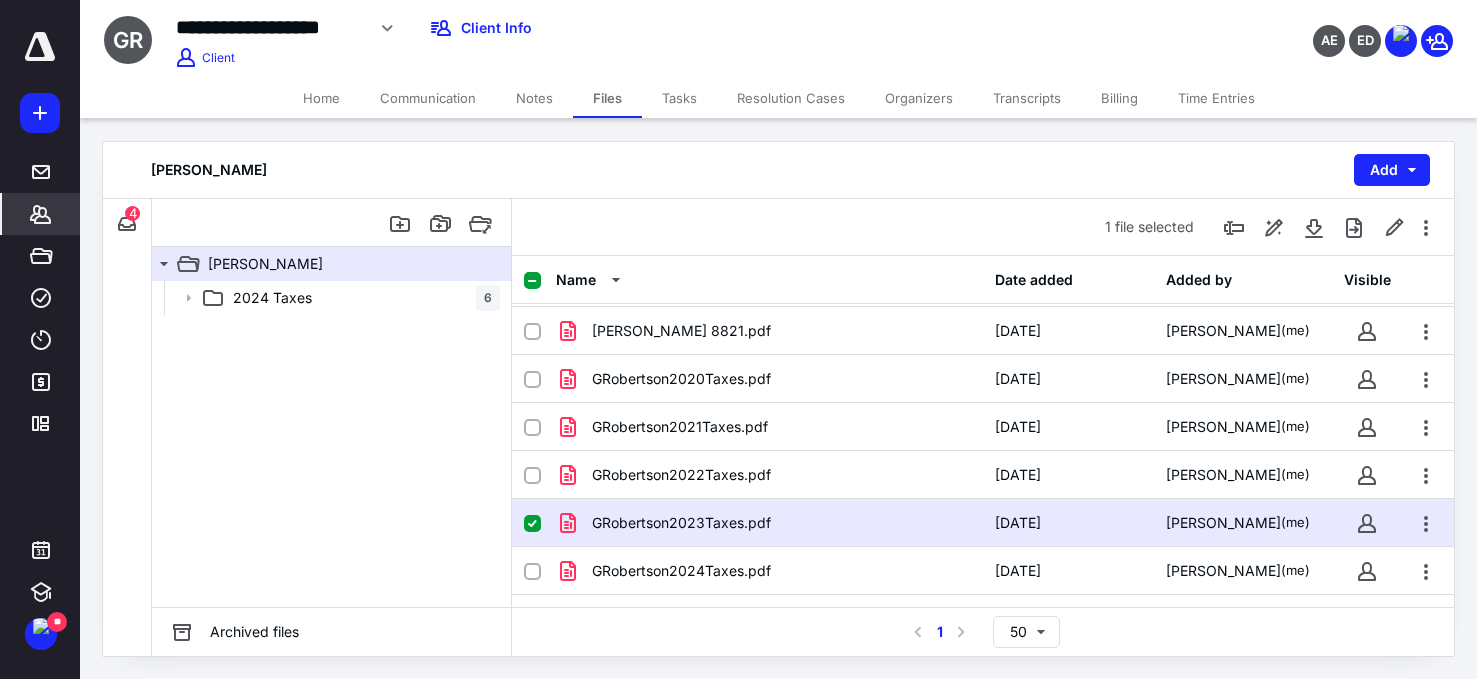 click 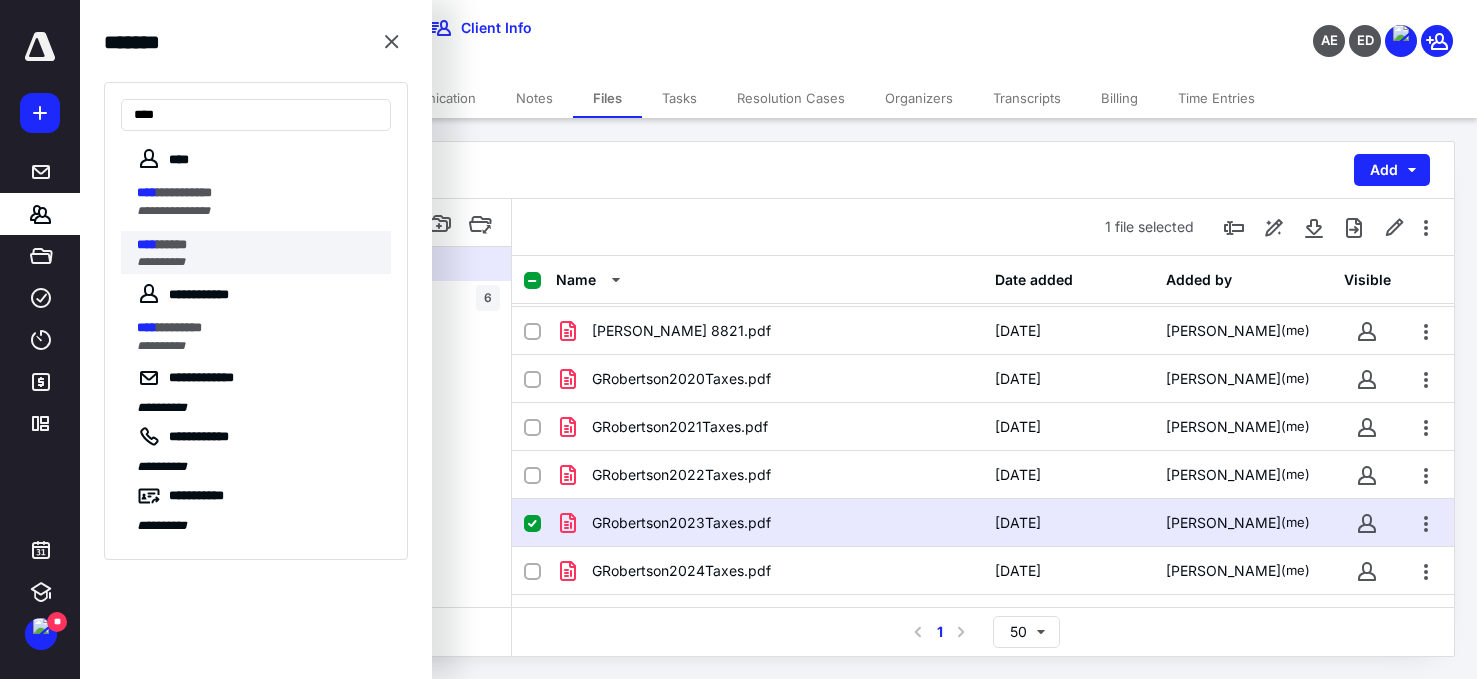 type on "****" 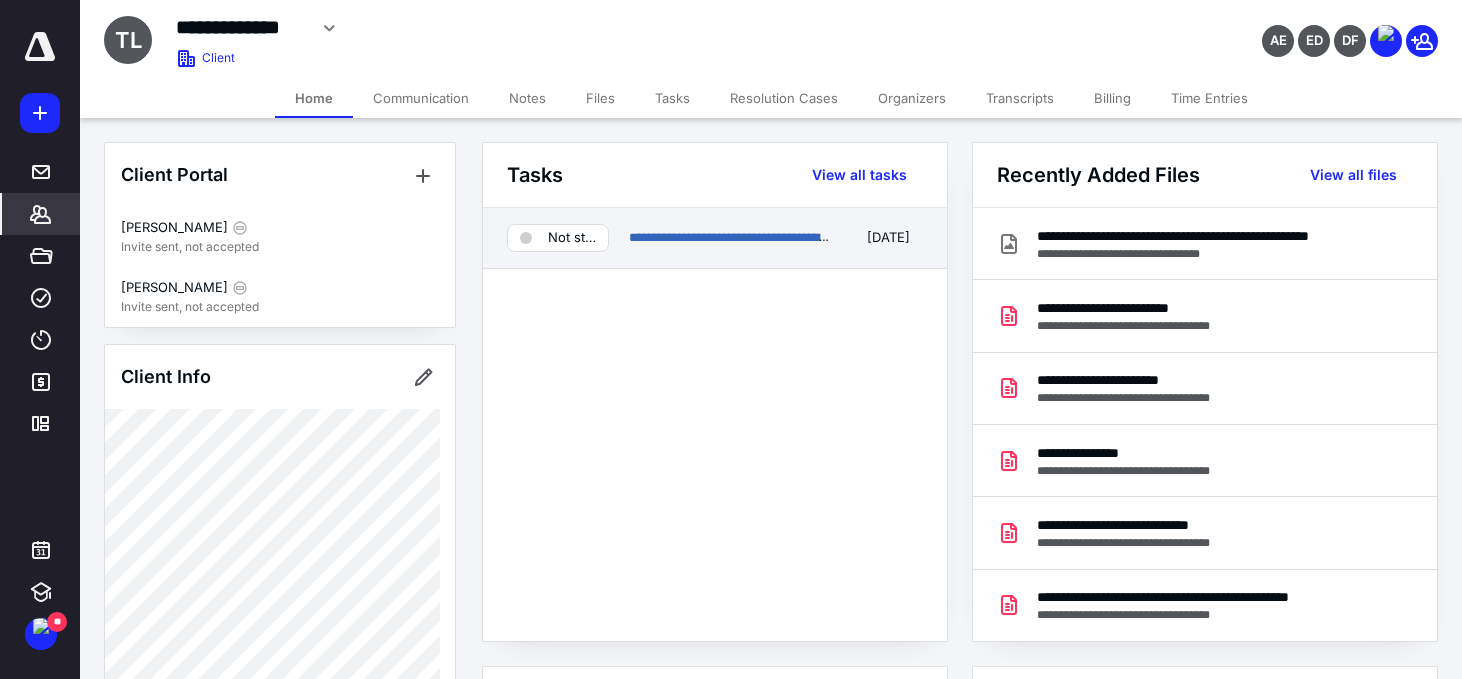 click on "**********" at bounding box center [715, 238] 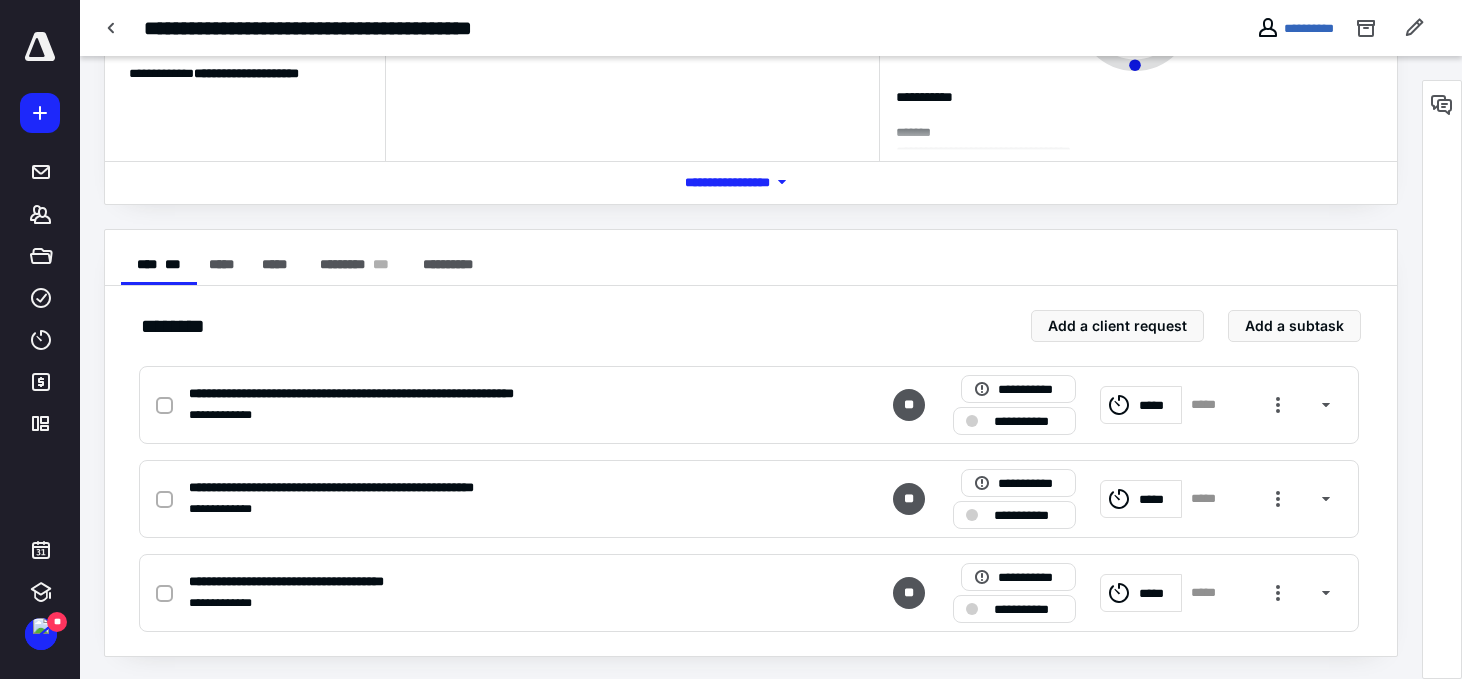 scroll, scrollTop: 214, scrollLeft: 0, axis: vertical 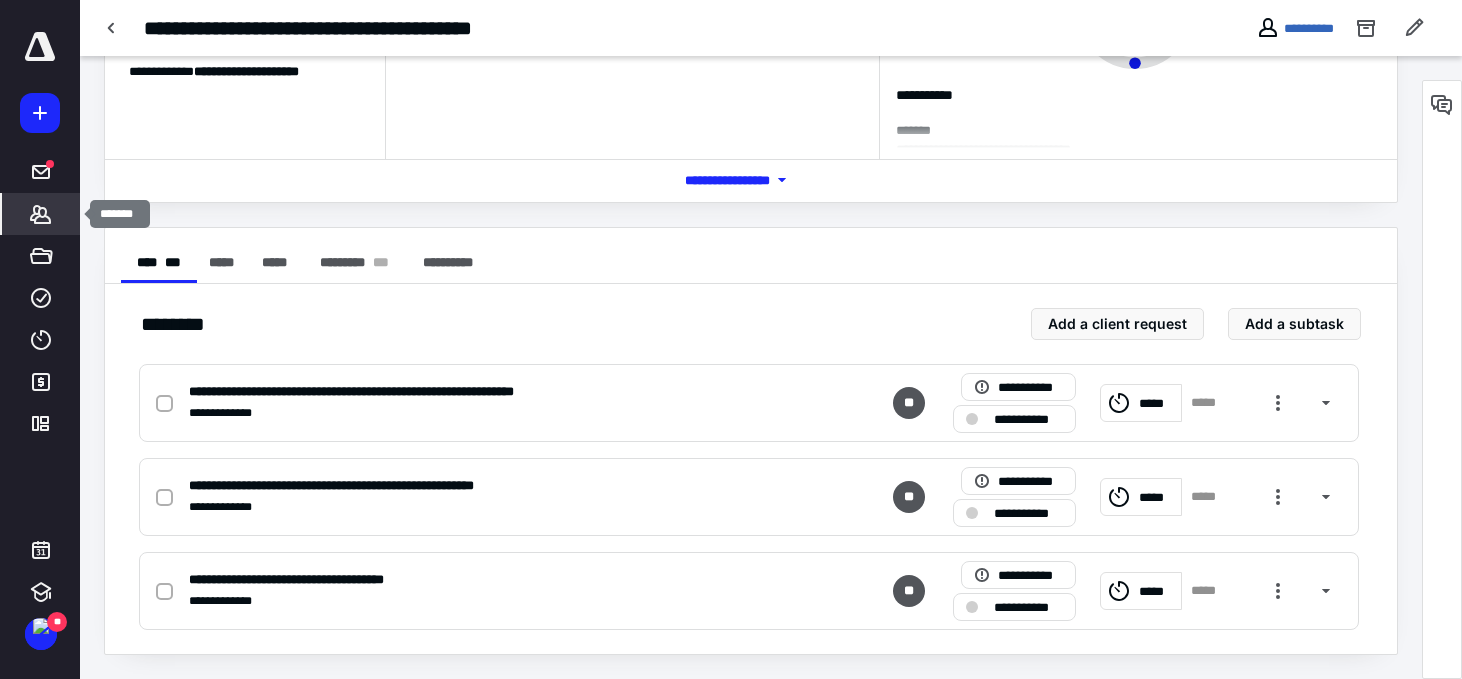 click 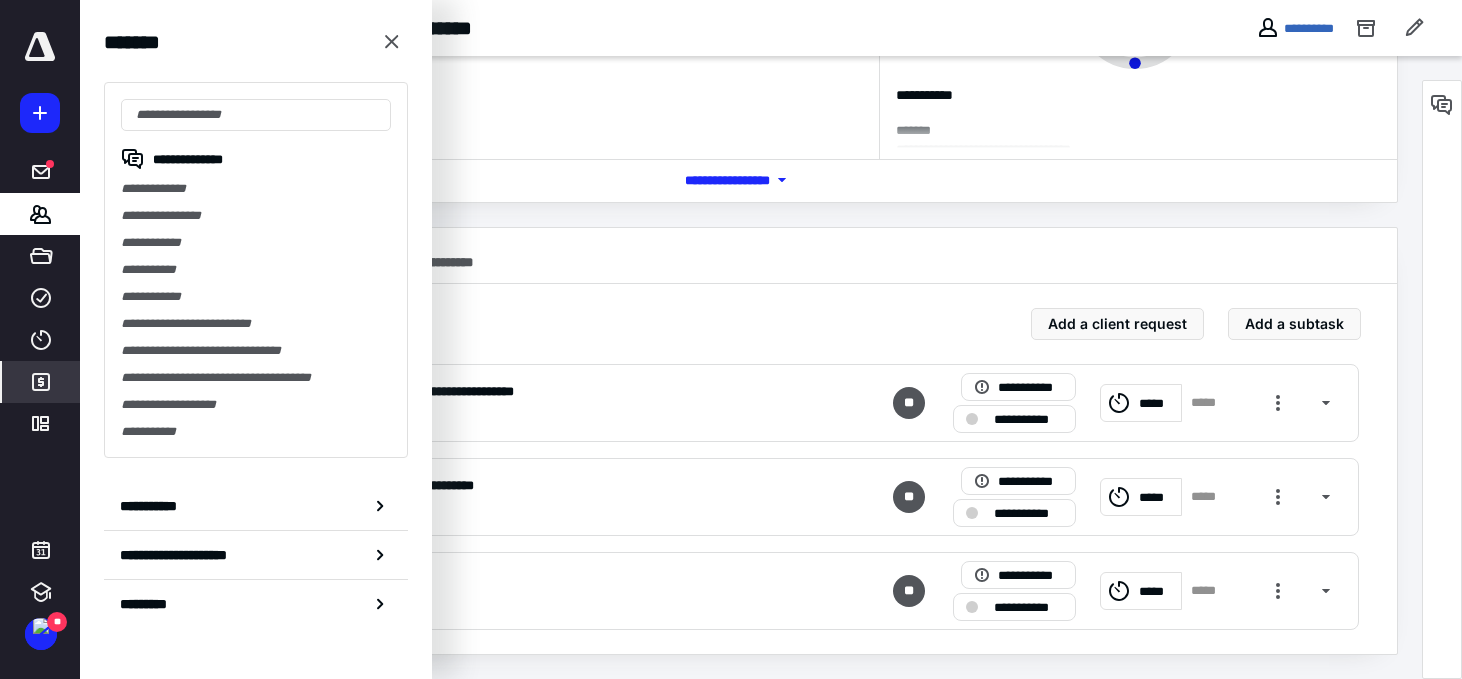 click 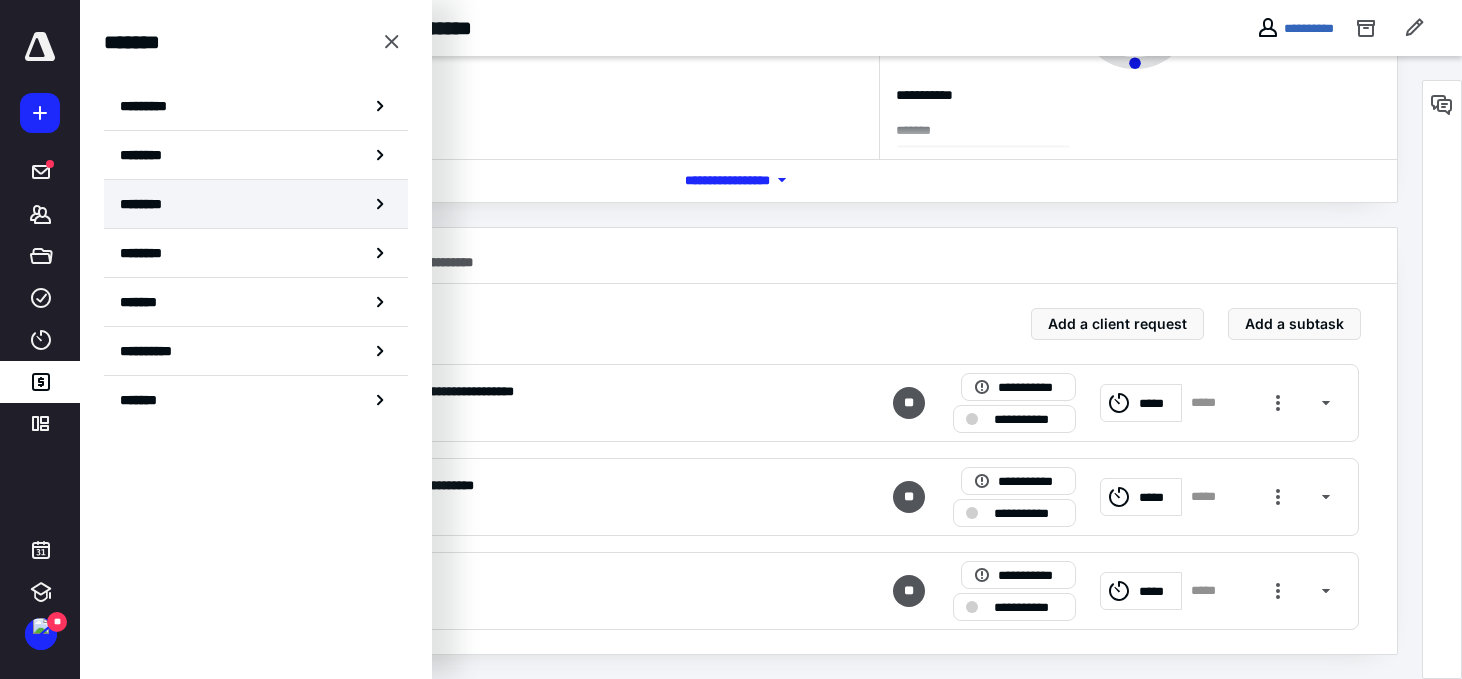 click on "********" at bounding box center (153, 204) 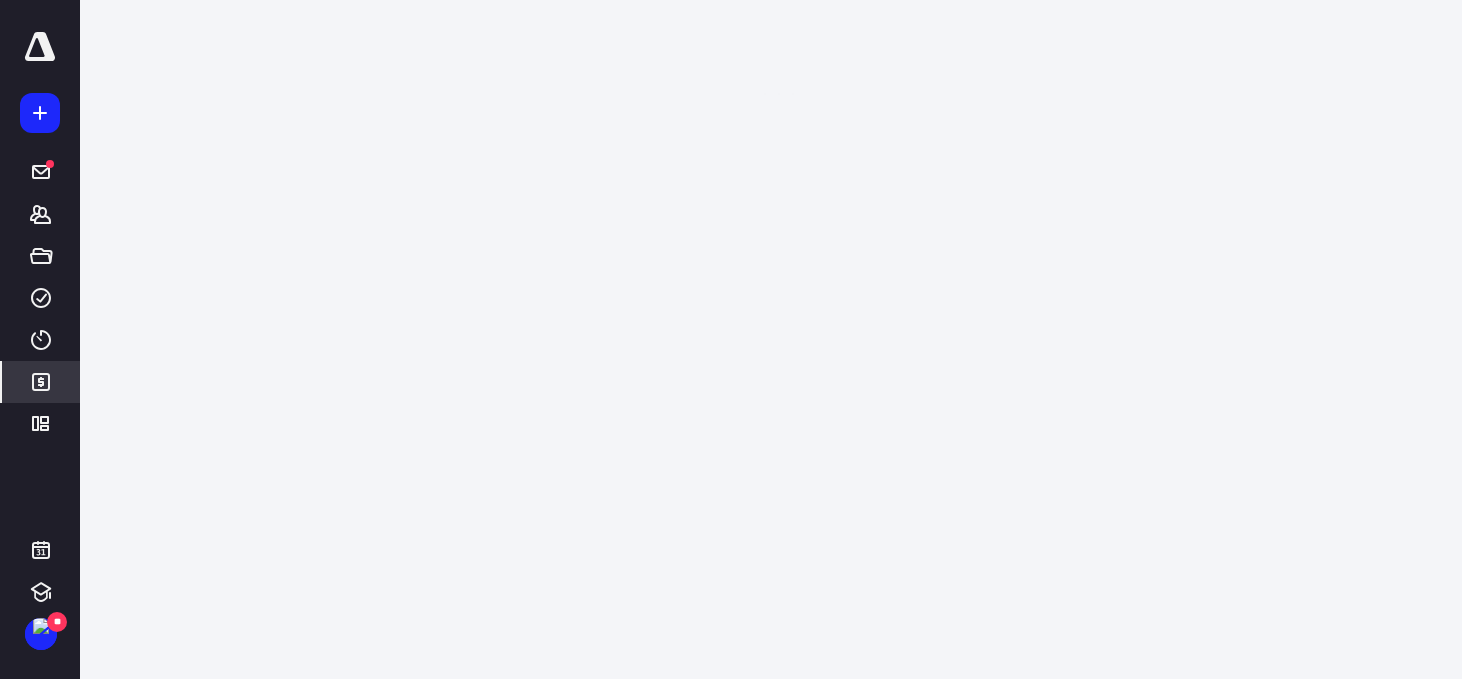 scroll, scrollTop: 0, scrollLeft: 0, axis: both 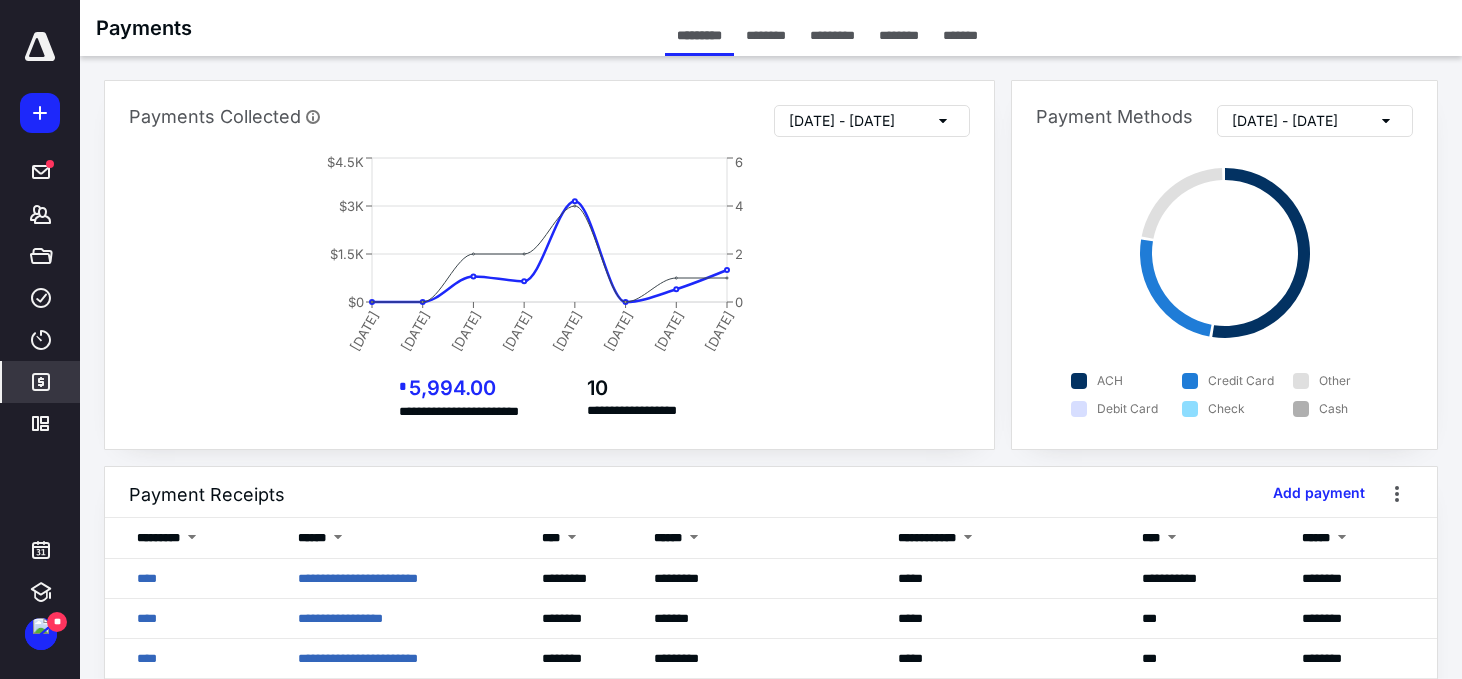 click on "********" at bounding box center (899, 35) 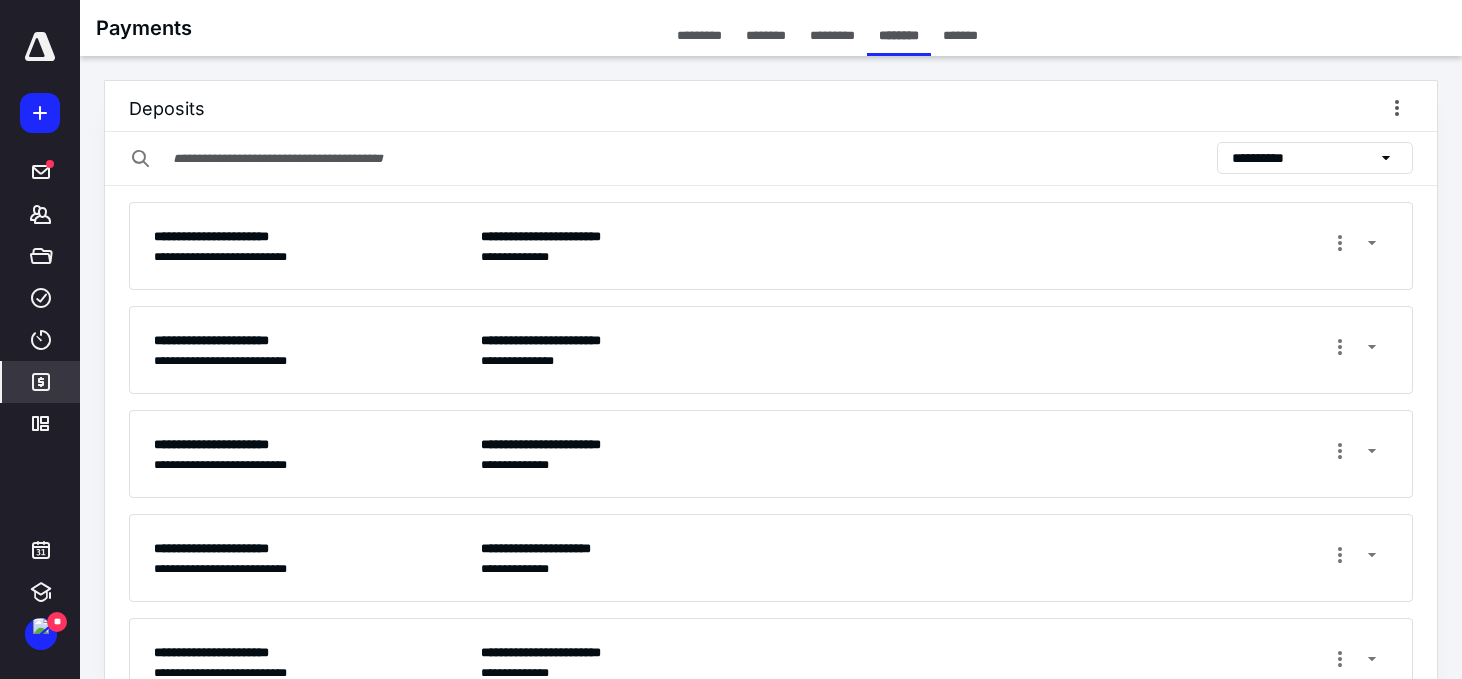 scroll, scrollTop: 237, scrollLeft: 0, axis: vertical 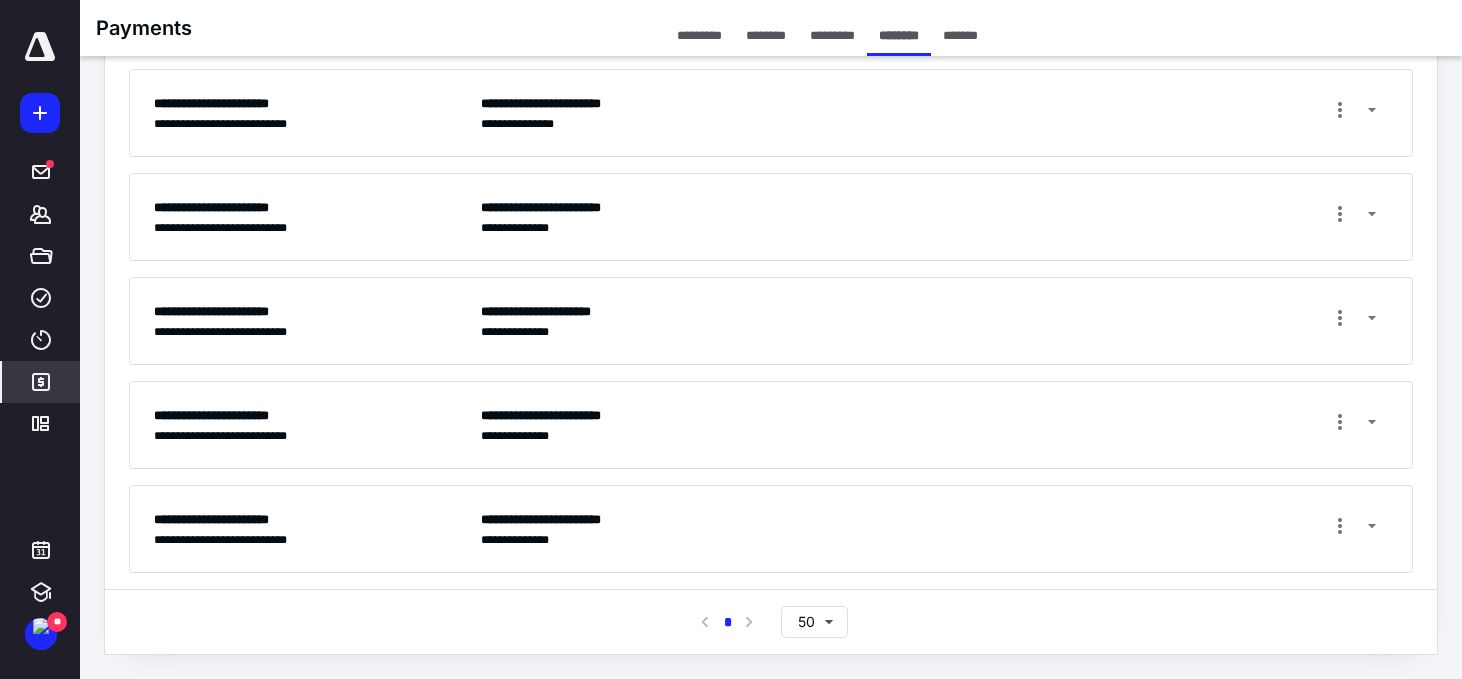 click on "**********" at bounding box center (935, 529) 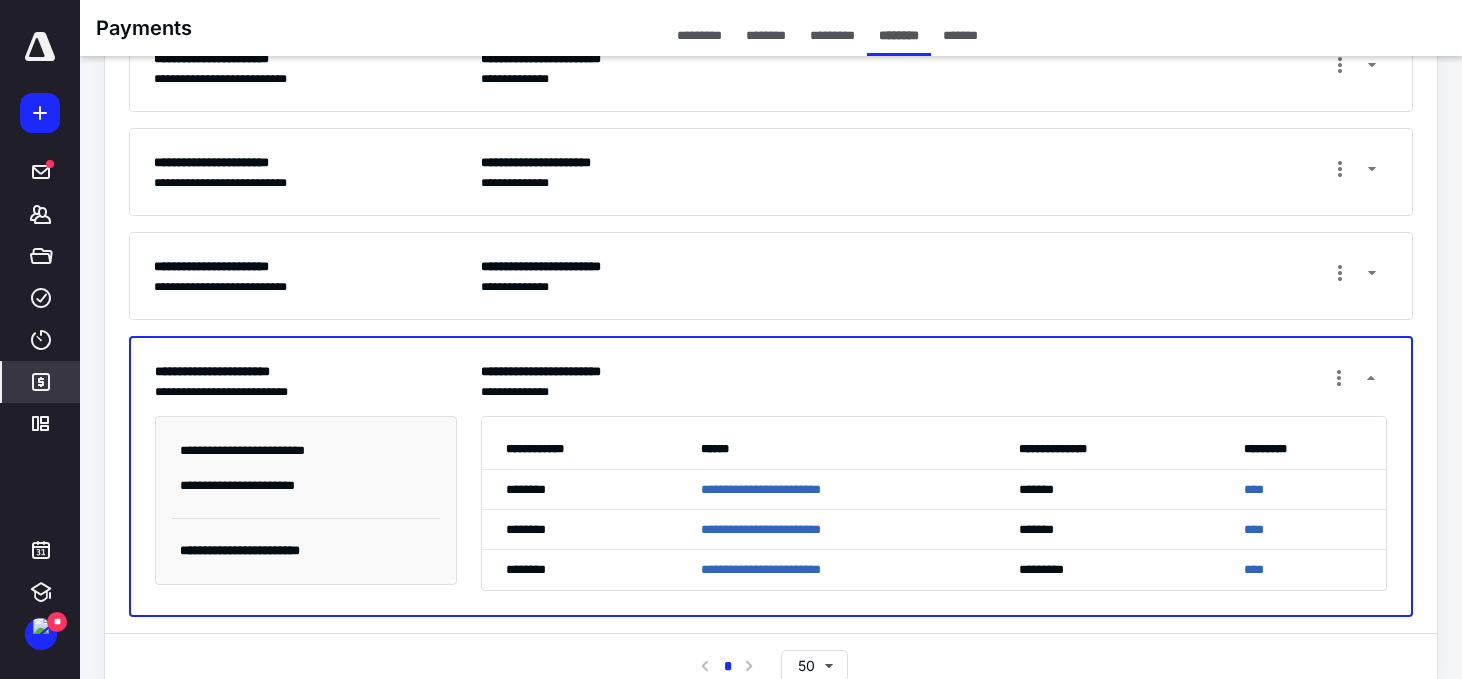 scroll, scrollTop: 430, scrollLeft: 0, axis: vertical 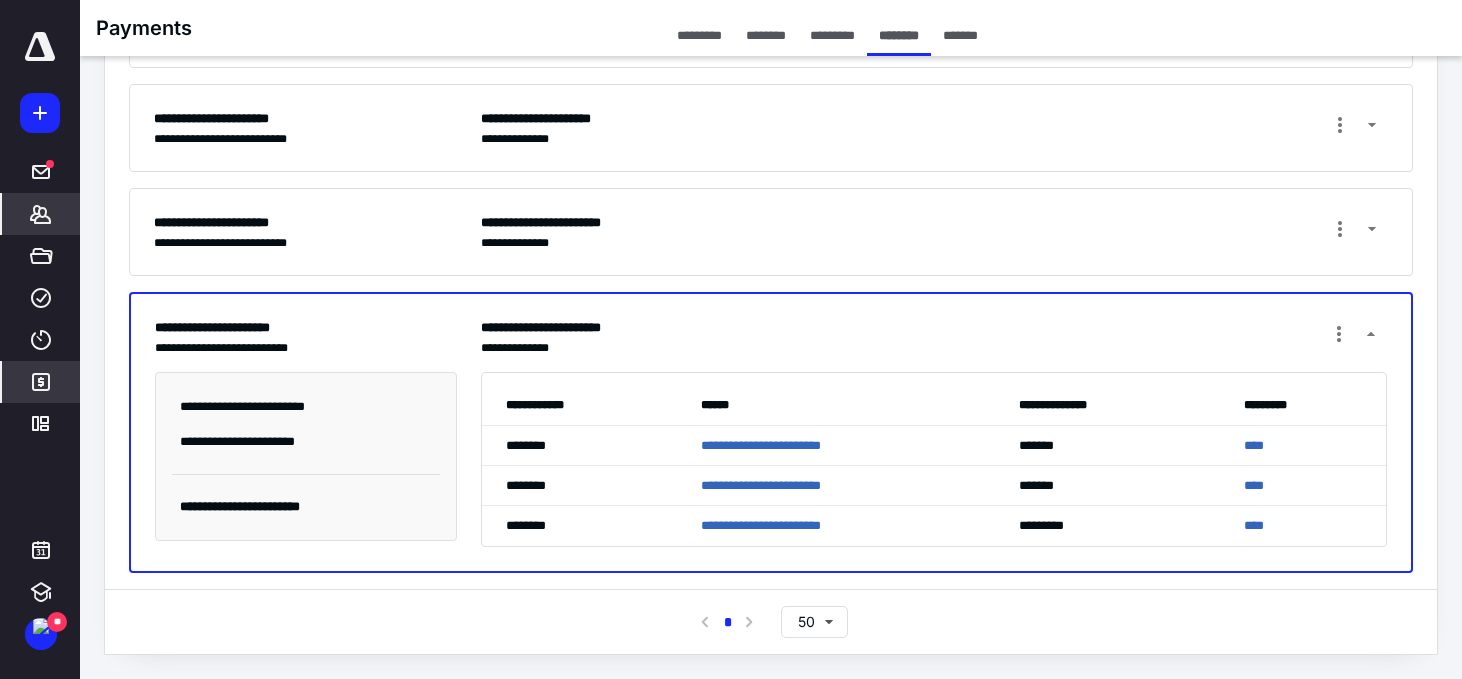 click 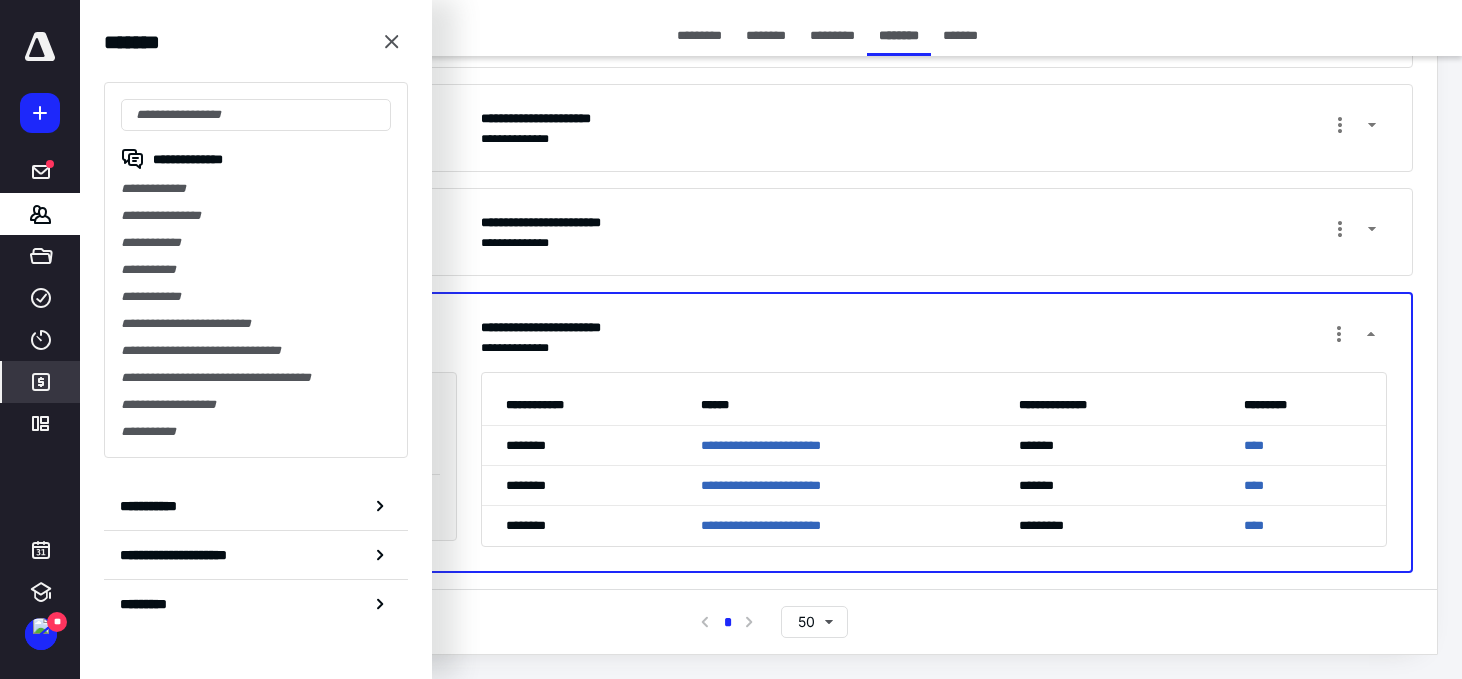 click on "**********" at bounding box center (256, 188) 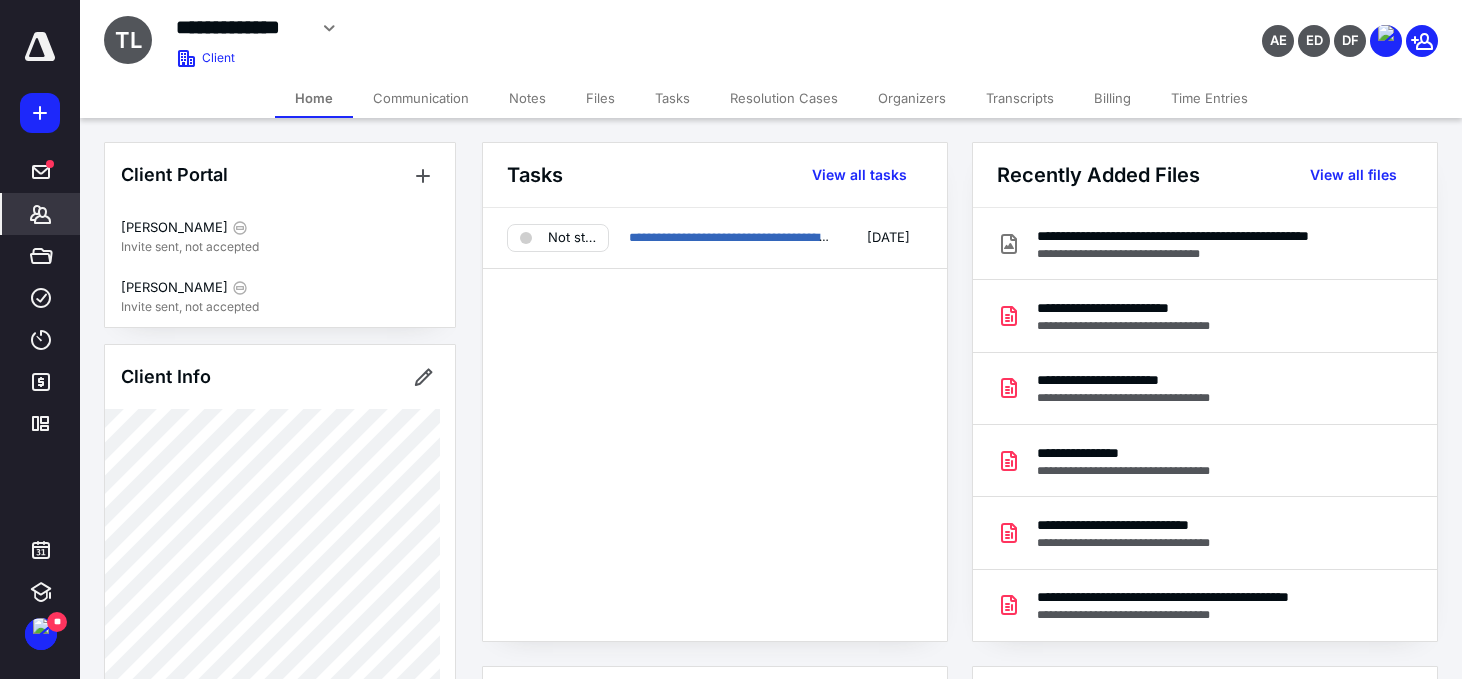 click on "Billing" at bounding box center [1112, 98] 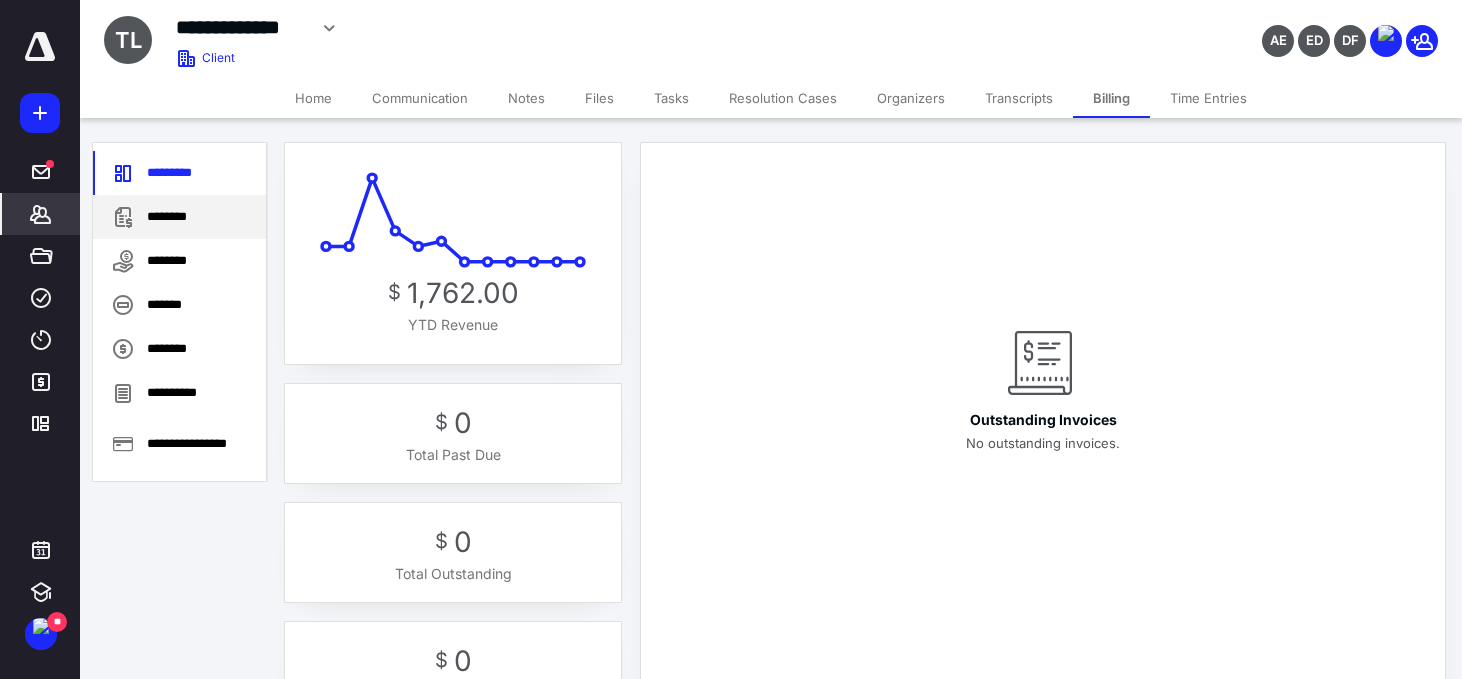 click on "********" at bounding box center [179, 217] 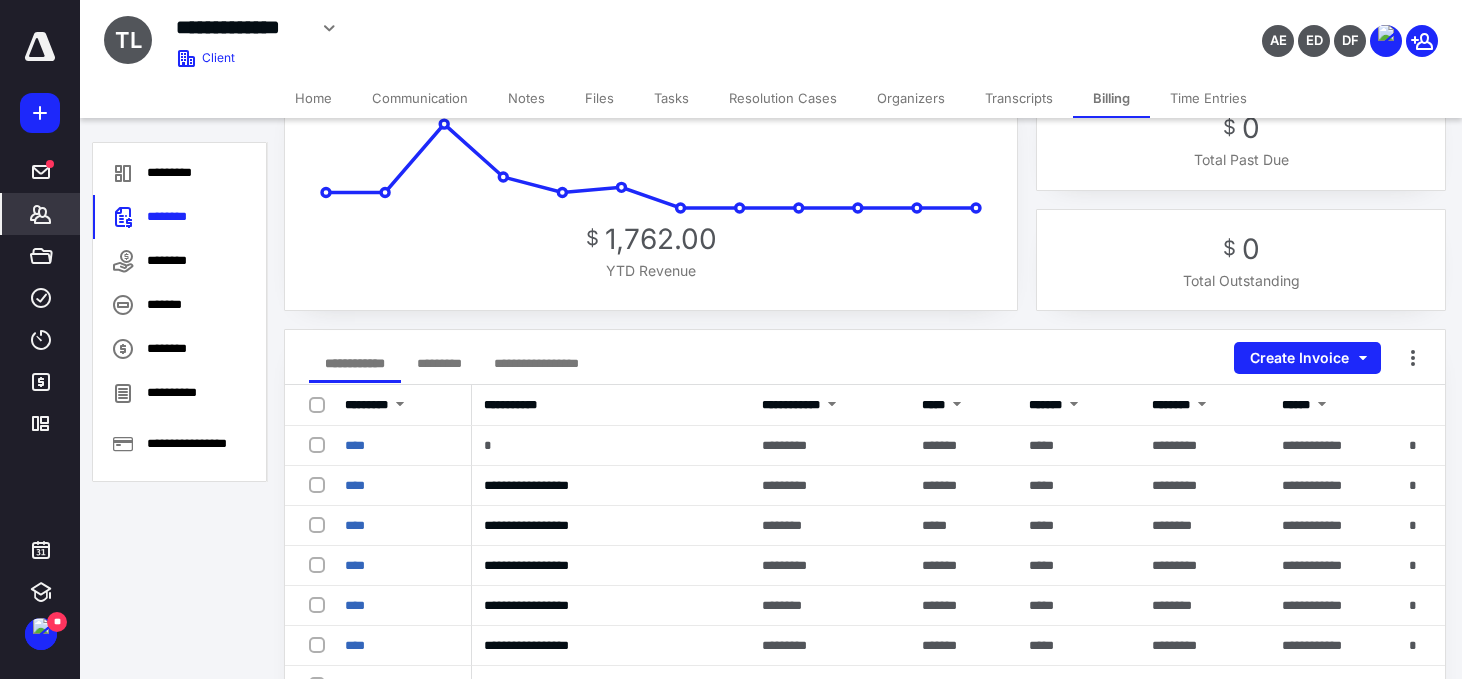 scroll, scrollTop: 58, scrollLeft: 0, axis: vertical 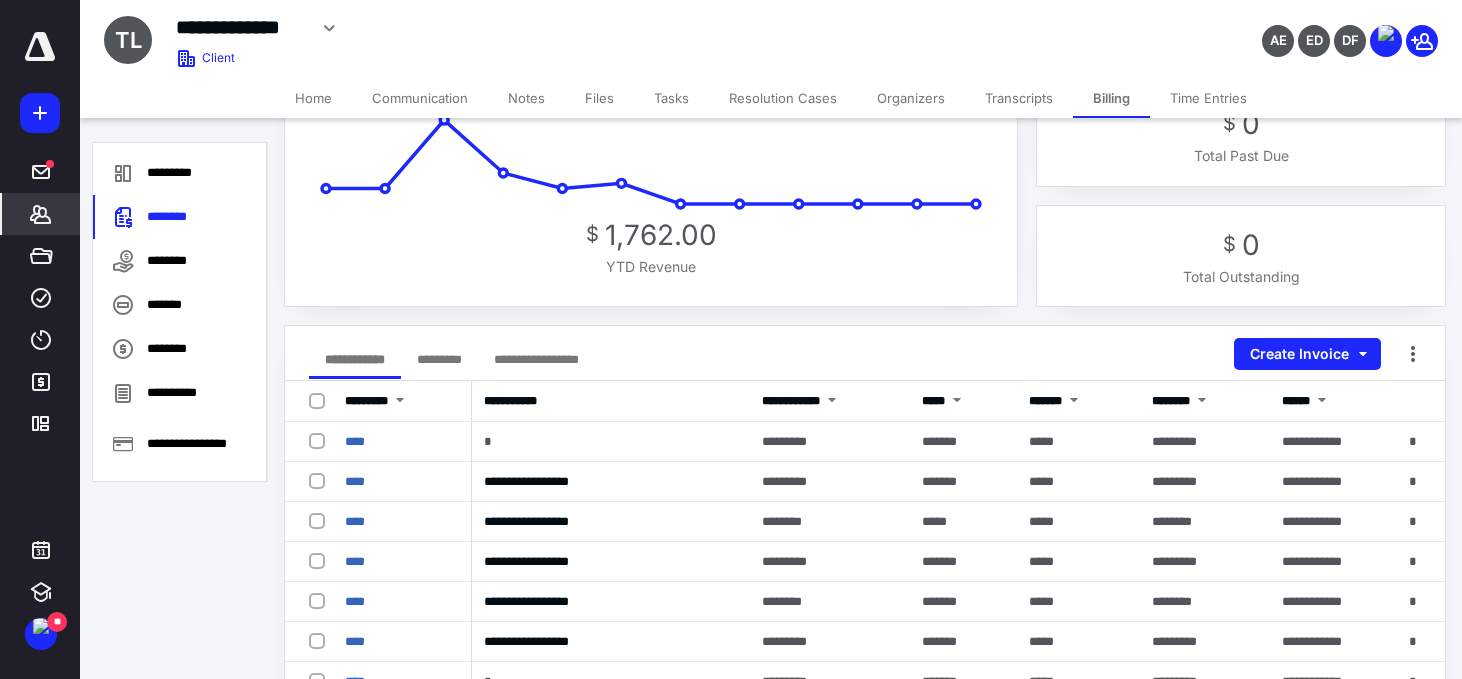 drag, startPoint x: 462, startPoint y: 359, endPoint x: 474, endPoint y: 360, distance: 12.0415945 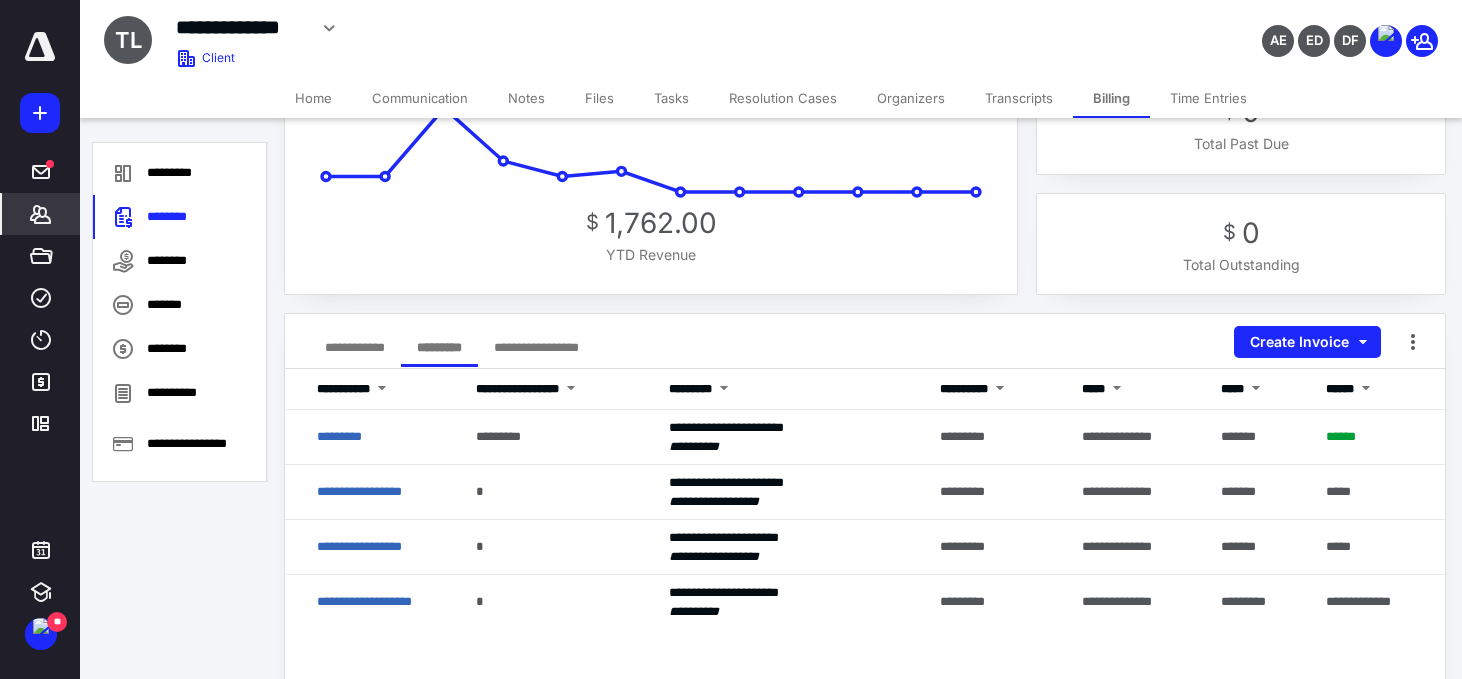 scroll, scrollTop: 197, scrollLeft: 0, axis: vertical 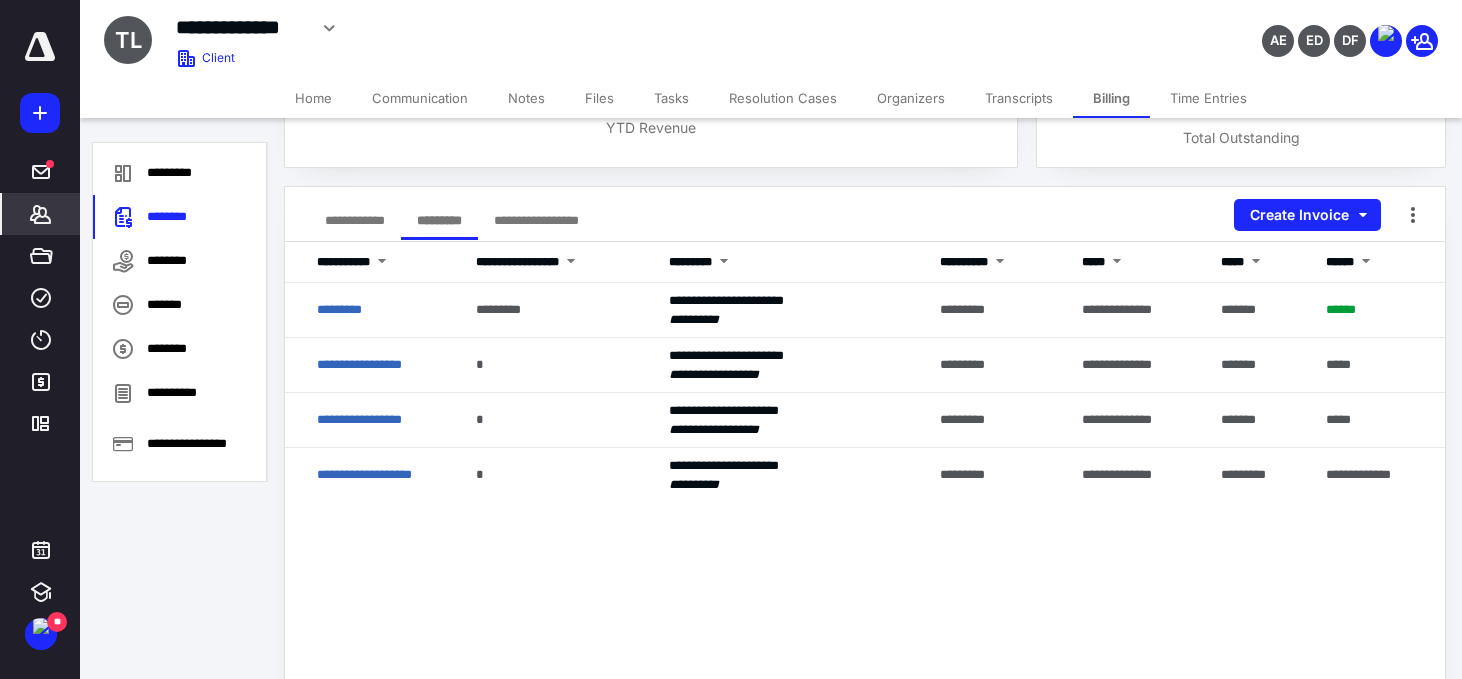 click on "Home" at bounding box center [313, 98] 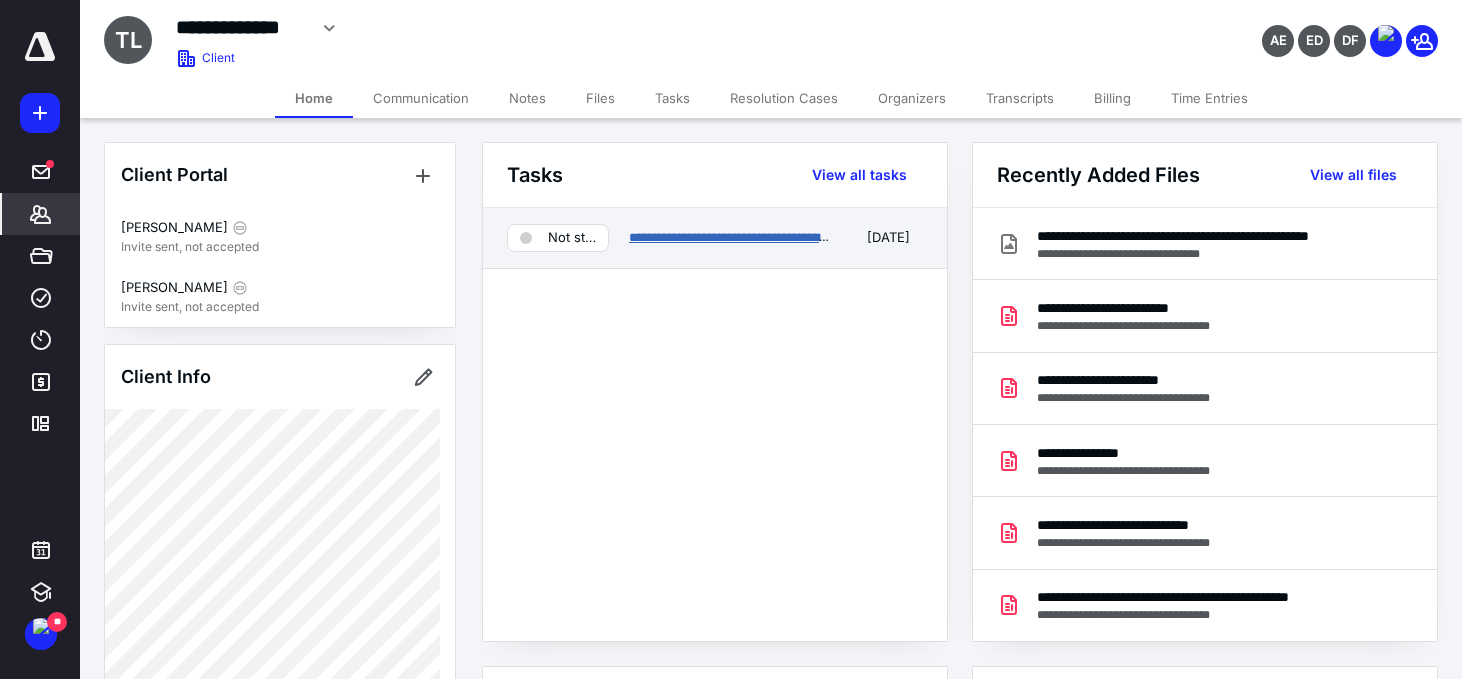 click on "**********" at bounding box center [731, 237] 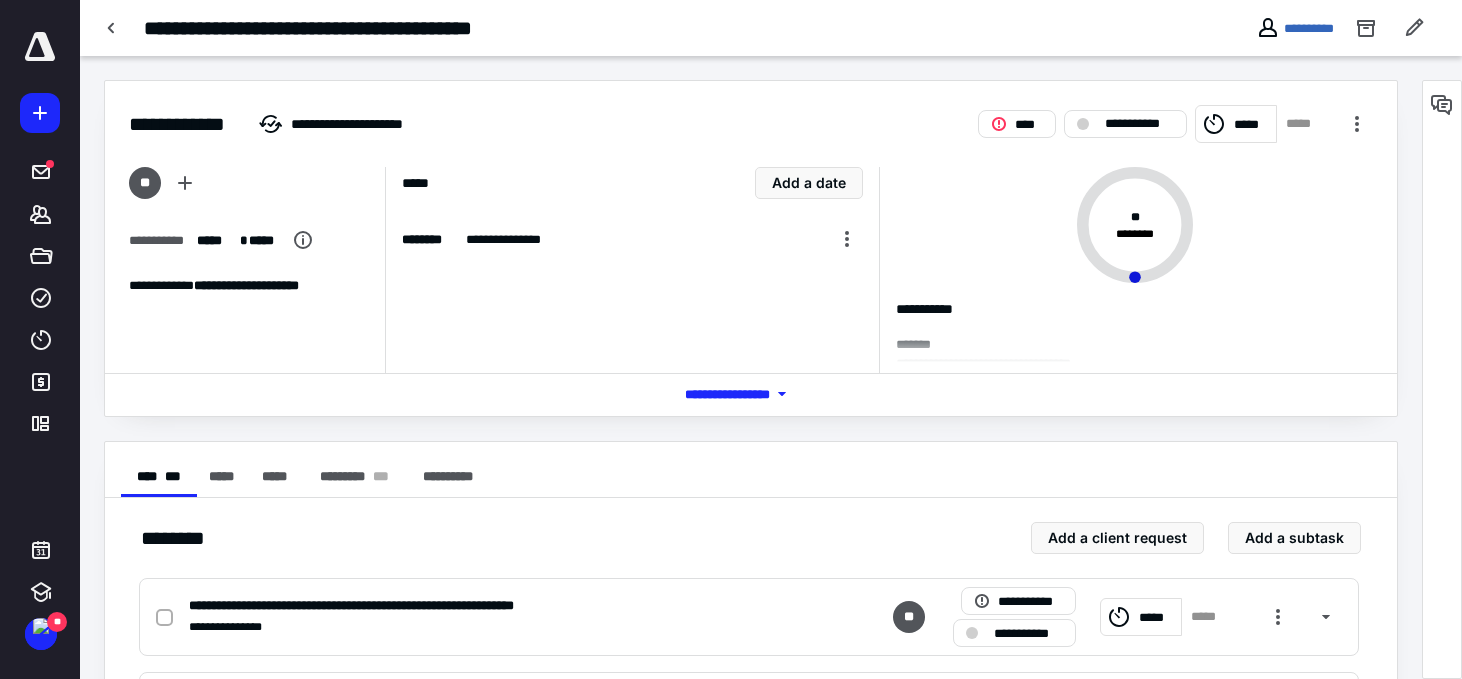 click on "*** **** *******" at bounding box center (751, 394) 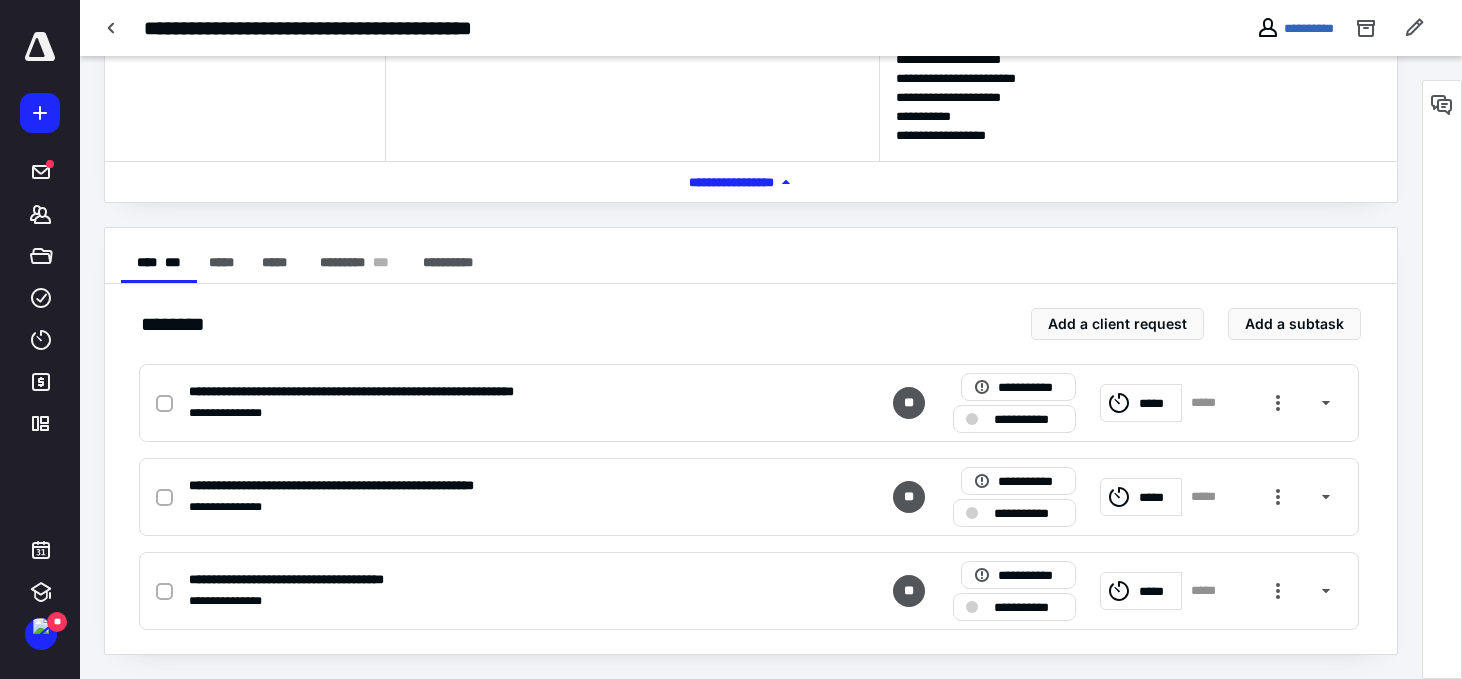 scroll, scrollTop: 0, scrollLeft: 0, axis: both 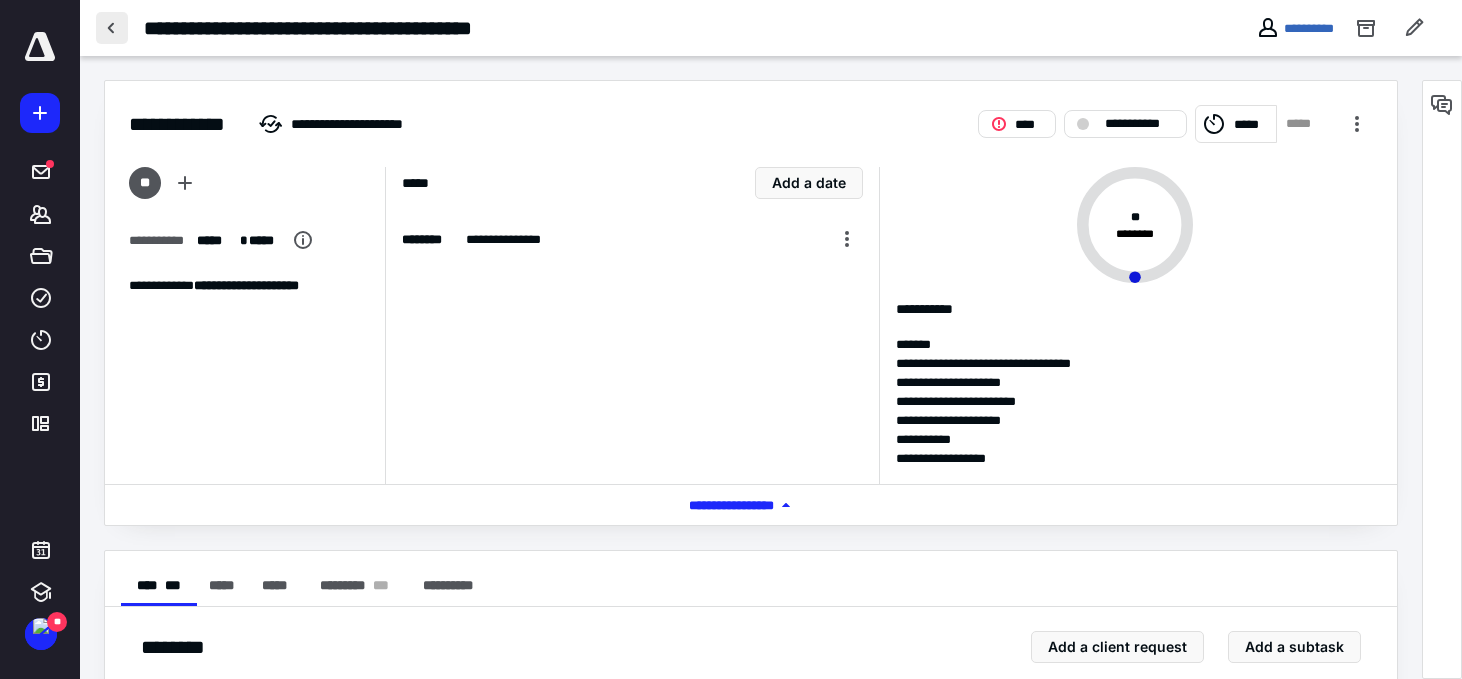 click at bounding box center (112, 28) 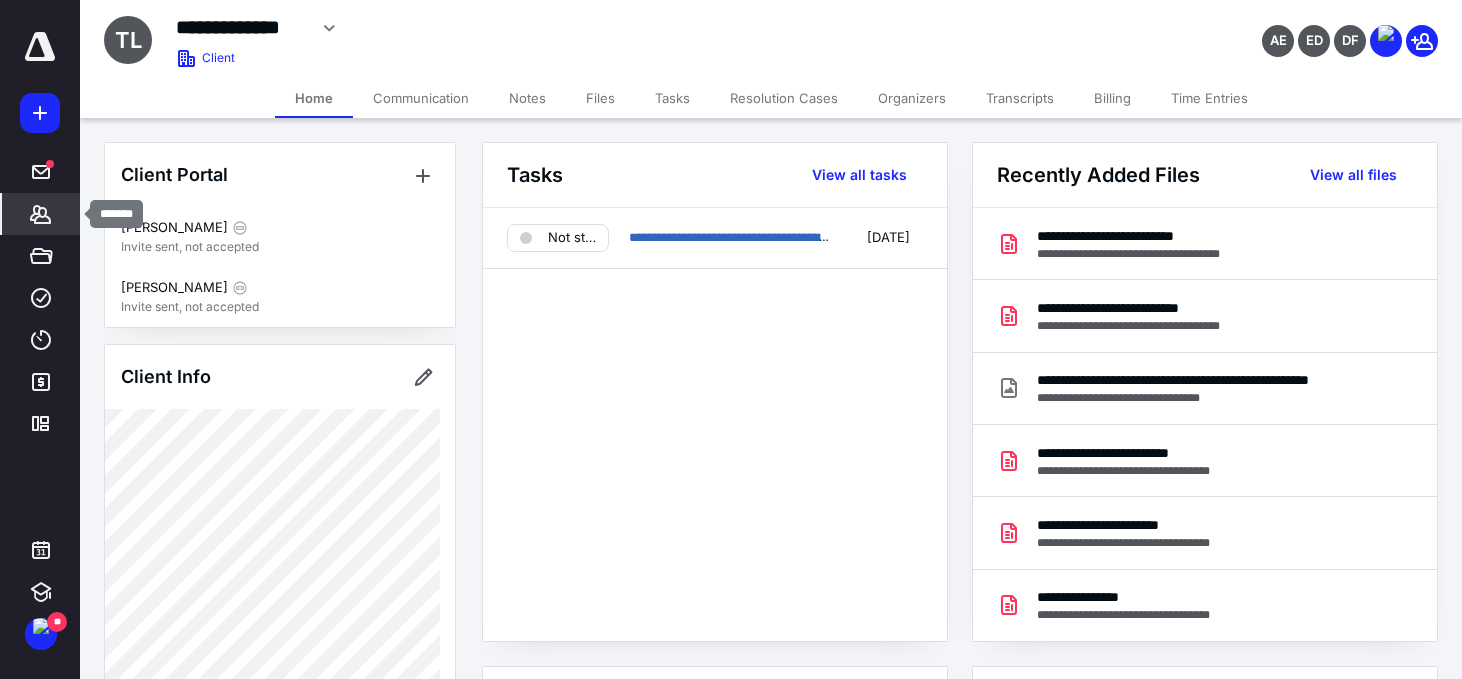 click 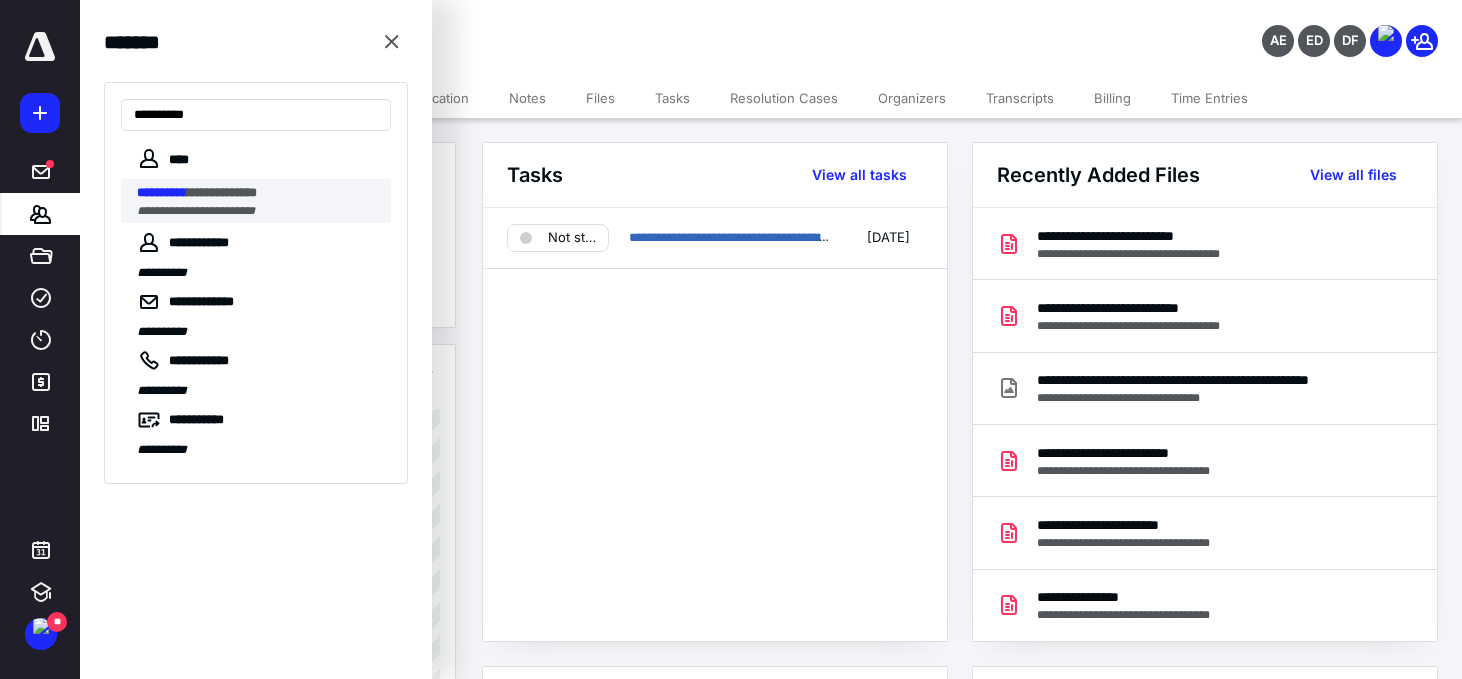 type on "**********" 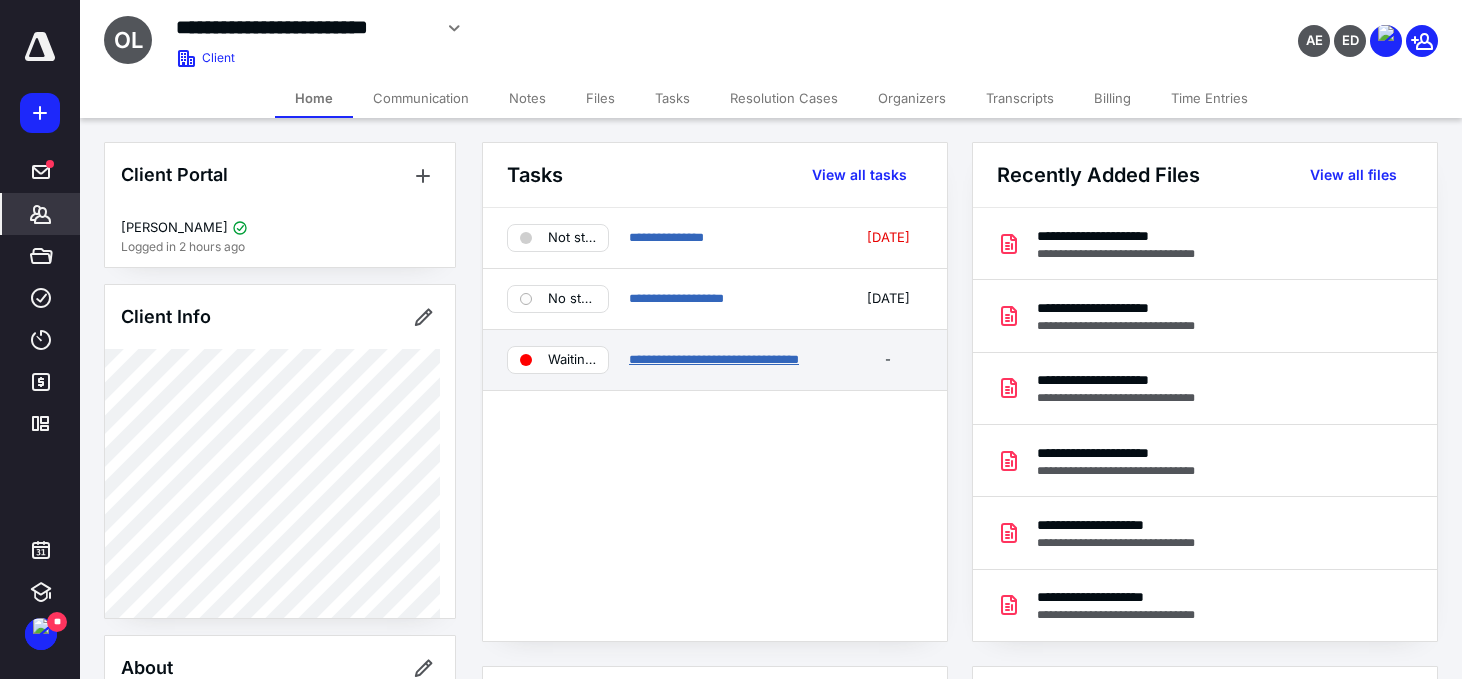 click on "**********" at bounding box center (714, 359) 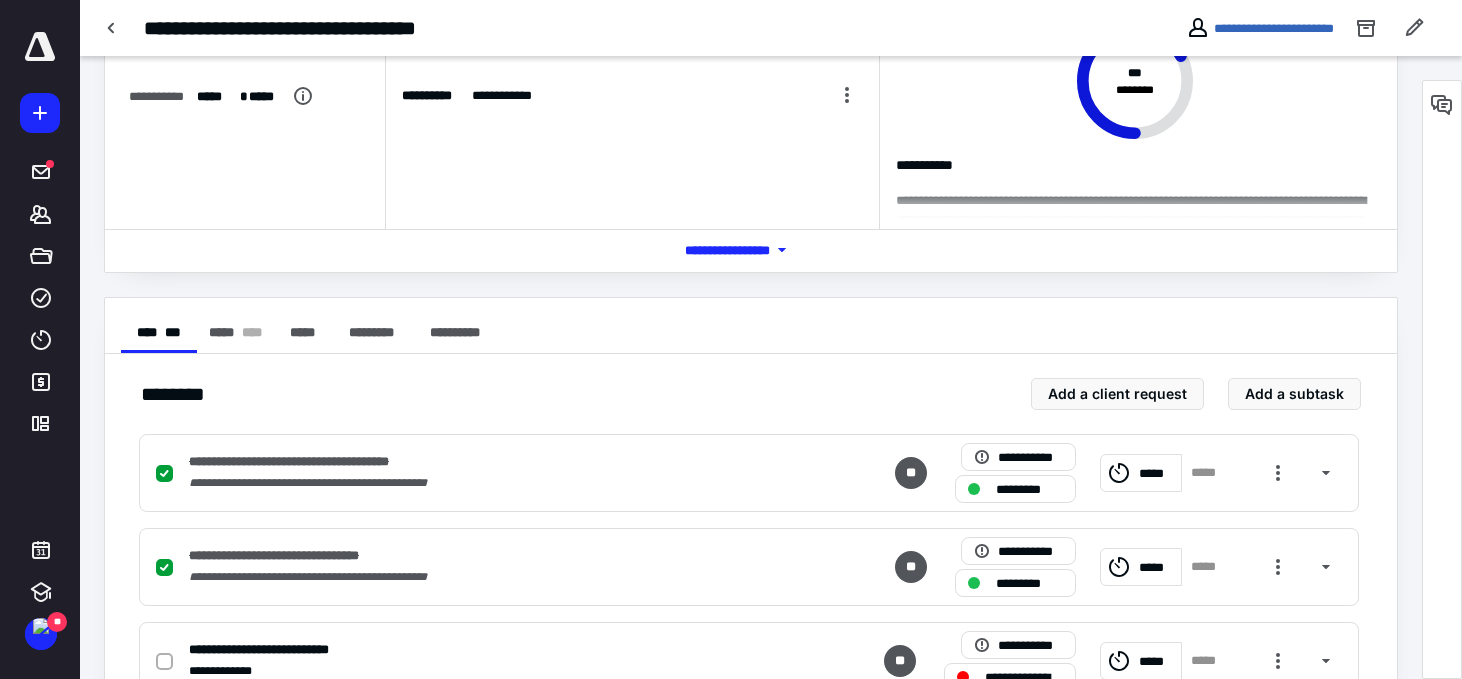 scroll, scrollTop: 214, scrollLeft: 0, axis: vertical 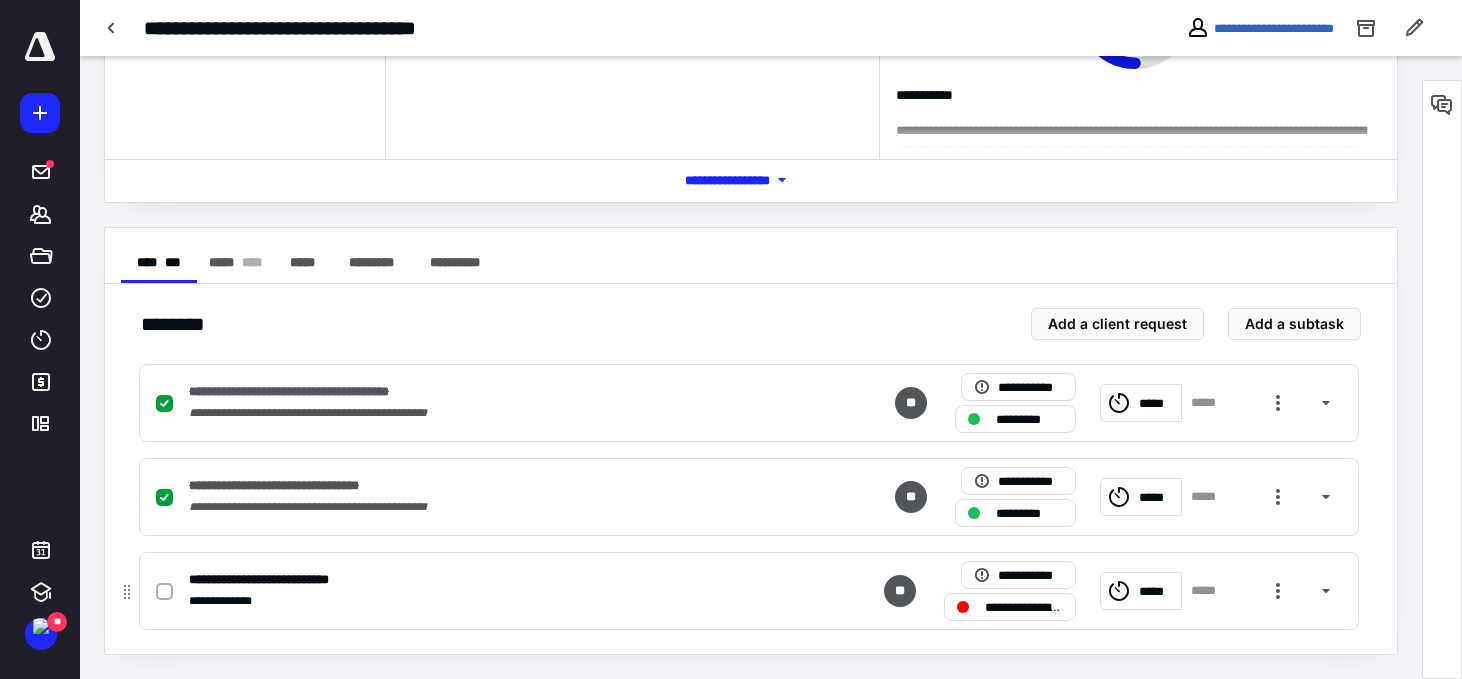 click on "**********" at bounding box center (486, 579) 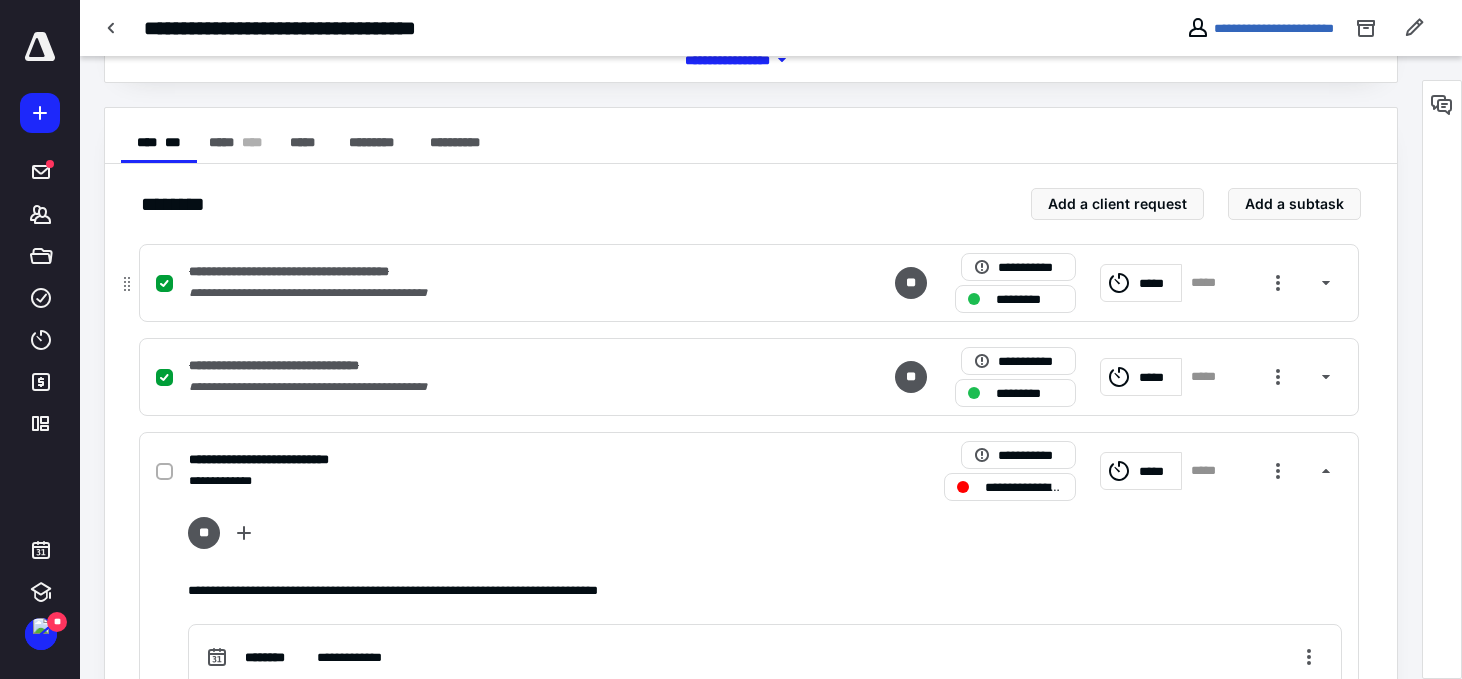scroll, scrollTop: 467, scrollLeft: 0, axis: vertical 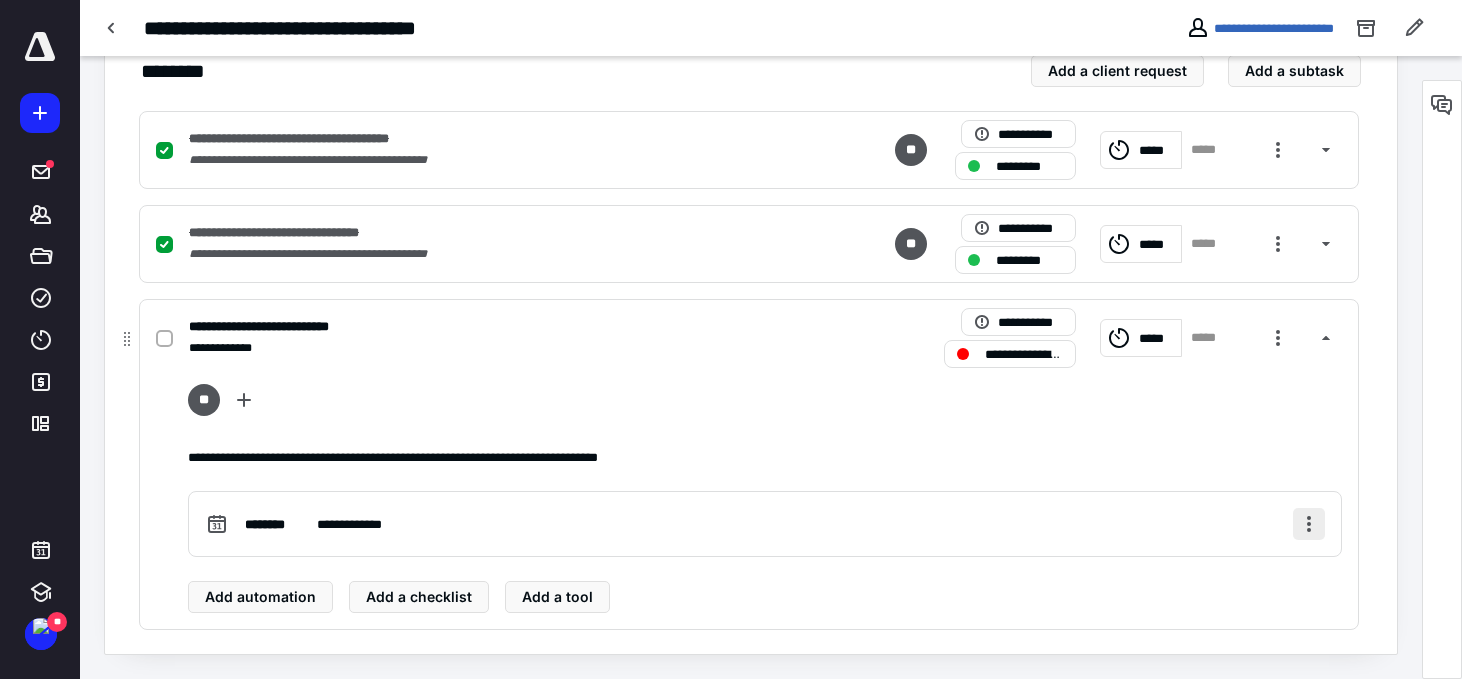 click at bounding box center (1309, 524) 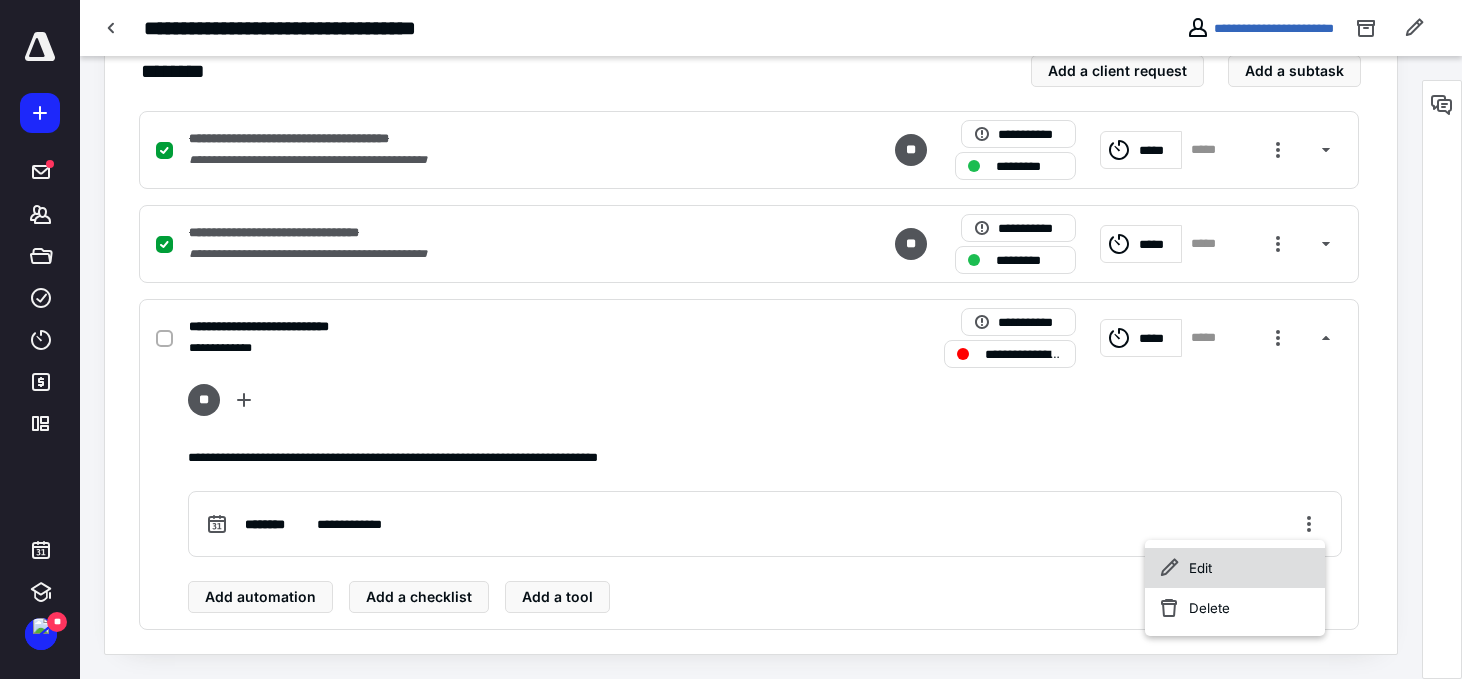 click on "Edit" at bounding box center (1235, 568) 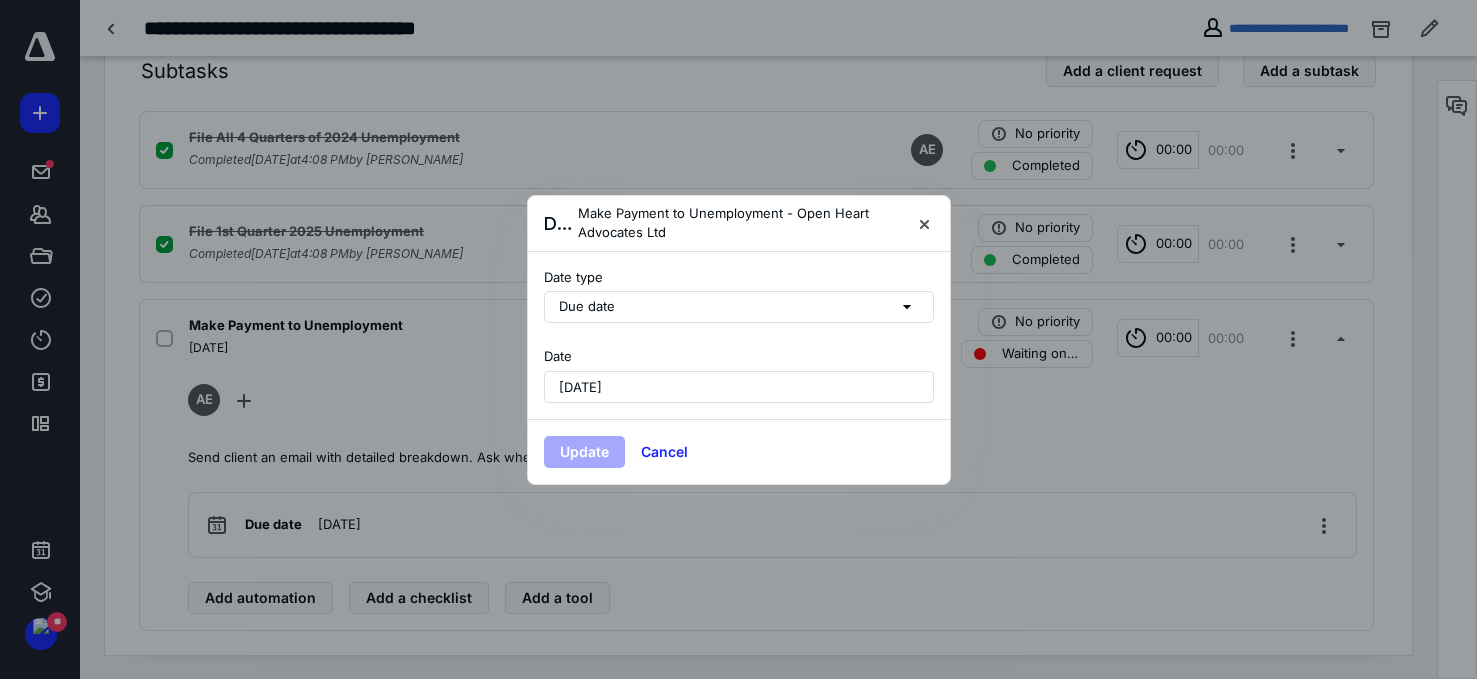 click on "[DATE]" at bounding box center (739, 387) 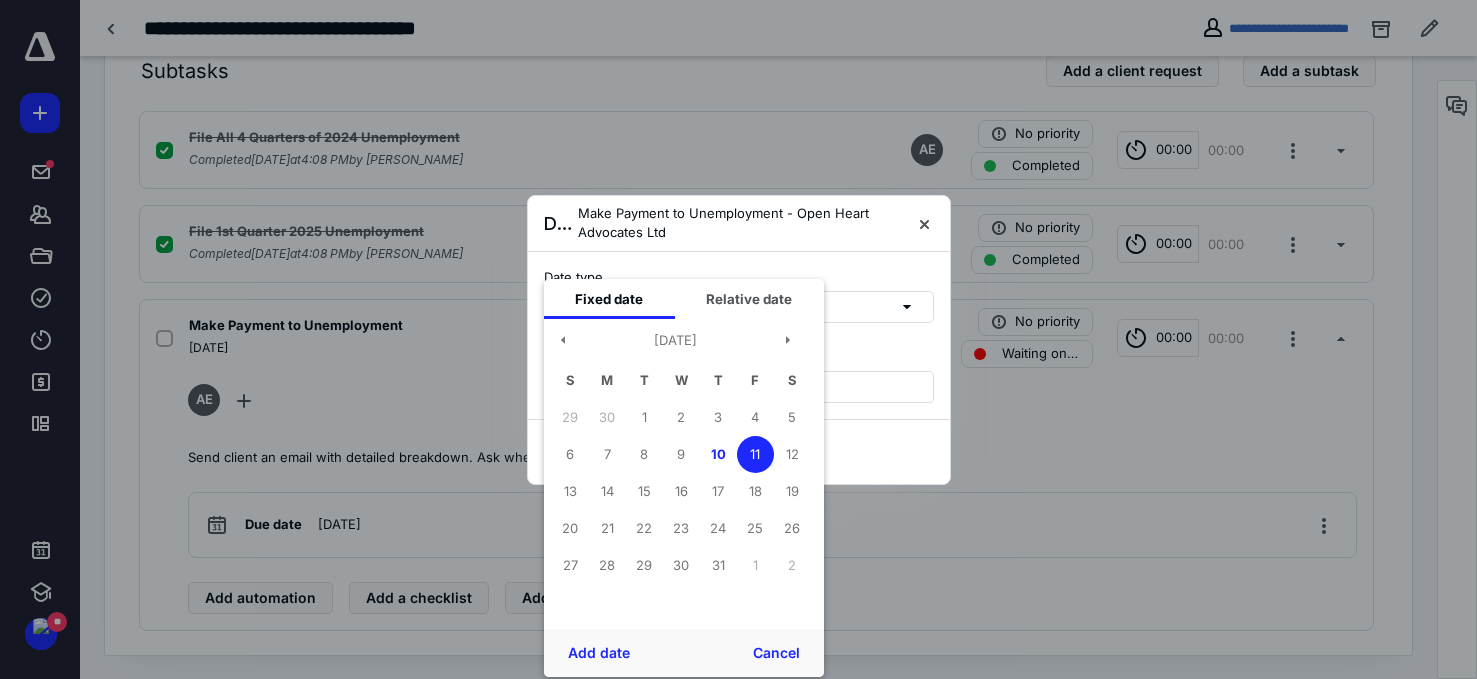 click at bounding box center [738, 339] 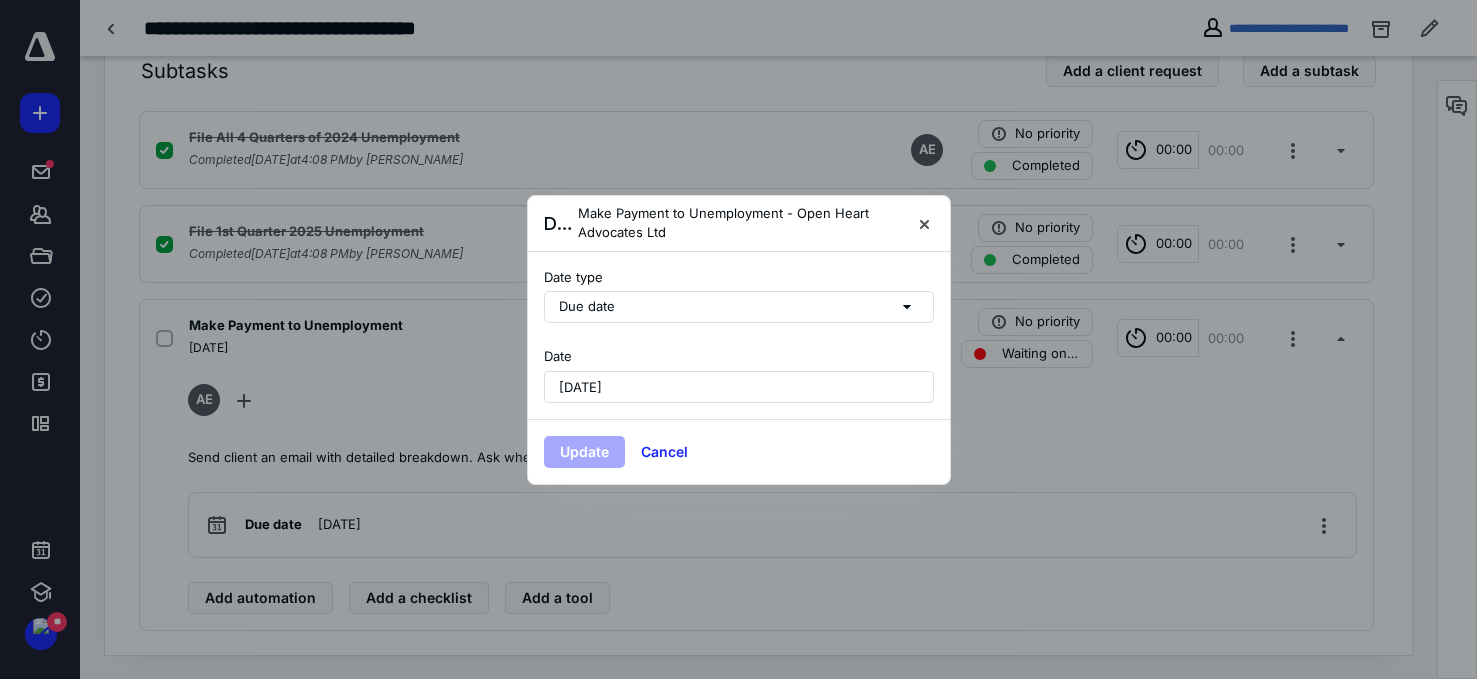 click on "Due date" at bounding box center [739, 307] 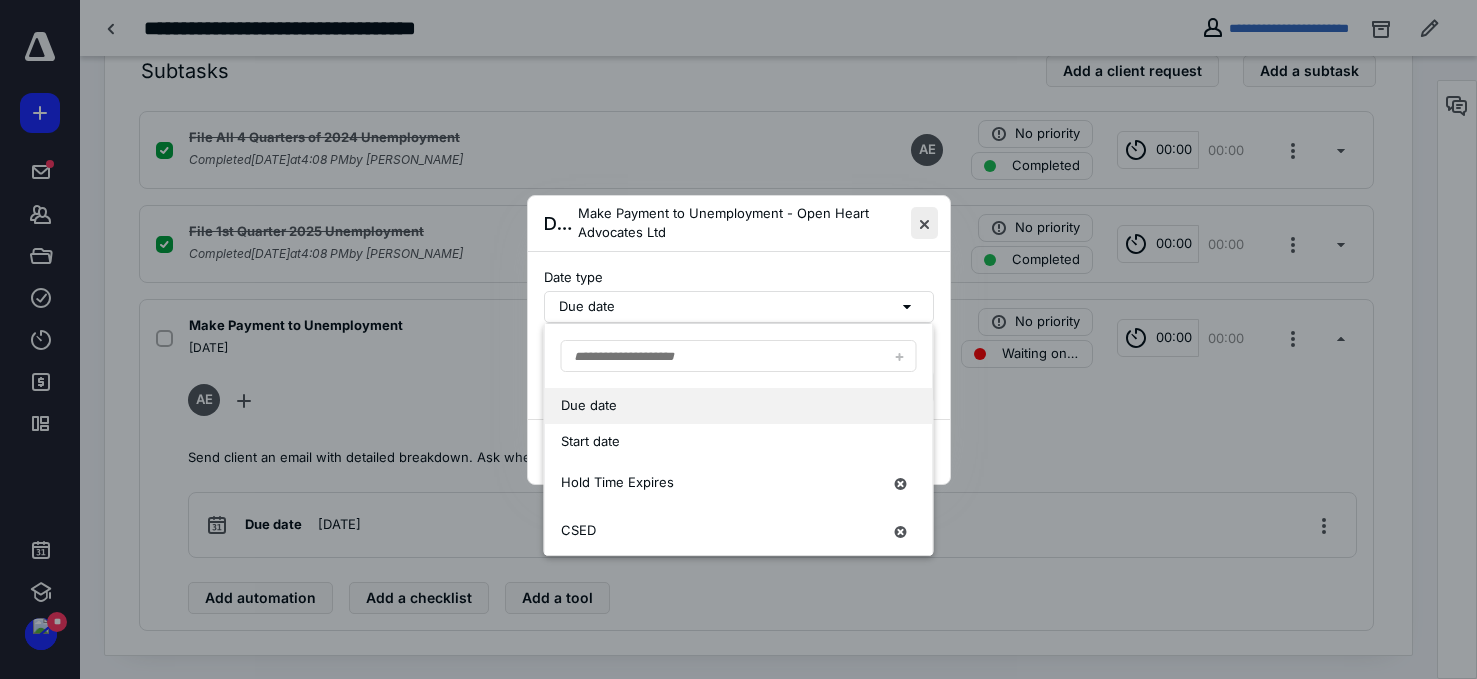 click at bounding box center [924, 223] 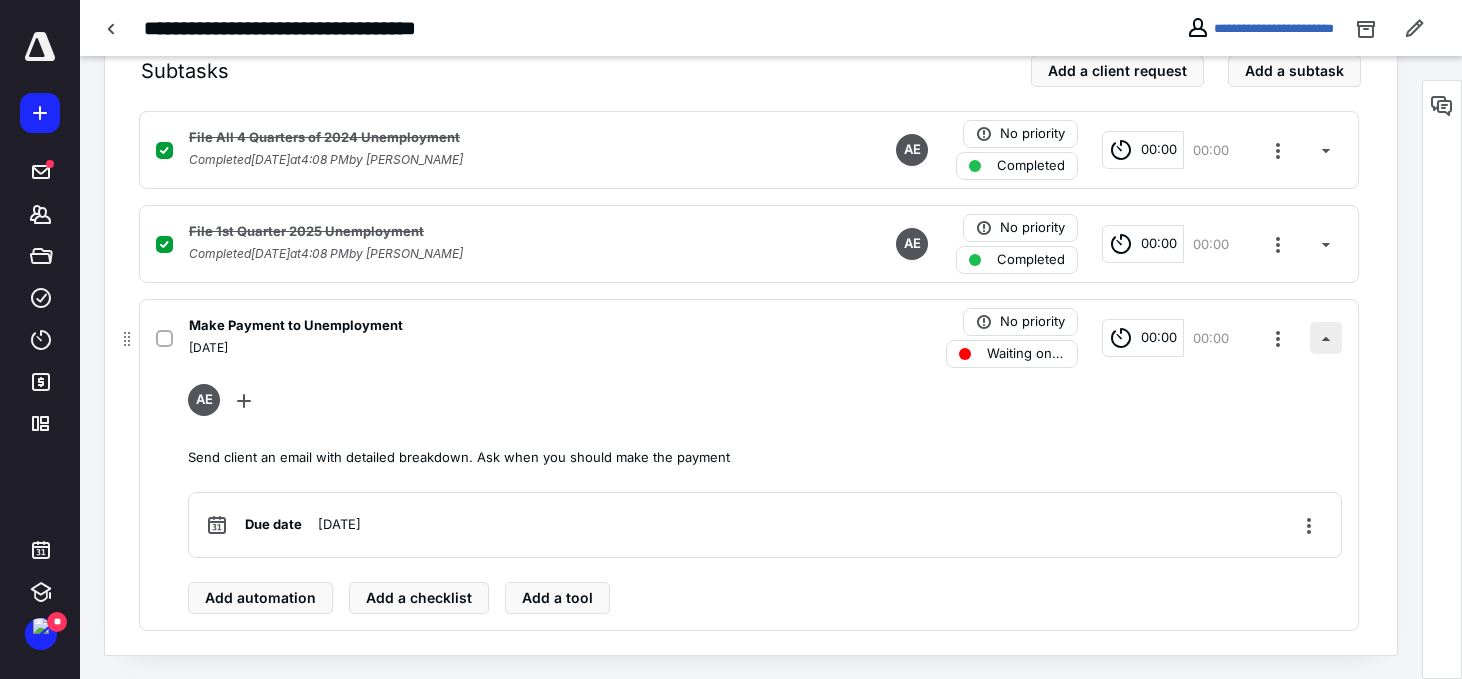 click at bounding box center (1326, 338) 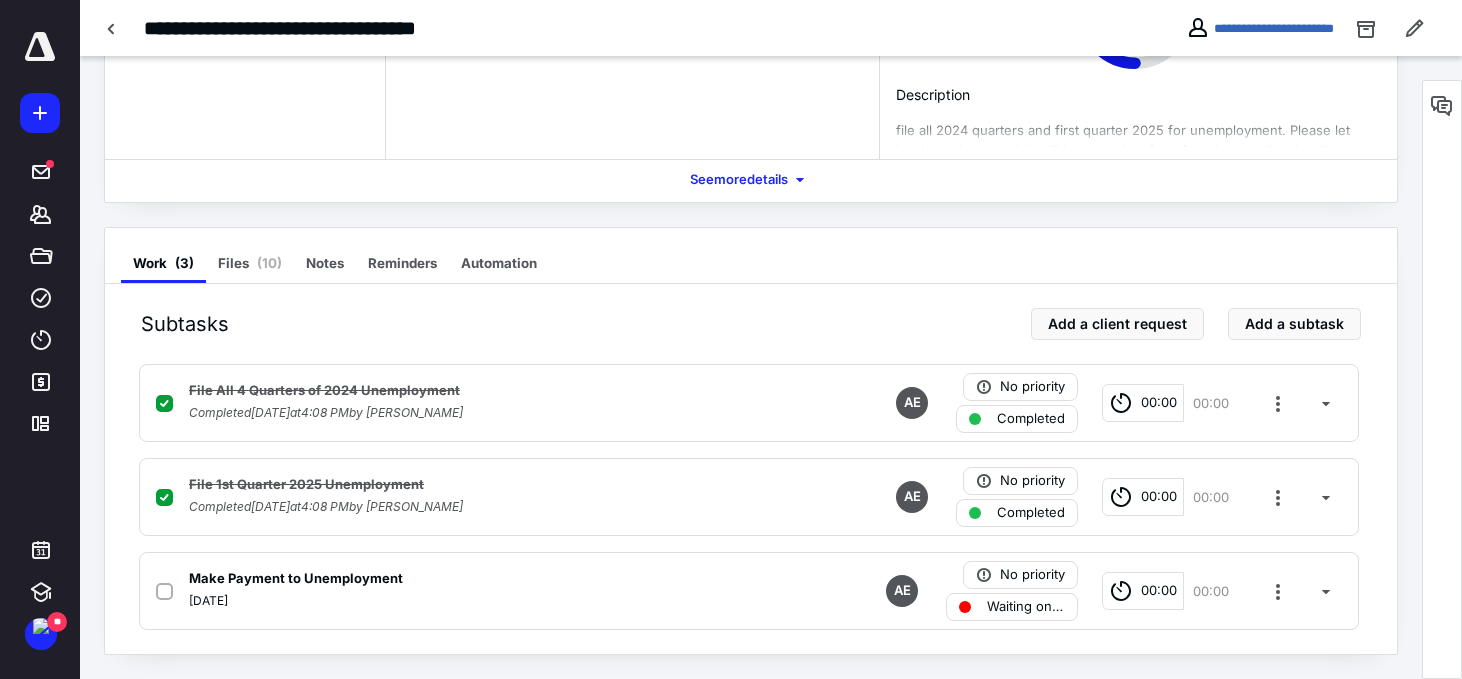 scroll, scrollTop: 214, scrollLeft: 0, axis: vertical 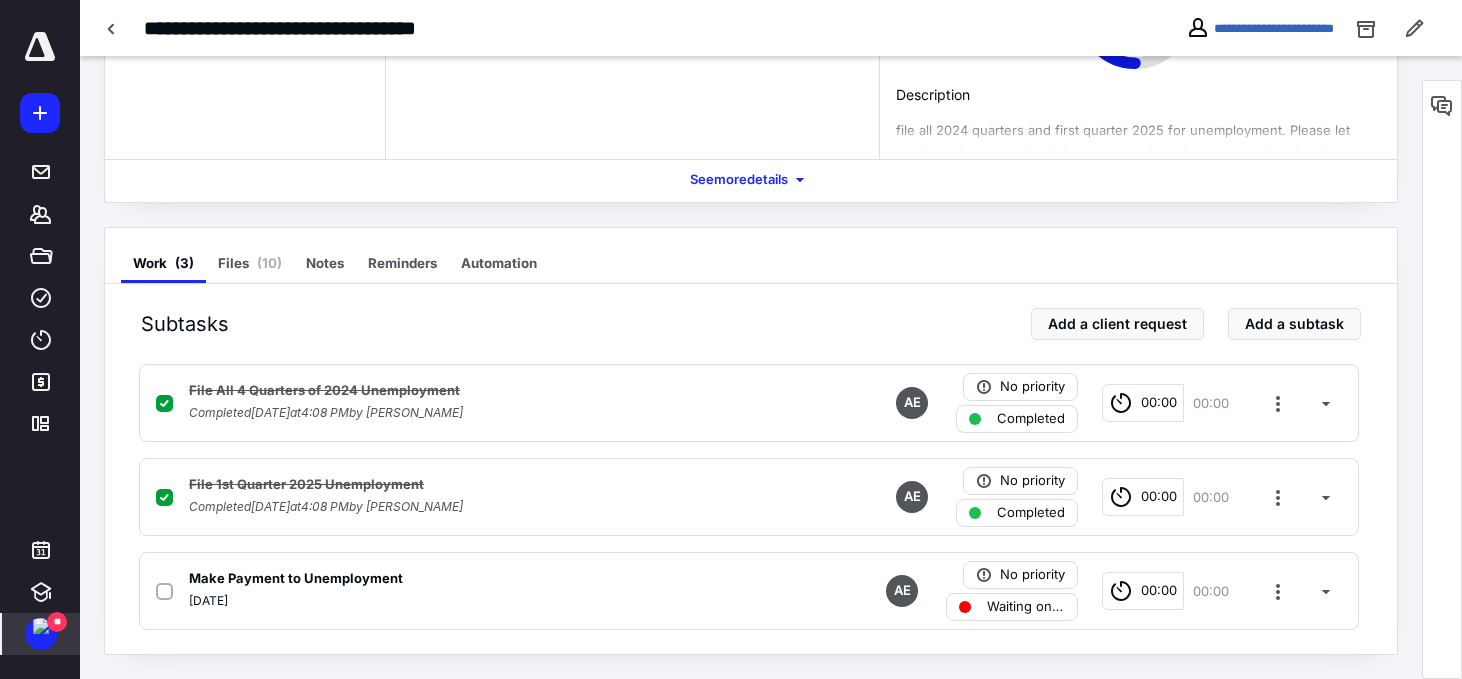 click on "**" at bounding box center (57, 622) 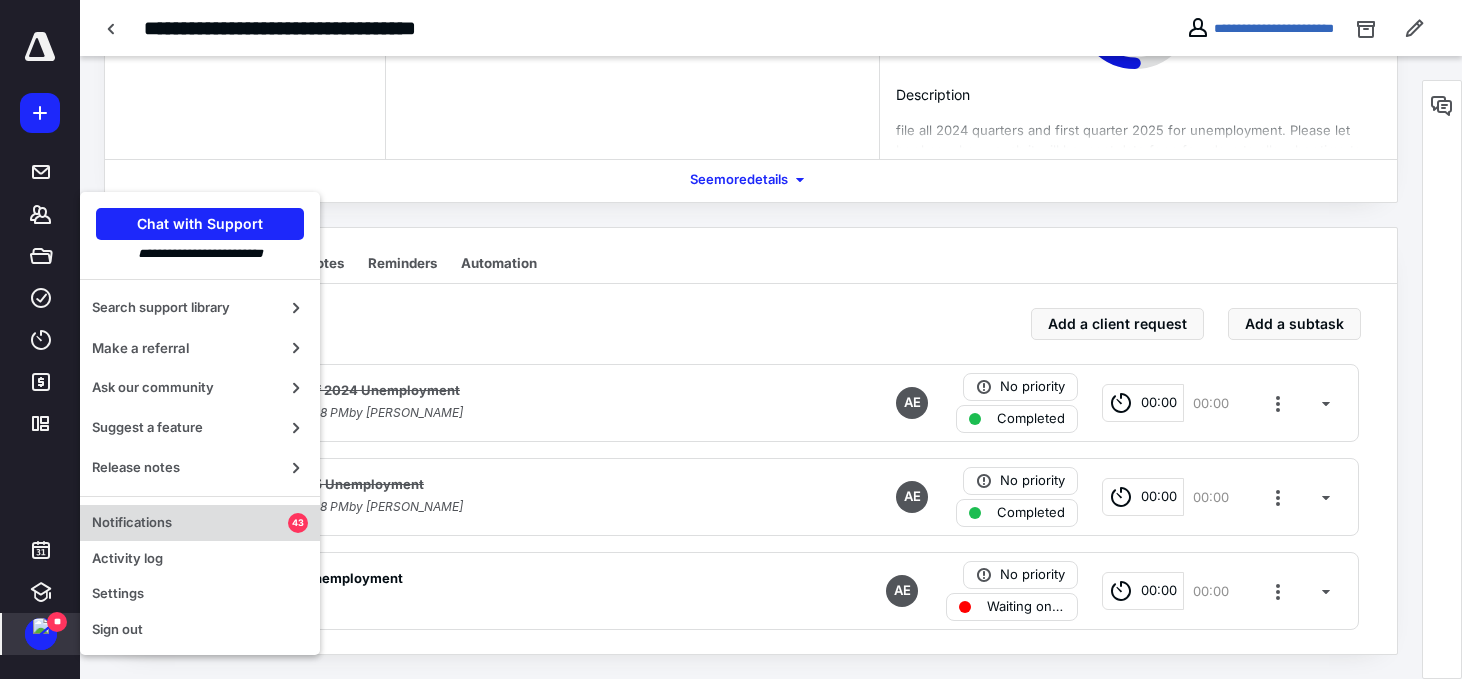 click on "Notifications" at bounding box center [190, 523] 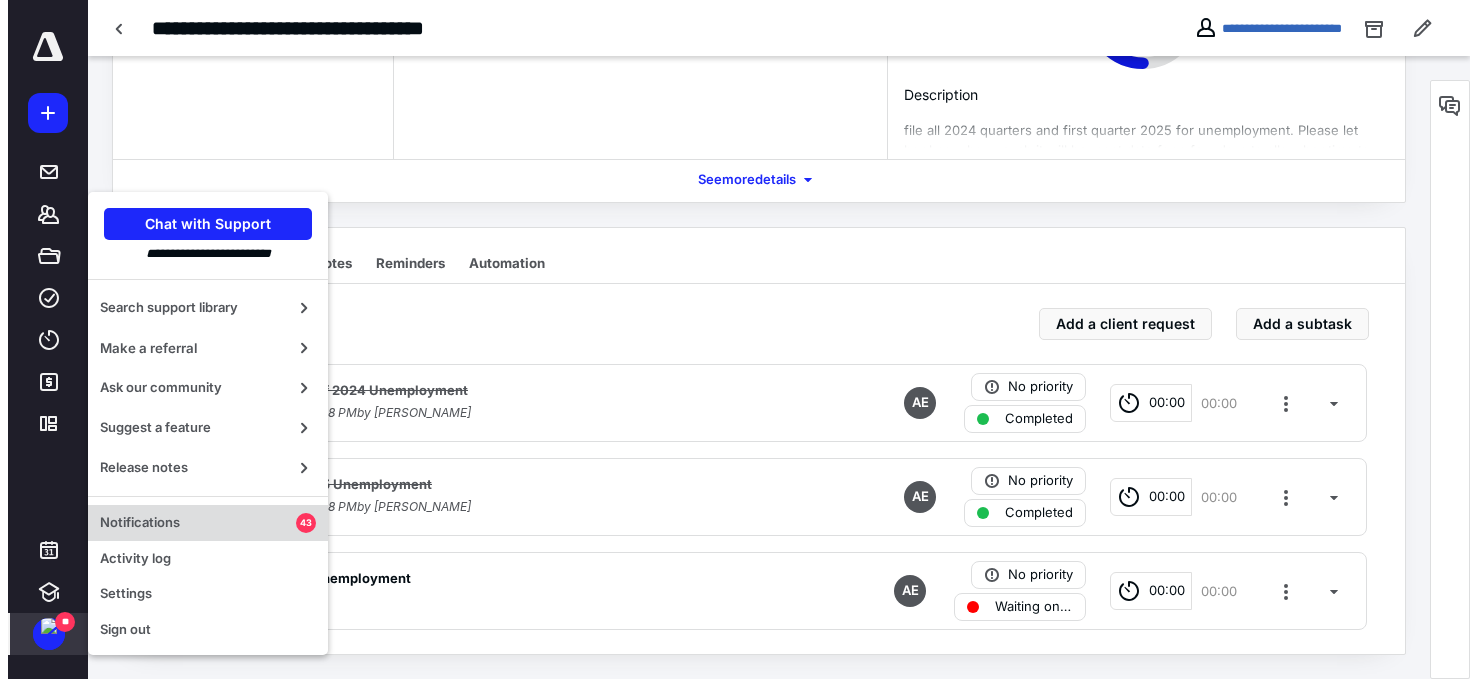 scroll, scrollTop: 0, scrollLeft: 0, axis: both 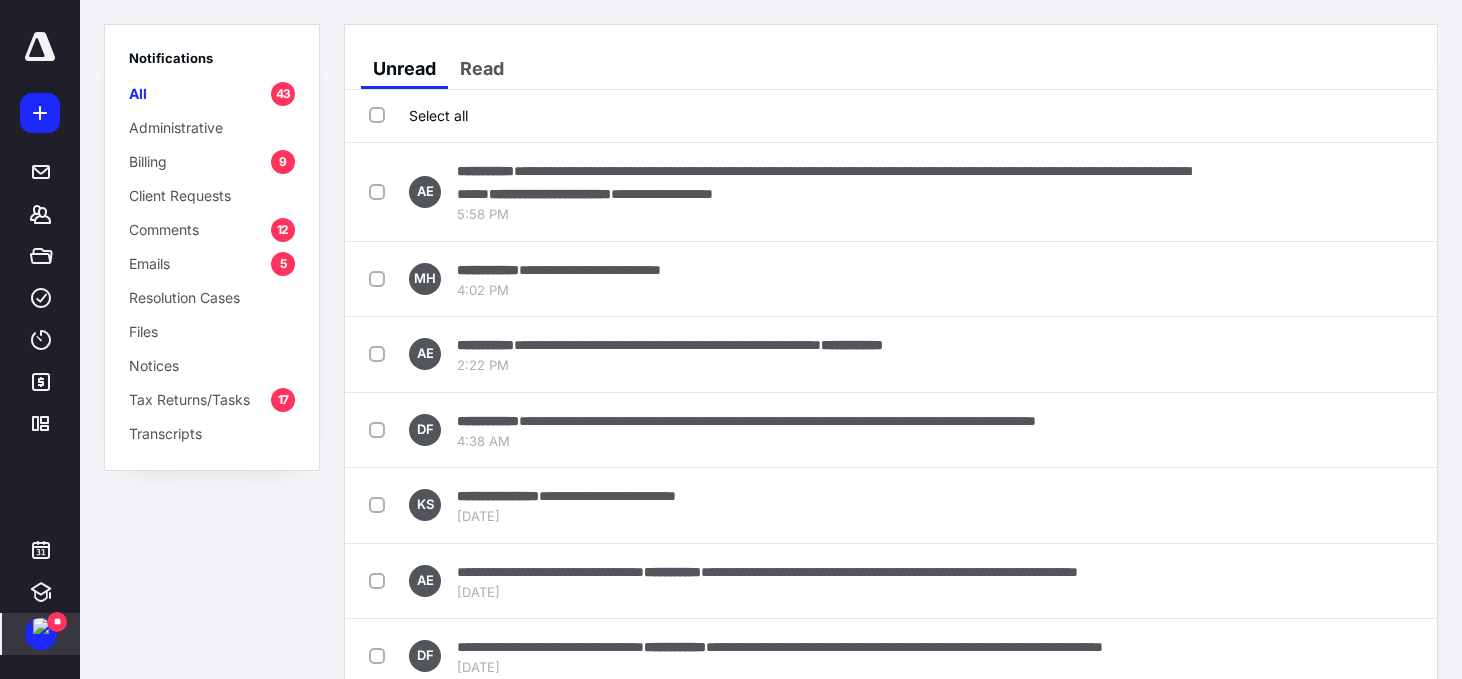 click on "Select all" at bounding box center [418, 115] 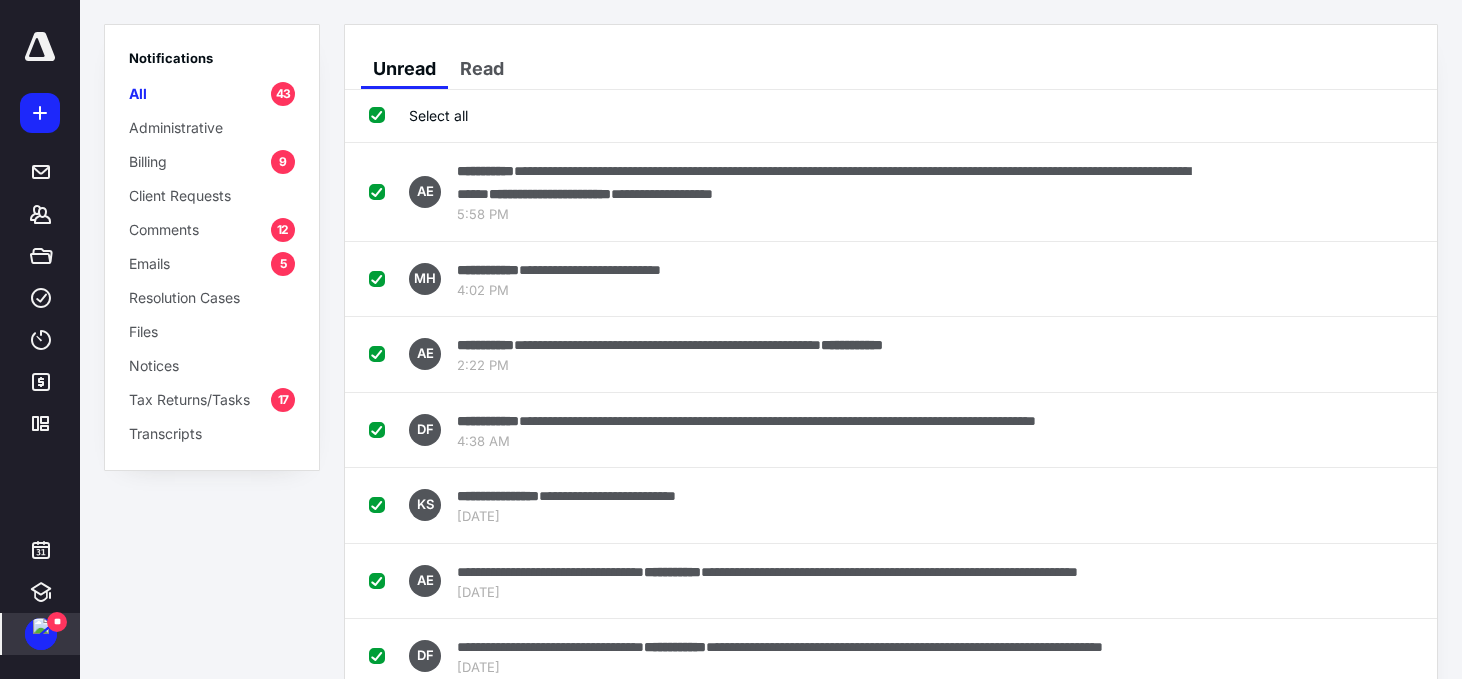 checkbox on "true" 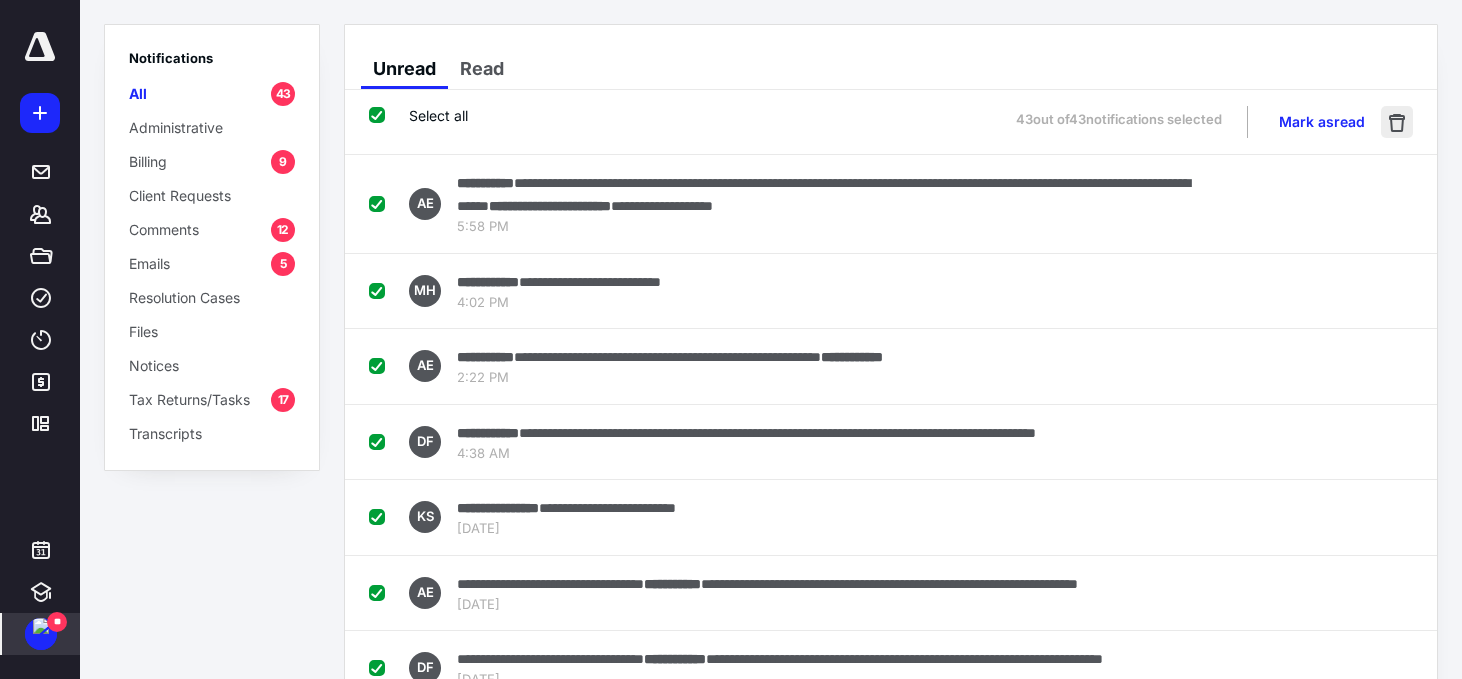 click at bounding box center [1397, 122] 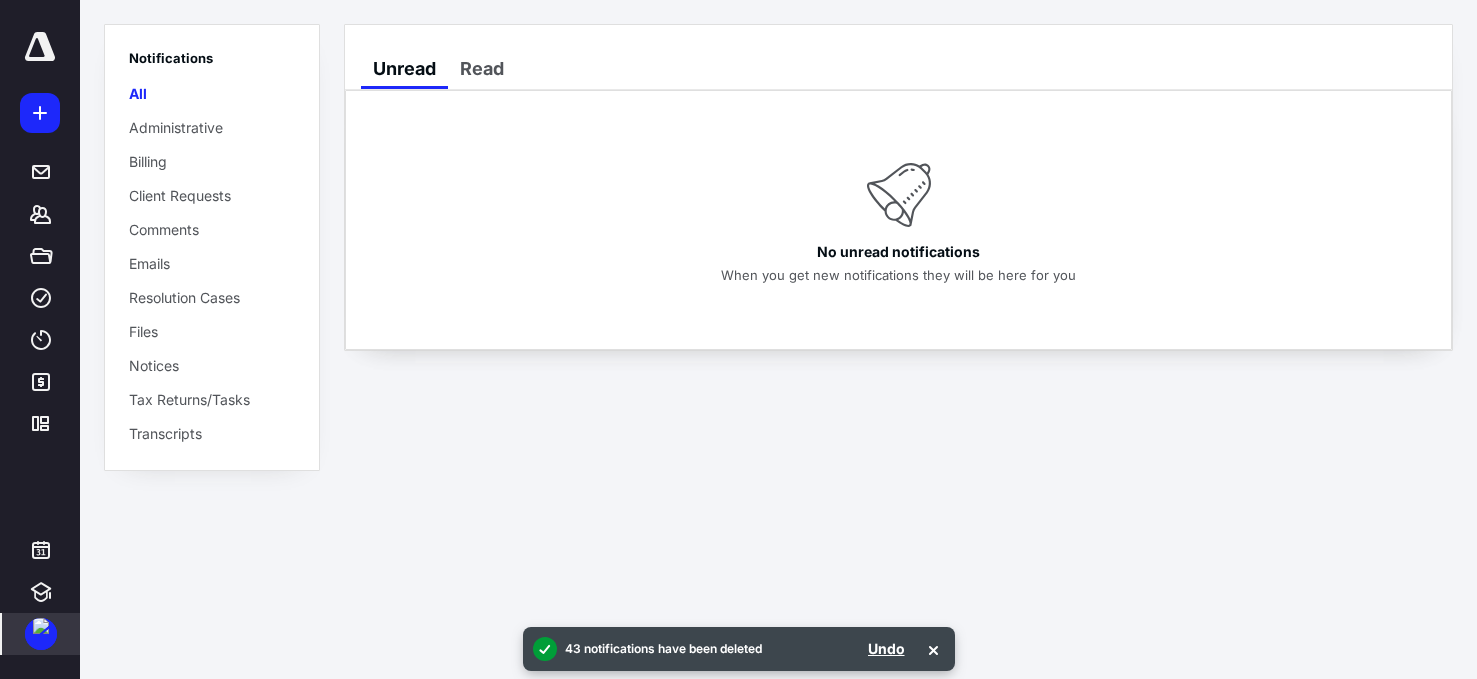 click at bounding box center [41, 626] 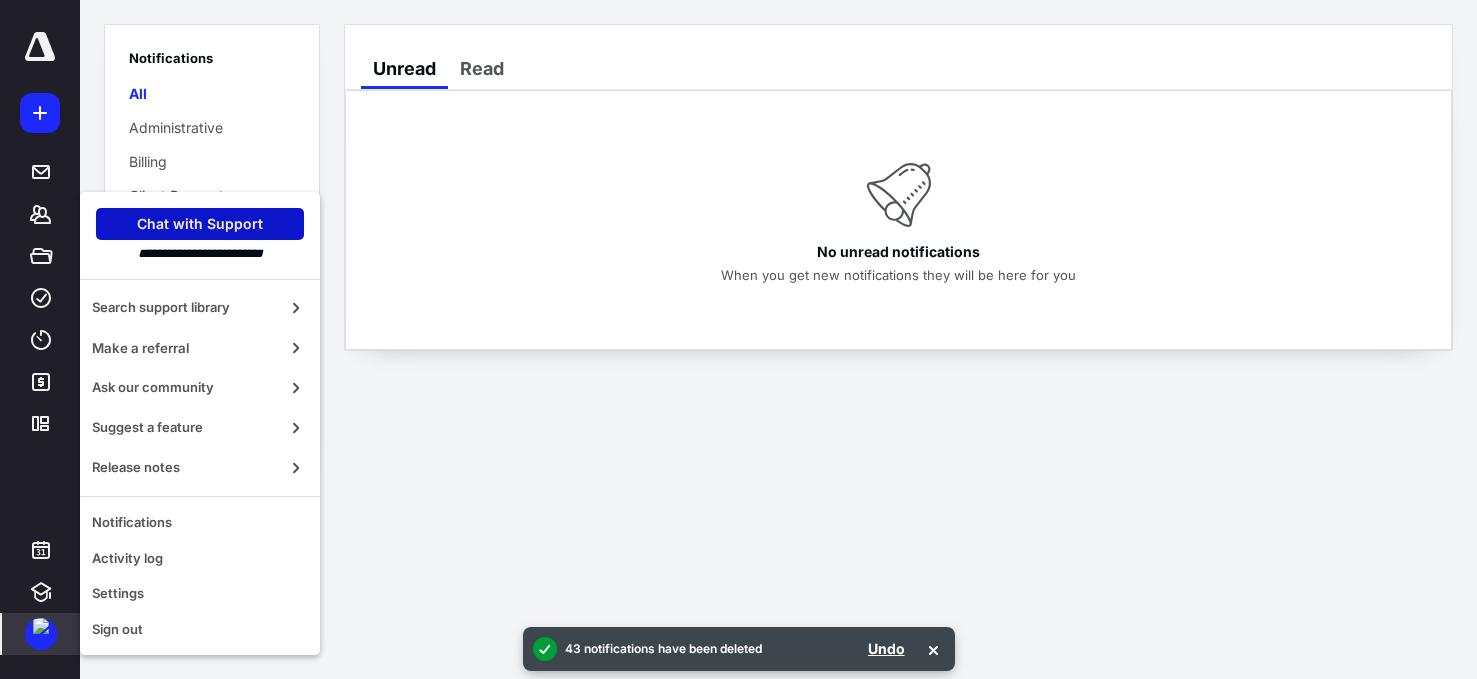 click on "Chat with Support" at bounding box center [200, 224] 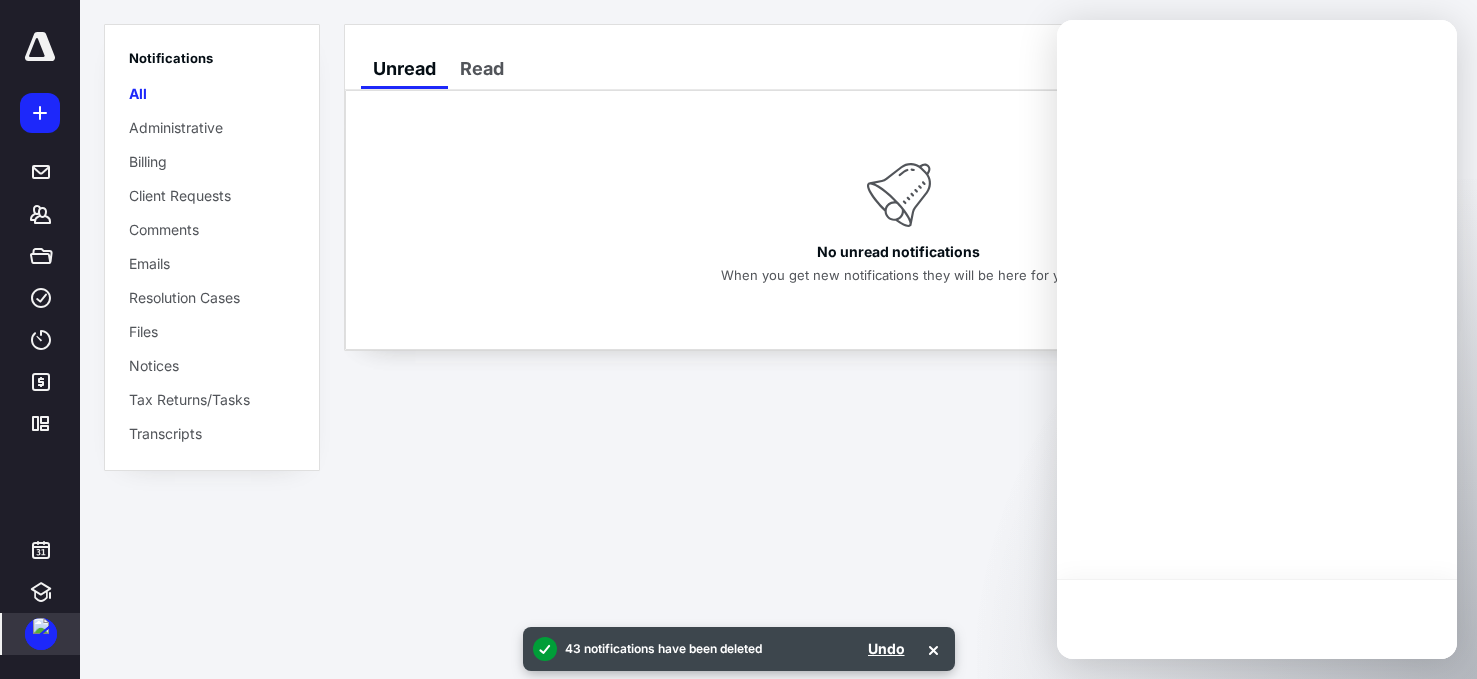 scroll, scrollTop: 0, scrollLeft: 0, axis: both 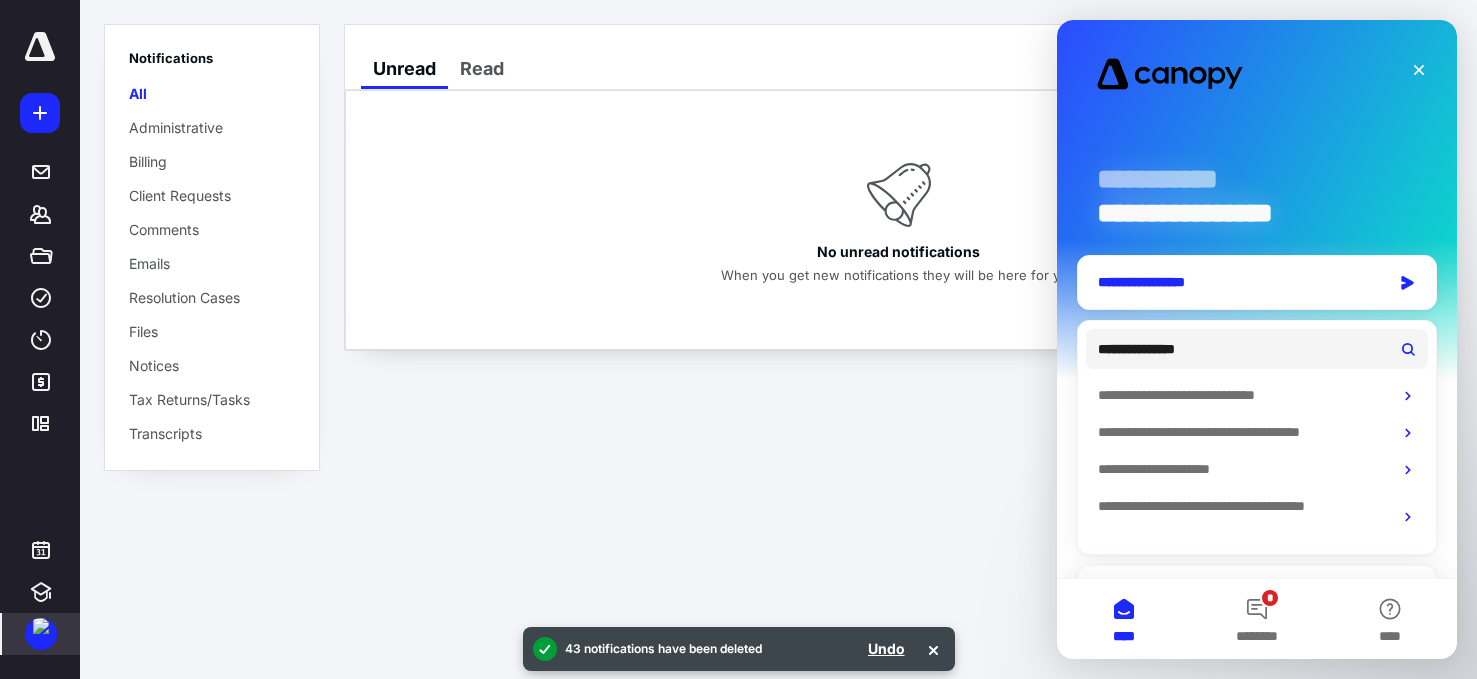 click on "**********" at bounding box center (1239, 282) 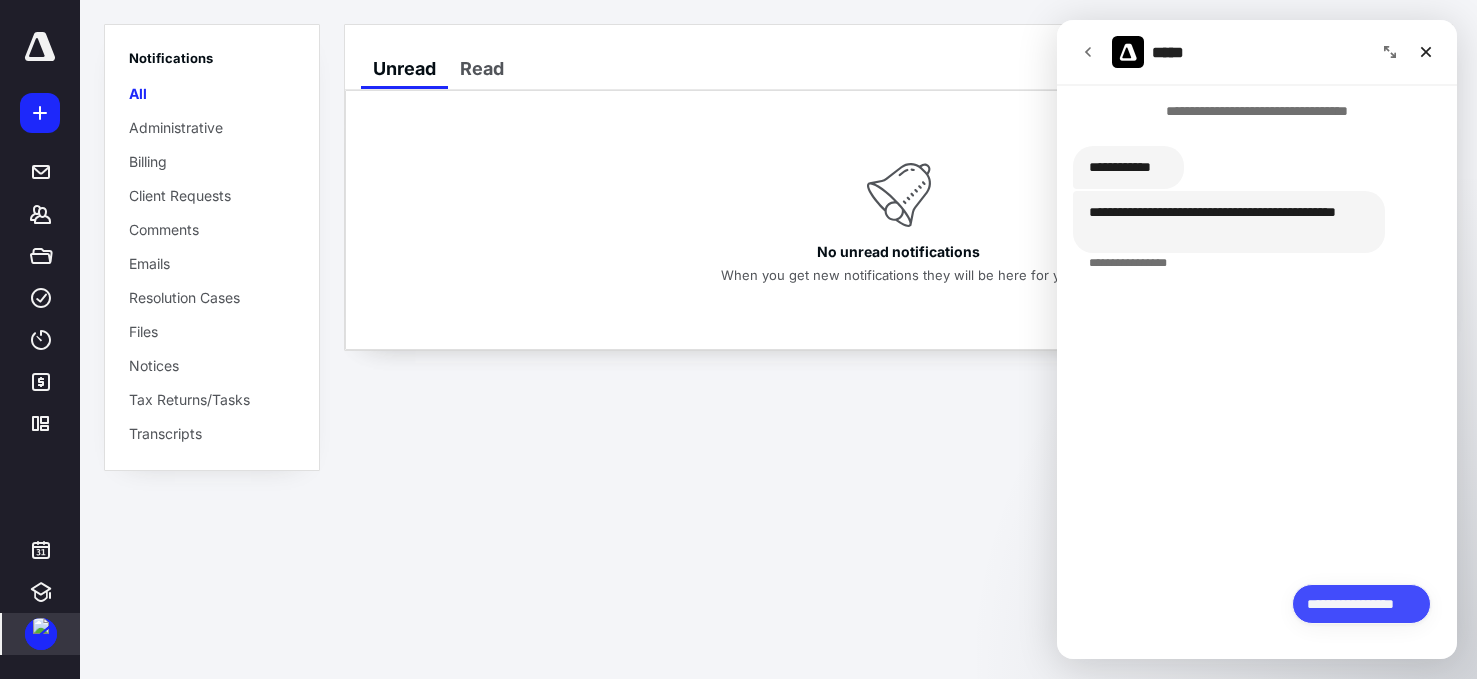 click on "**********" at bounding box center [1361, 604] 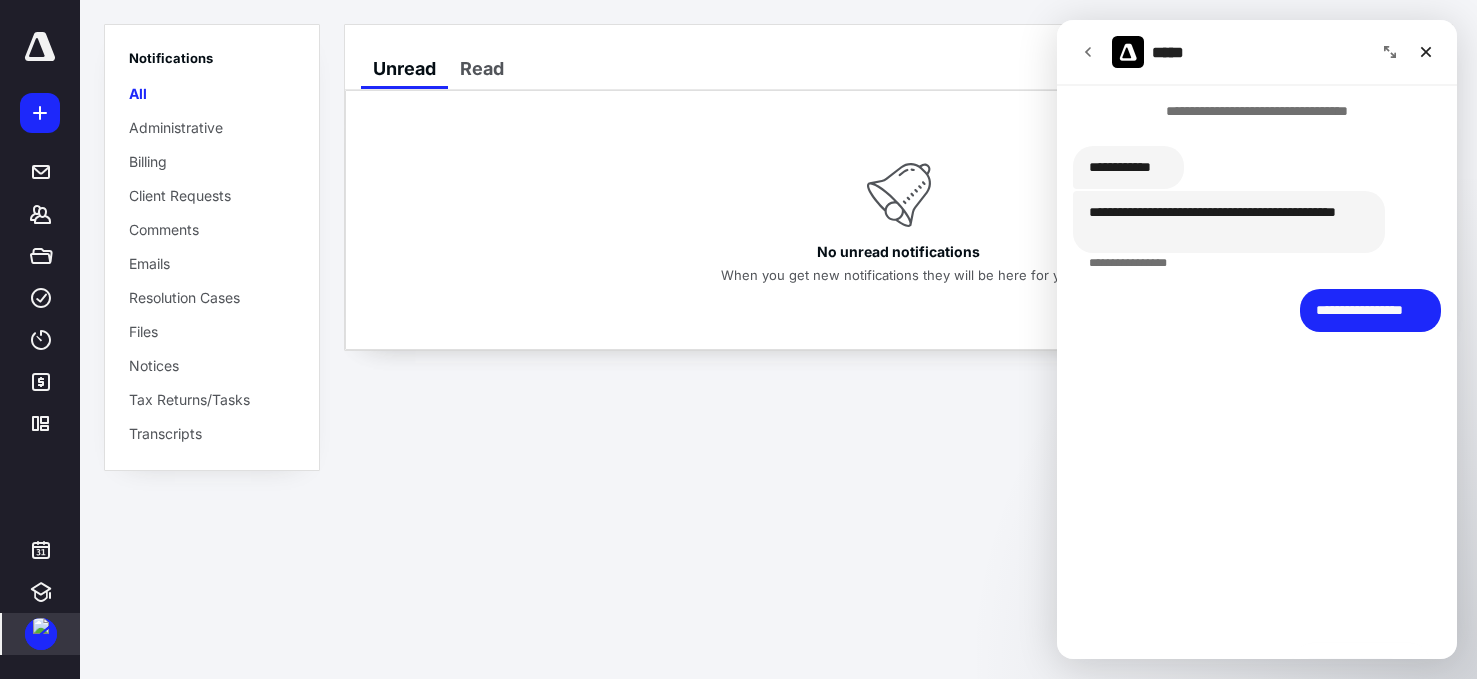 click on "**********" at bounding box center (1257, 382) 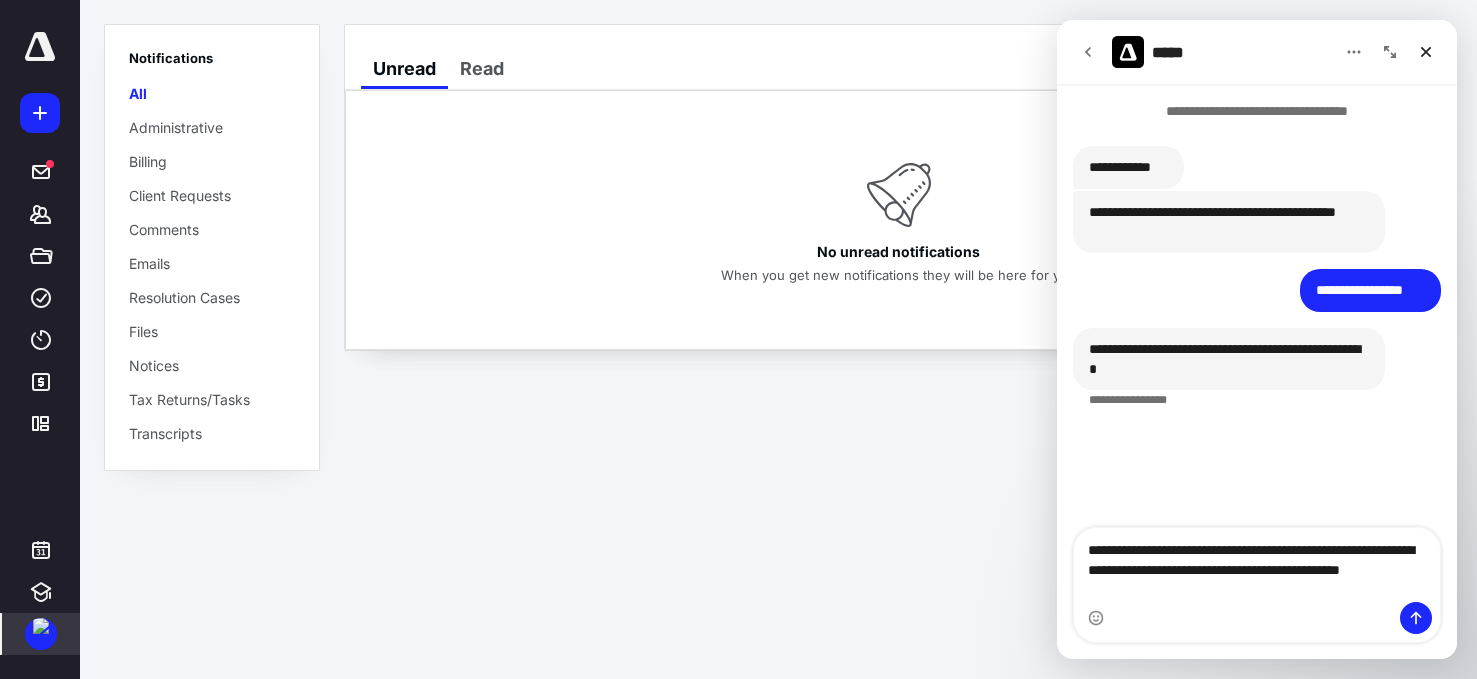 type on "**********" 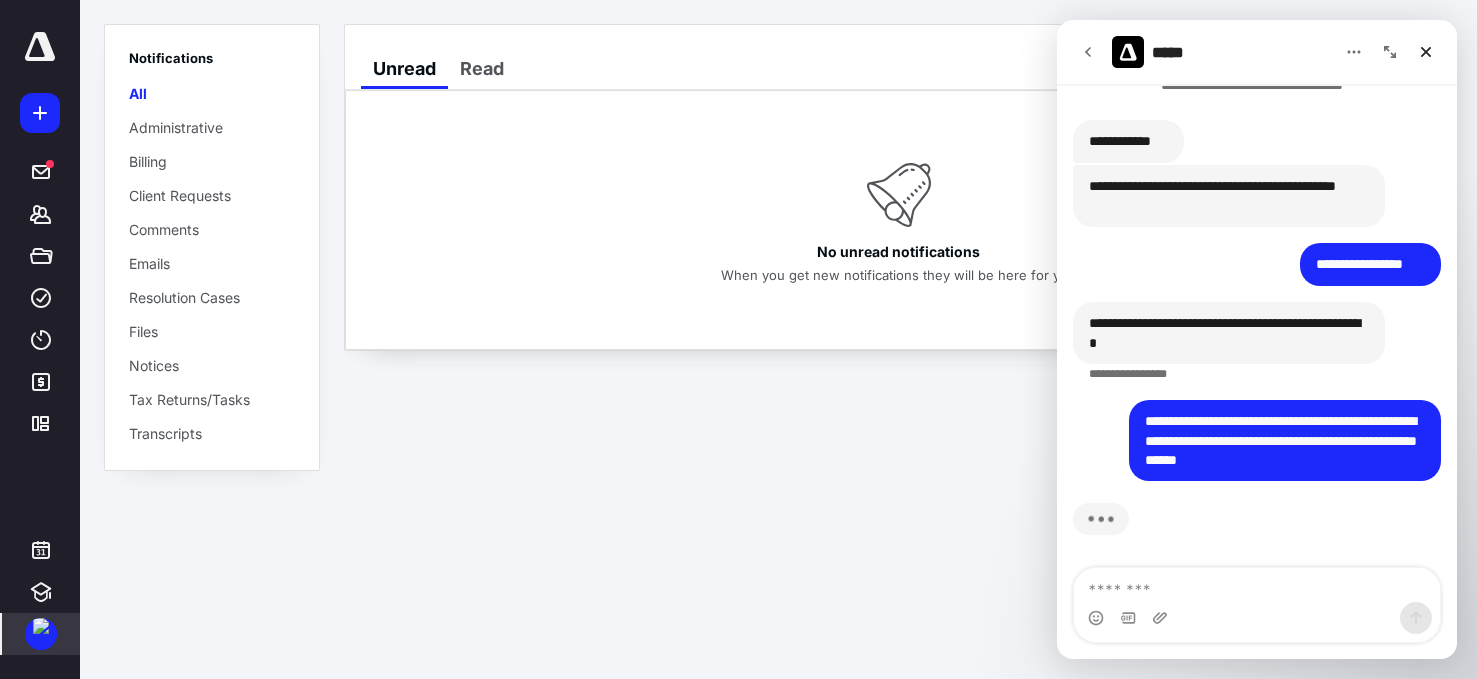 scroll, scrollTop: 31, scrollLeft: 0, axis: vertical 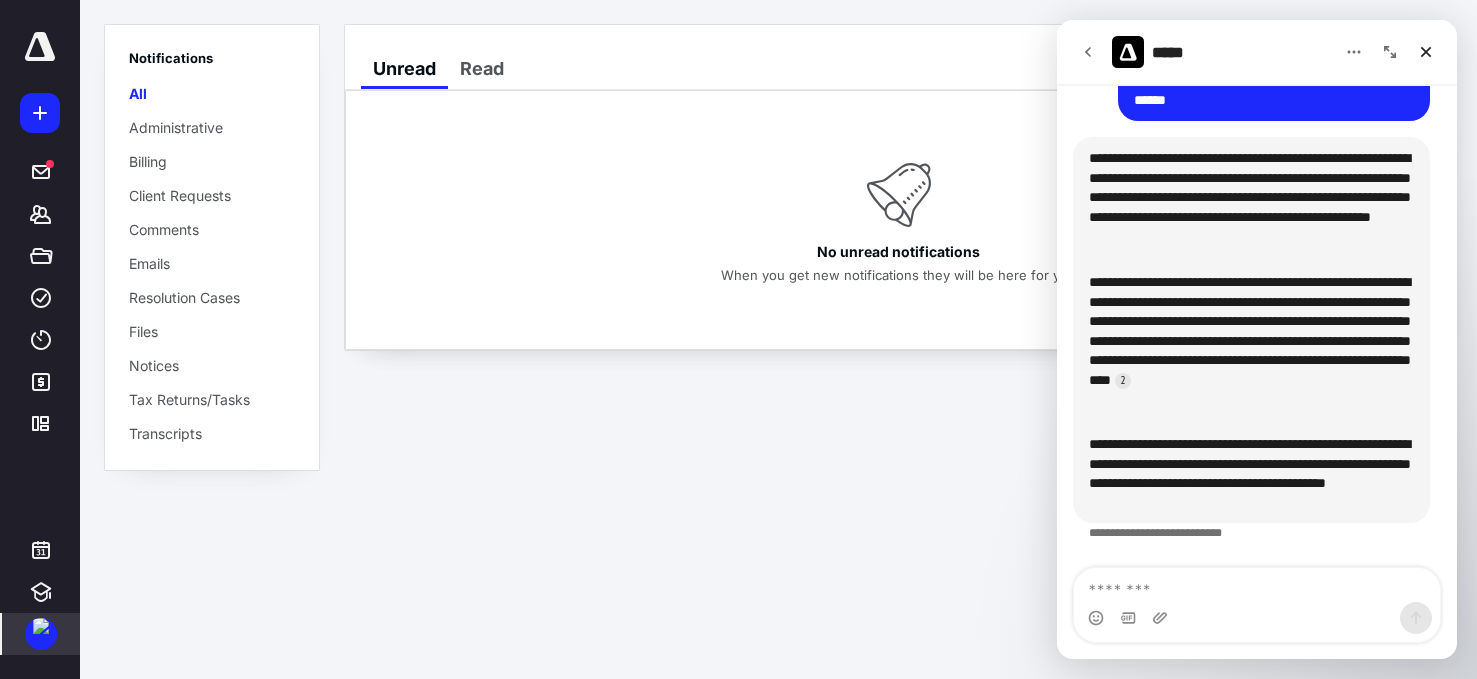 click at bounding box center [1257, 585] 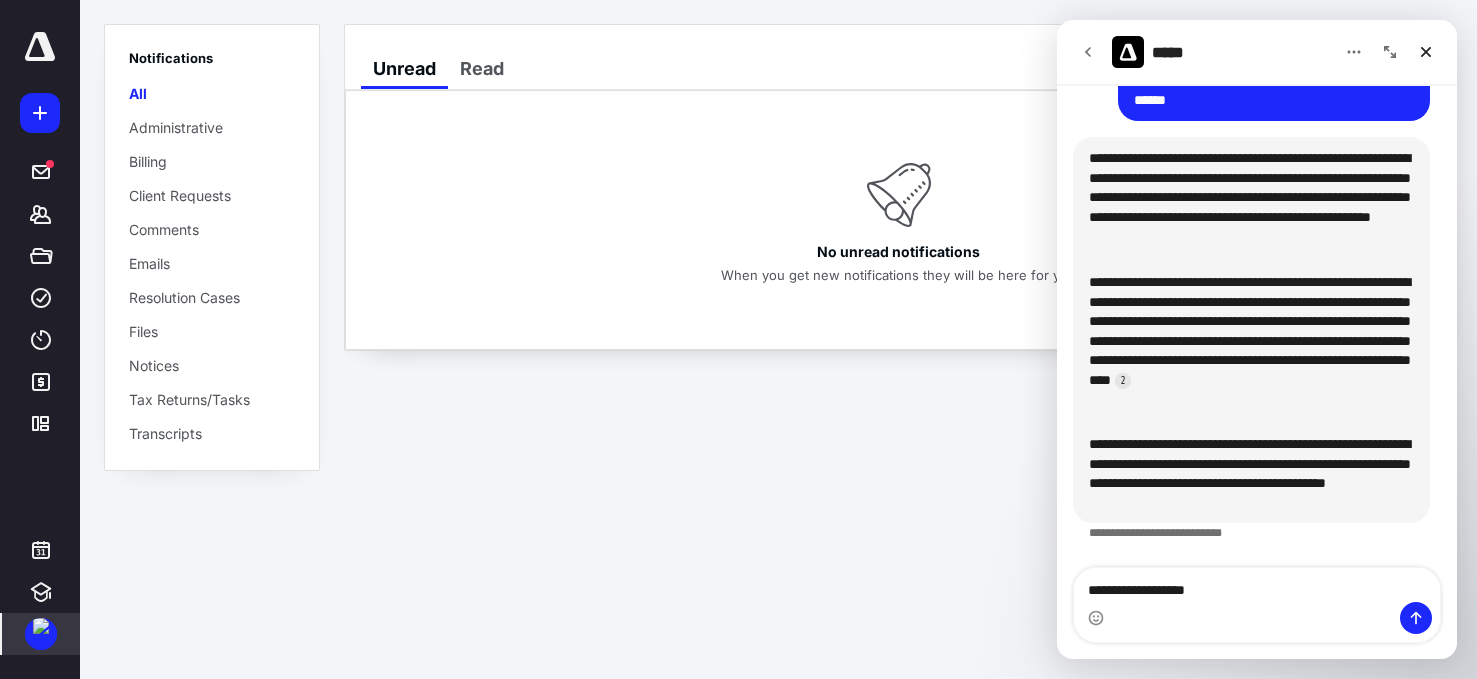 type on "**********" 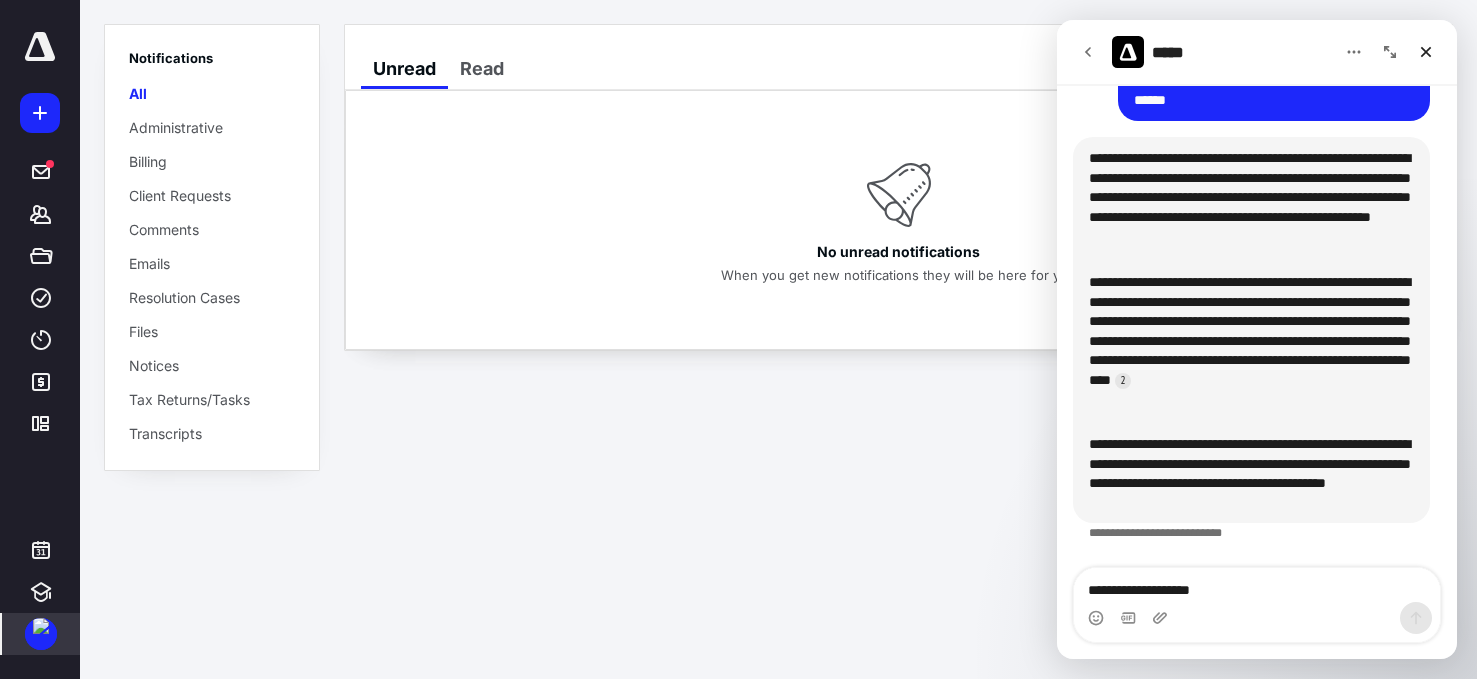 type 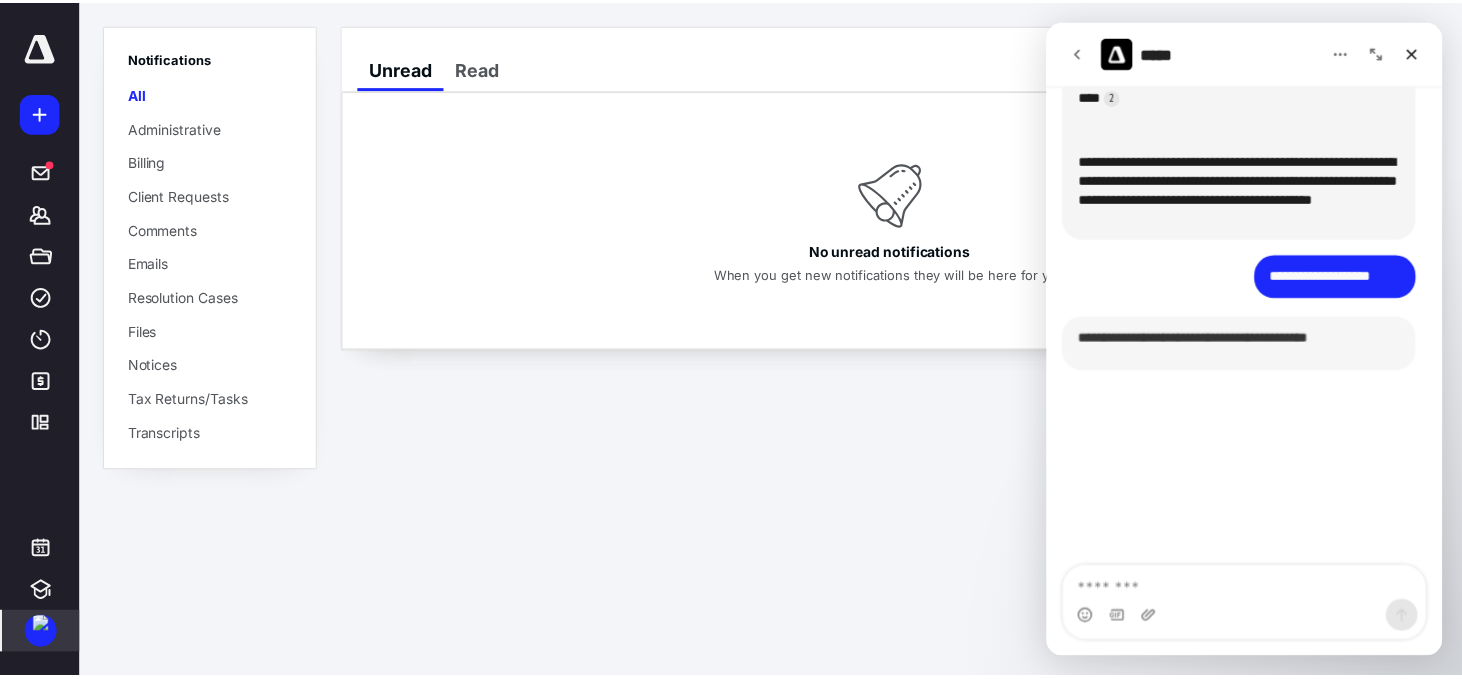 scroll, scrollTop: 825, scrollLeft: 0, axis: vertical 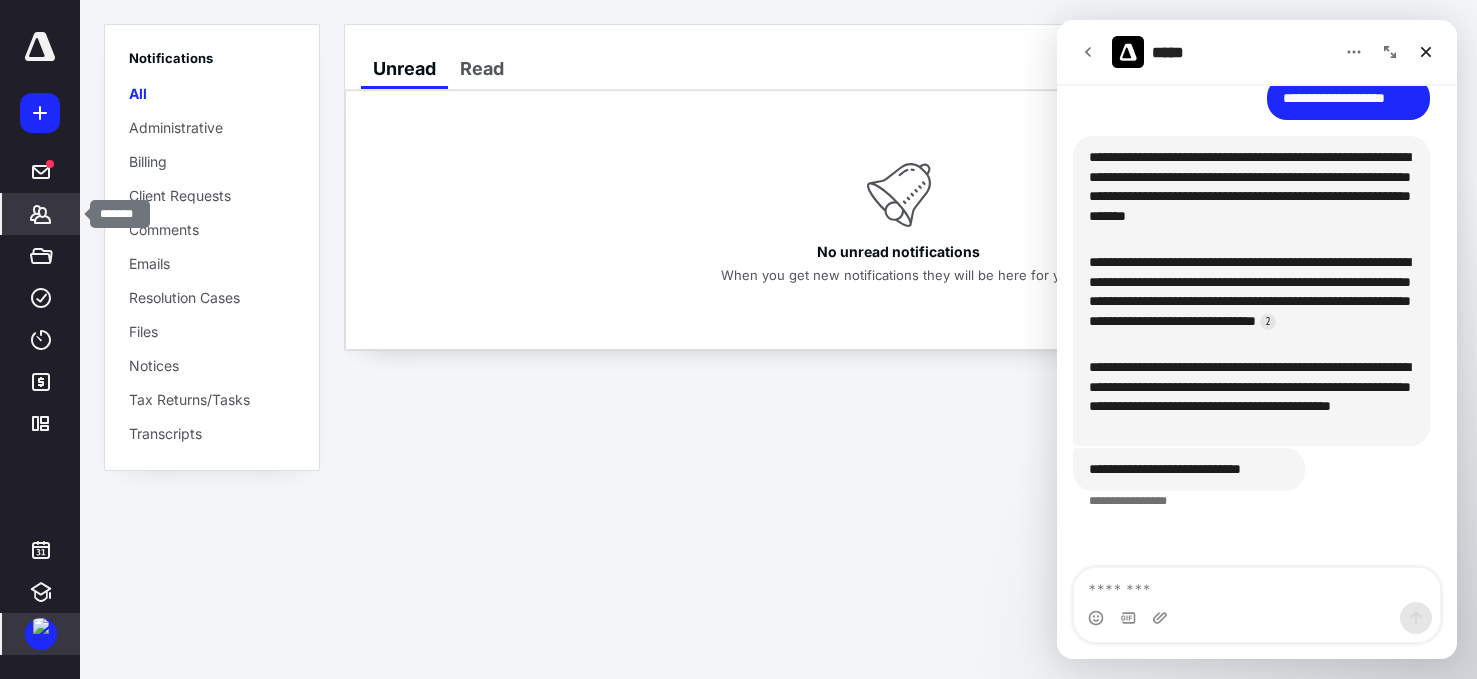 click 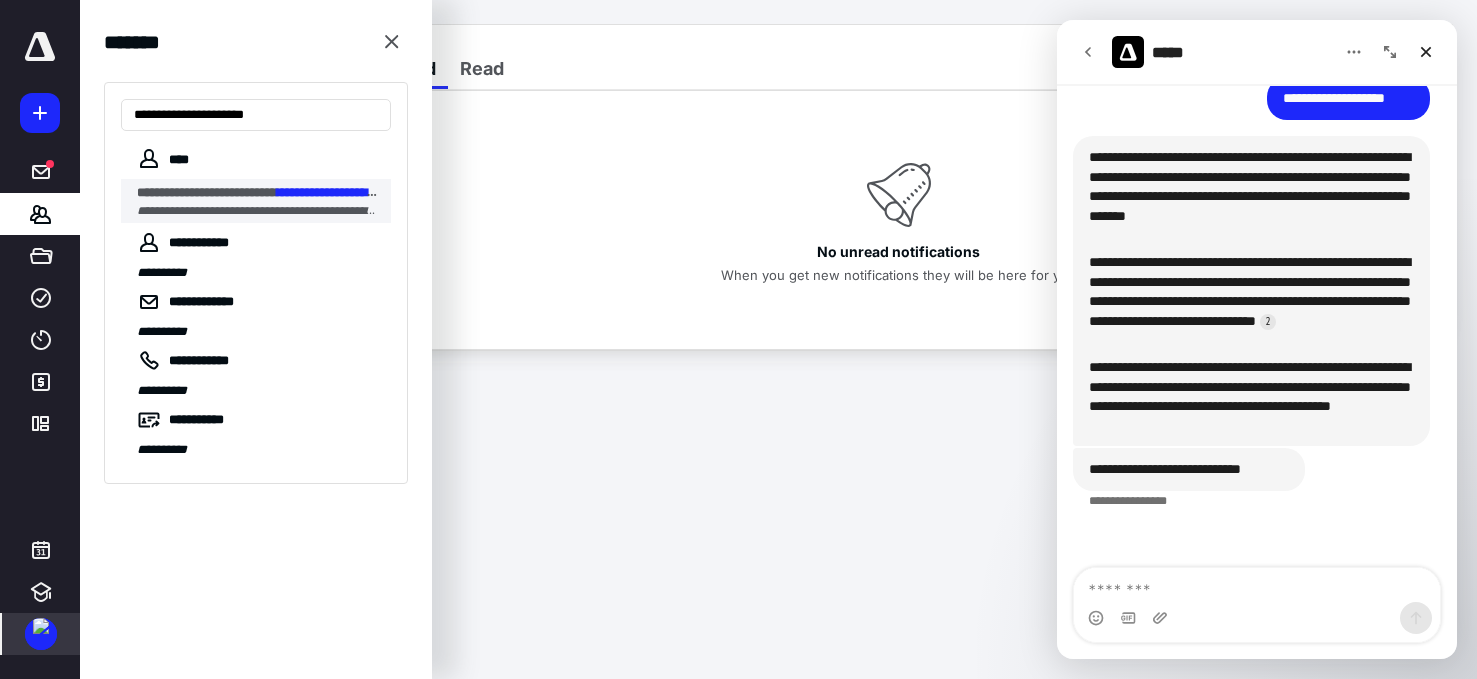 type on "**********" 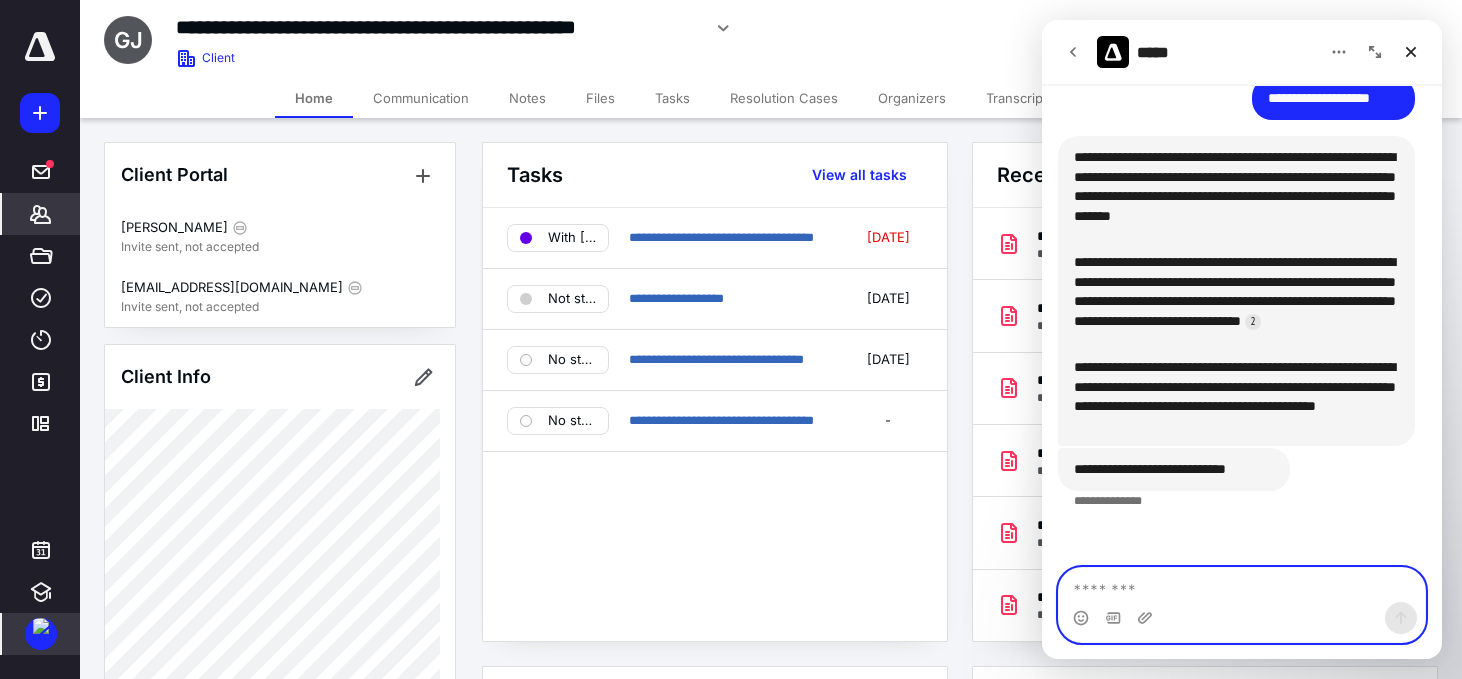 click at bounding box center (1242, 585) 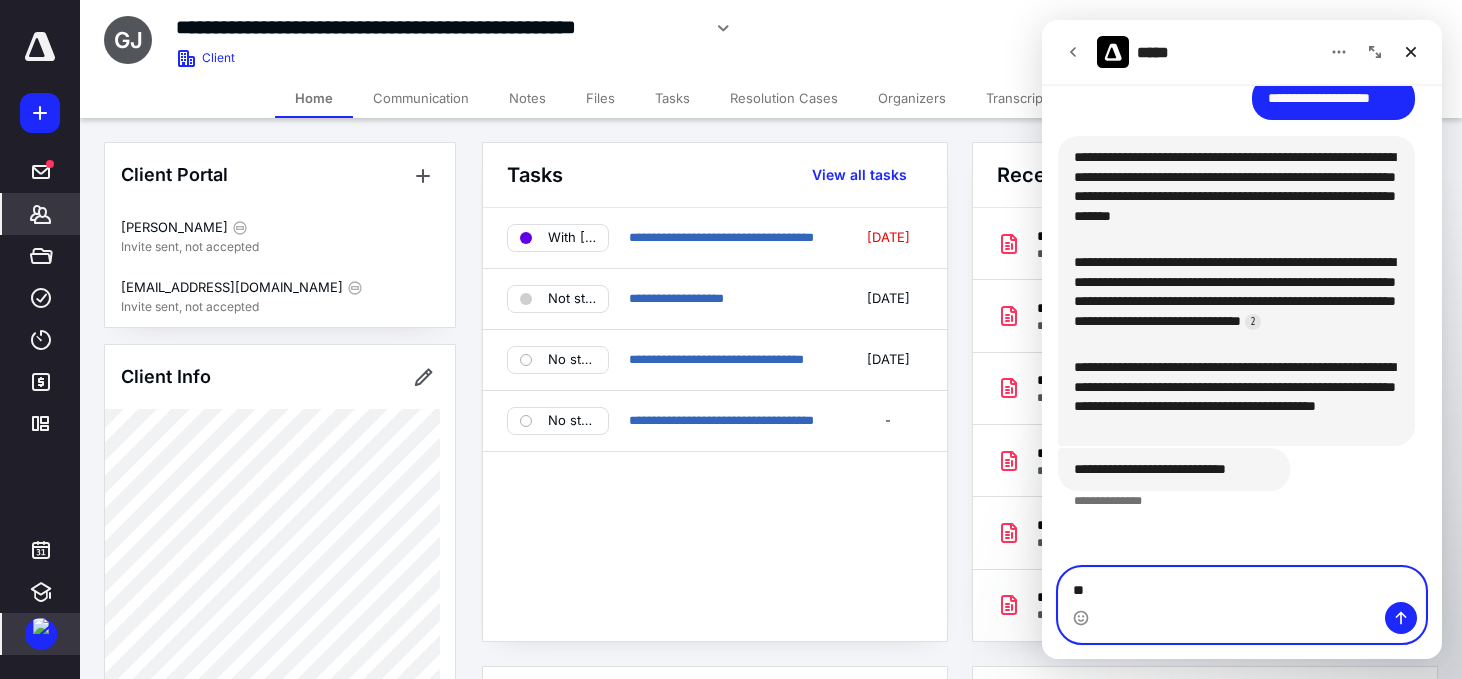 type on "***" 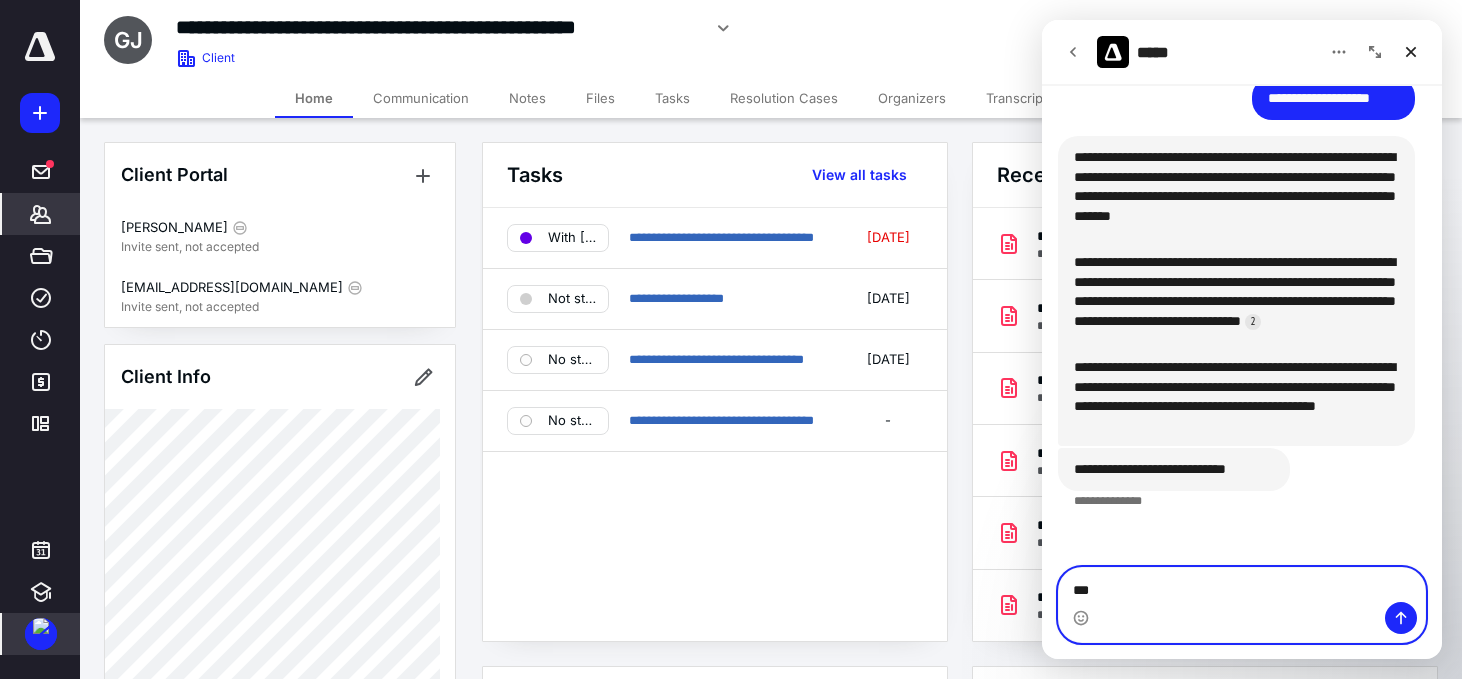 type 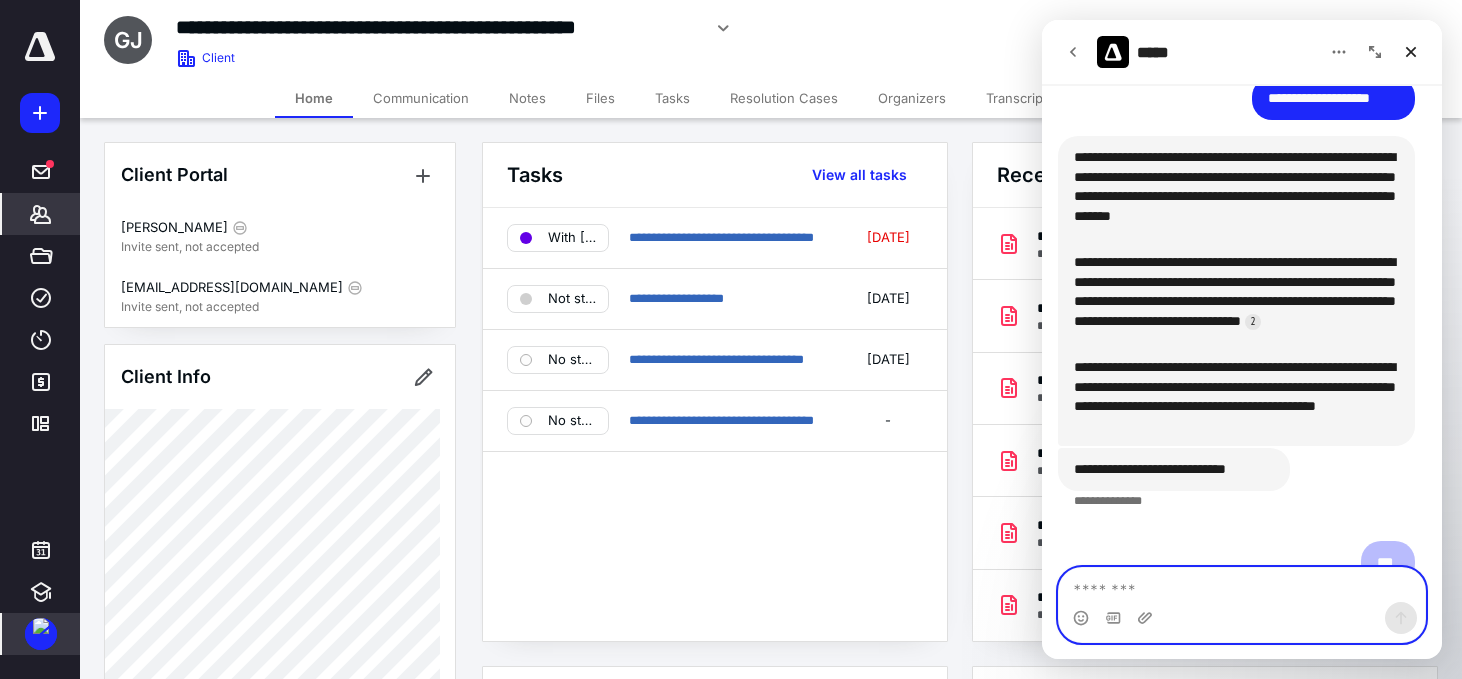 scroll, scrollTop: 852, scrollLeft: 0, axis: vertical 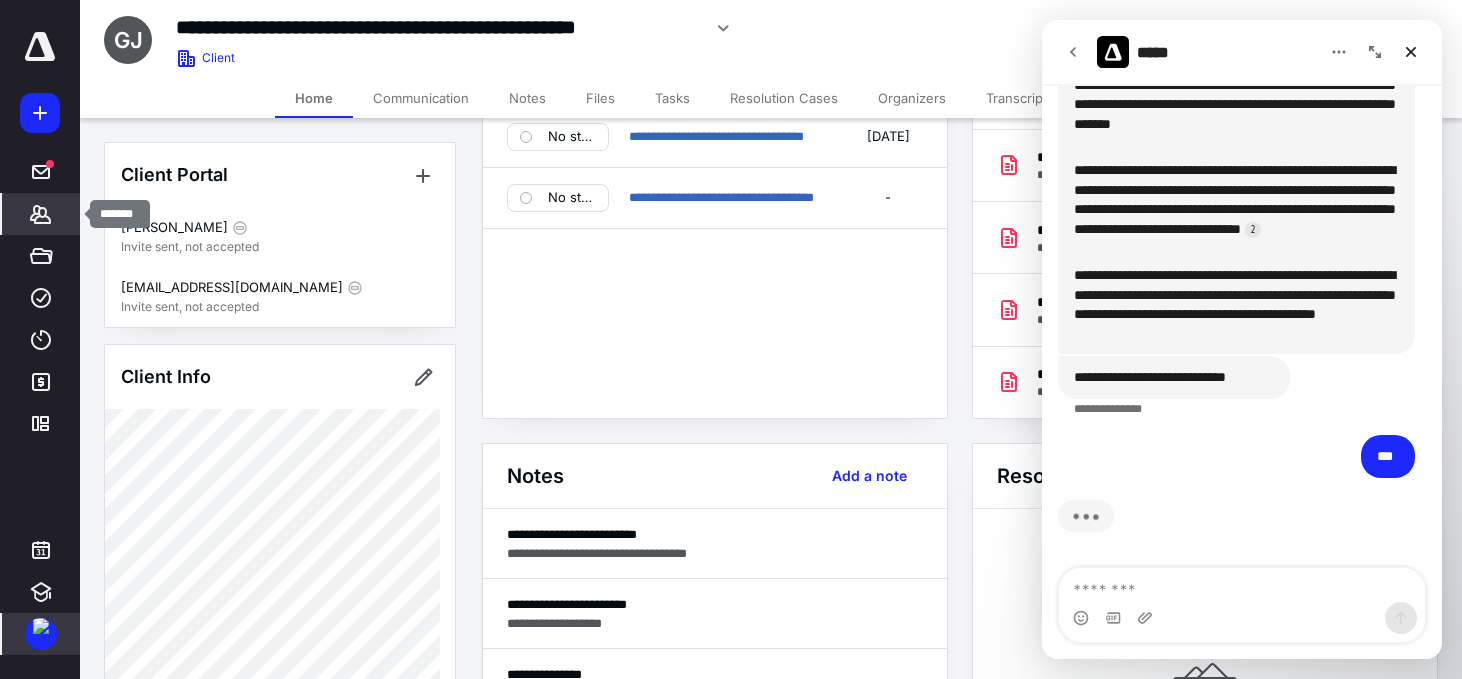 click 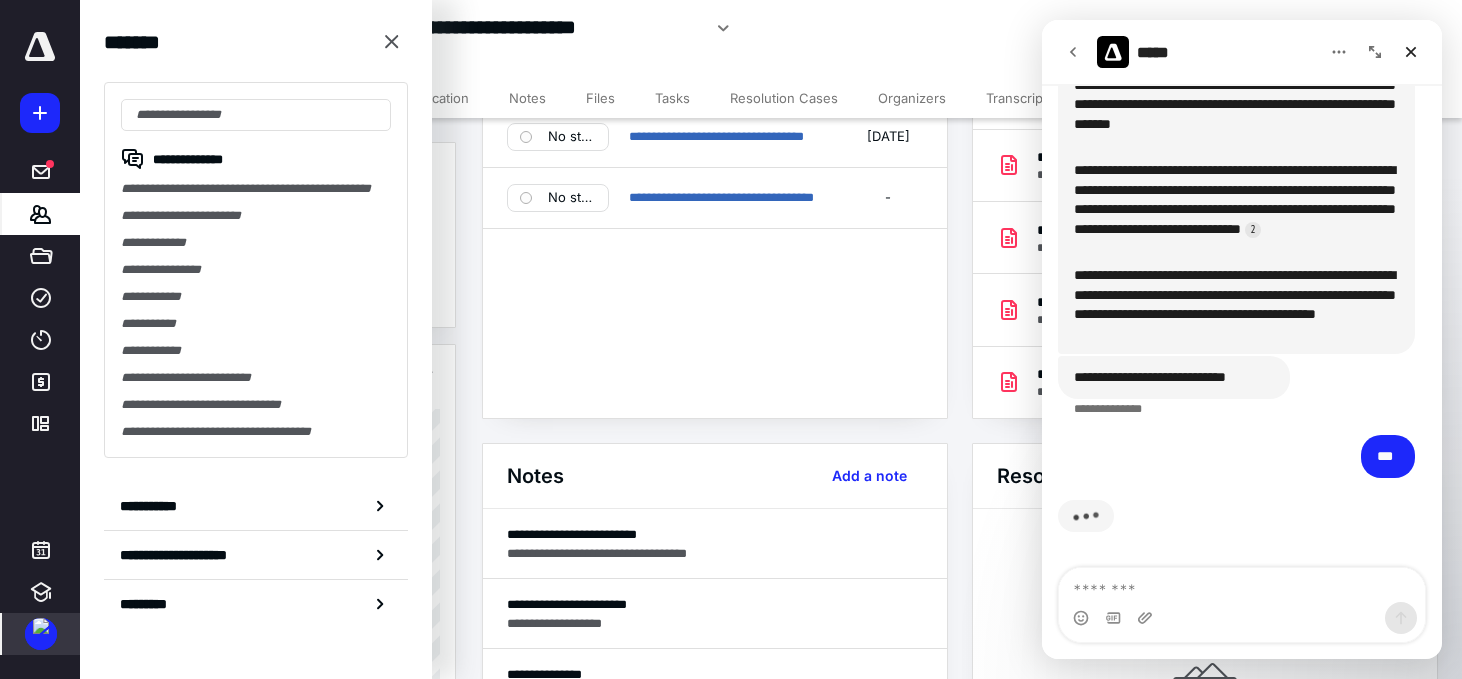 scroll, scrollTop: 131, scrollLeft: 0, axis: vertical 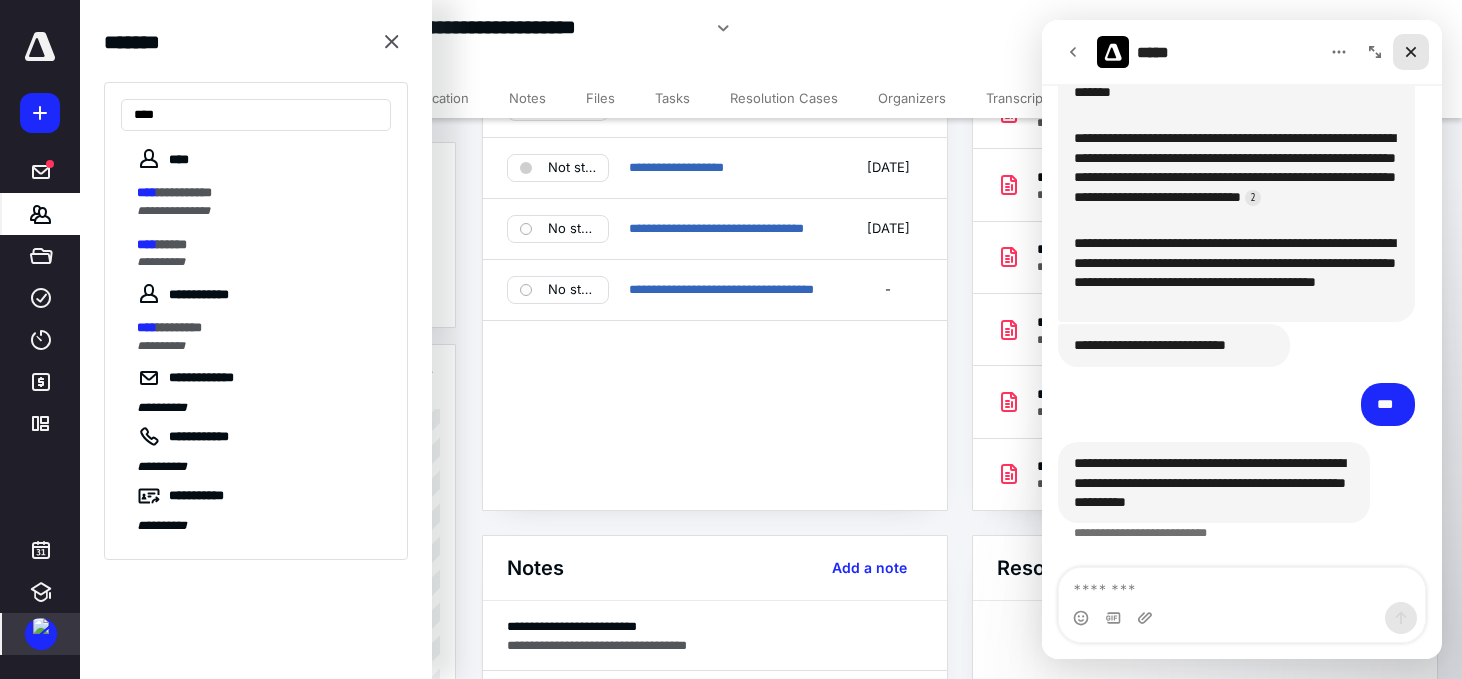 type on "****" 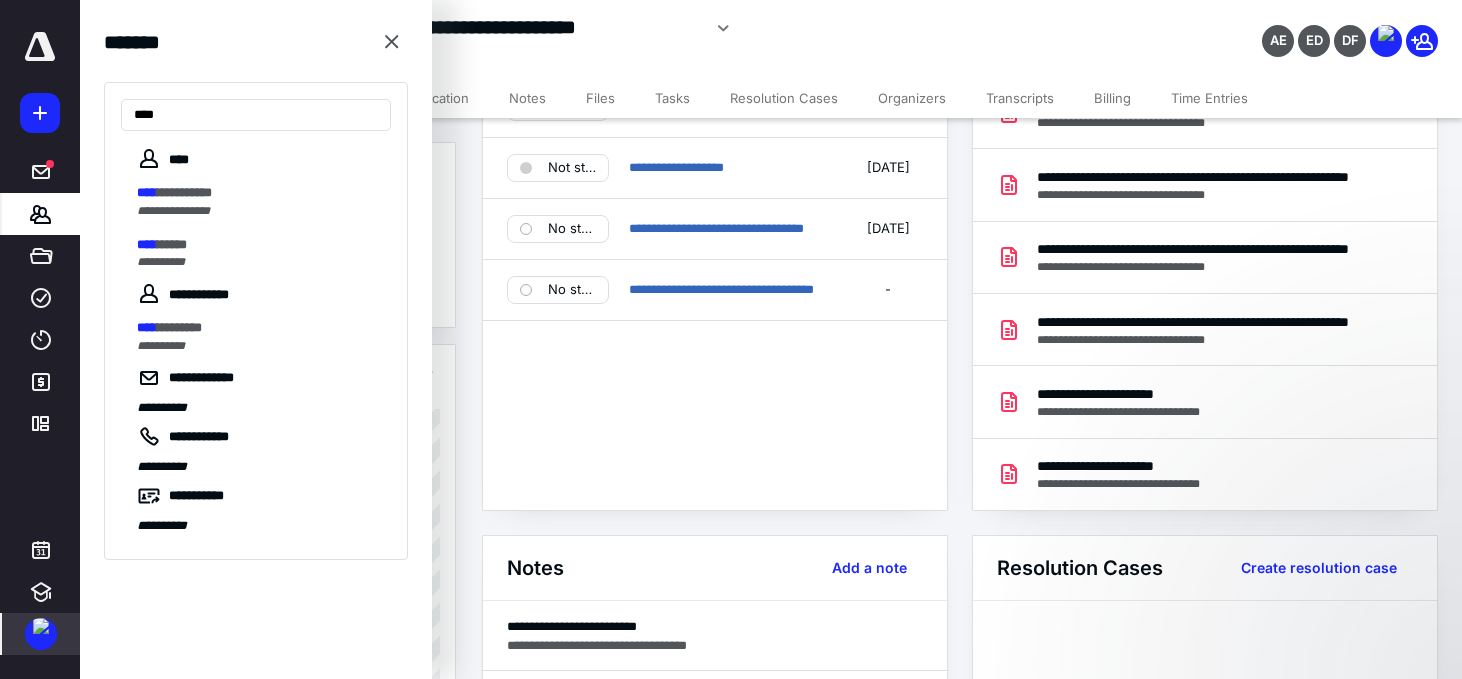scroll, scrollTop: 65, scrollLeft: 0, axis: vertical 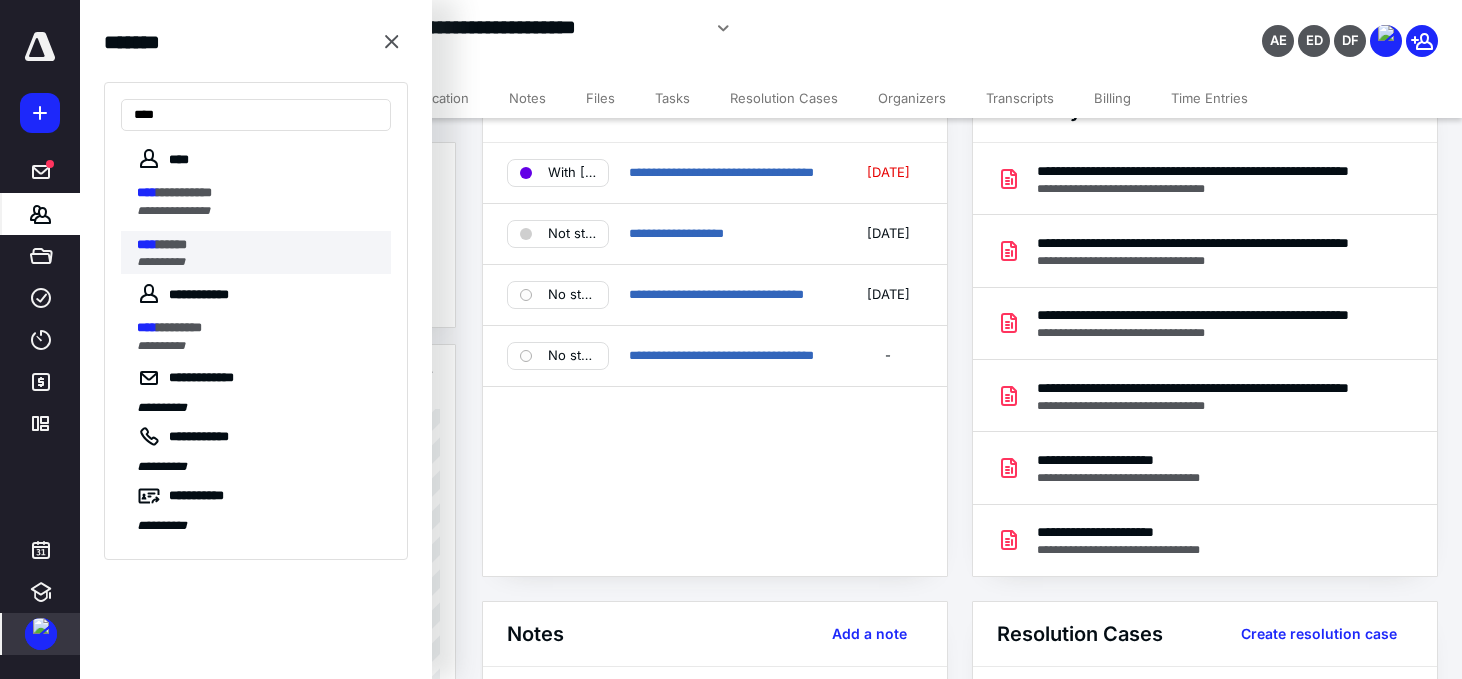 click on "**********" at bounding box center (161, 262) 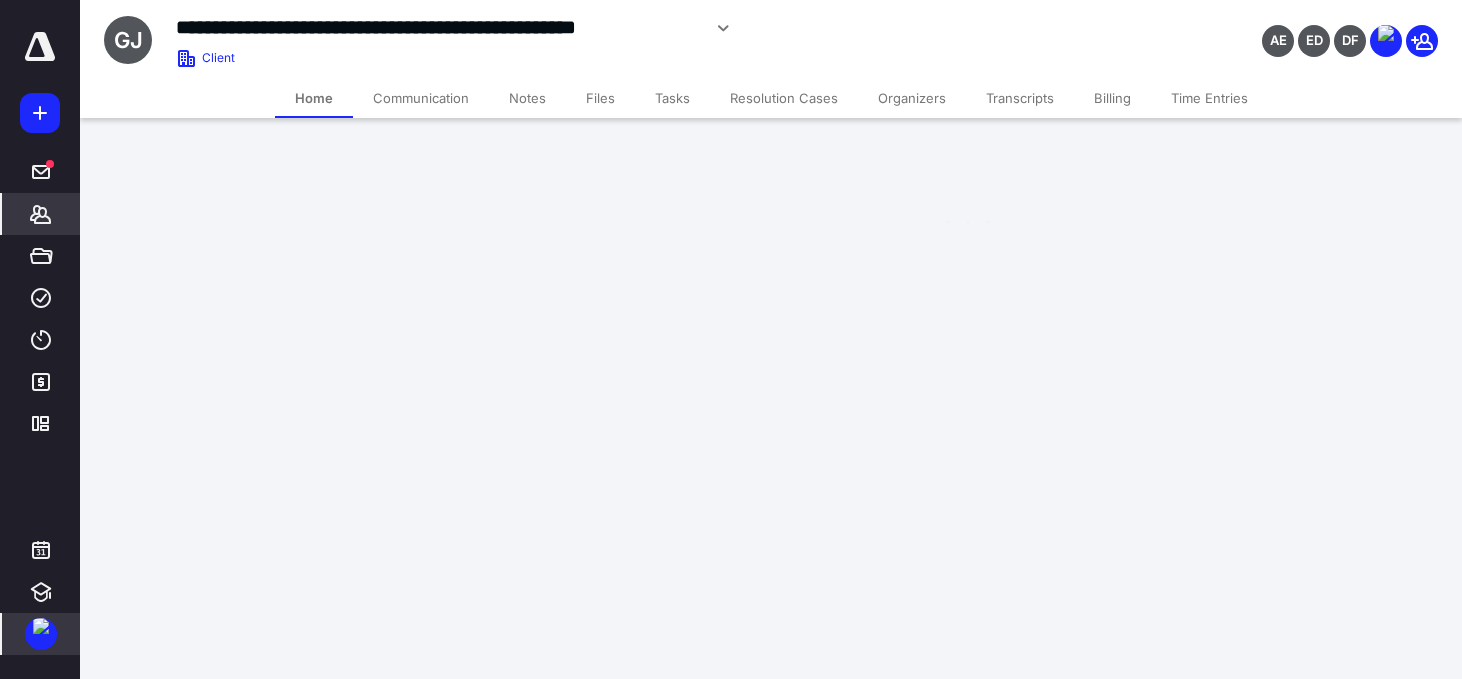scroll, scrollTop: 0, scrollLeft: 0, axis: both 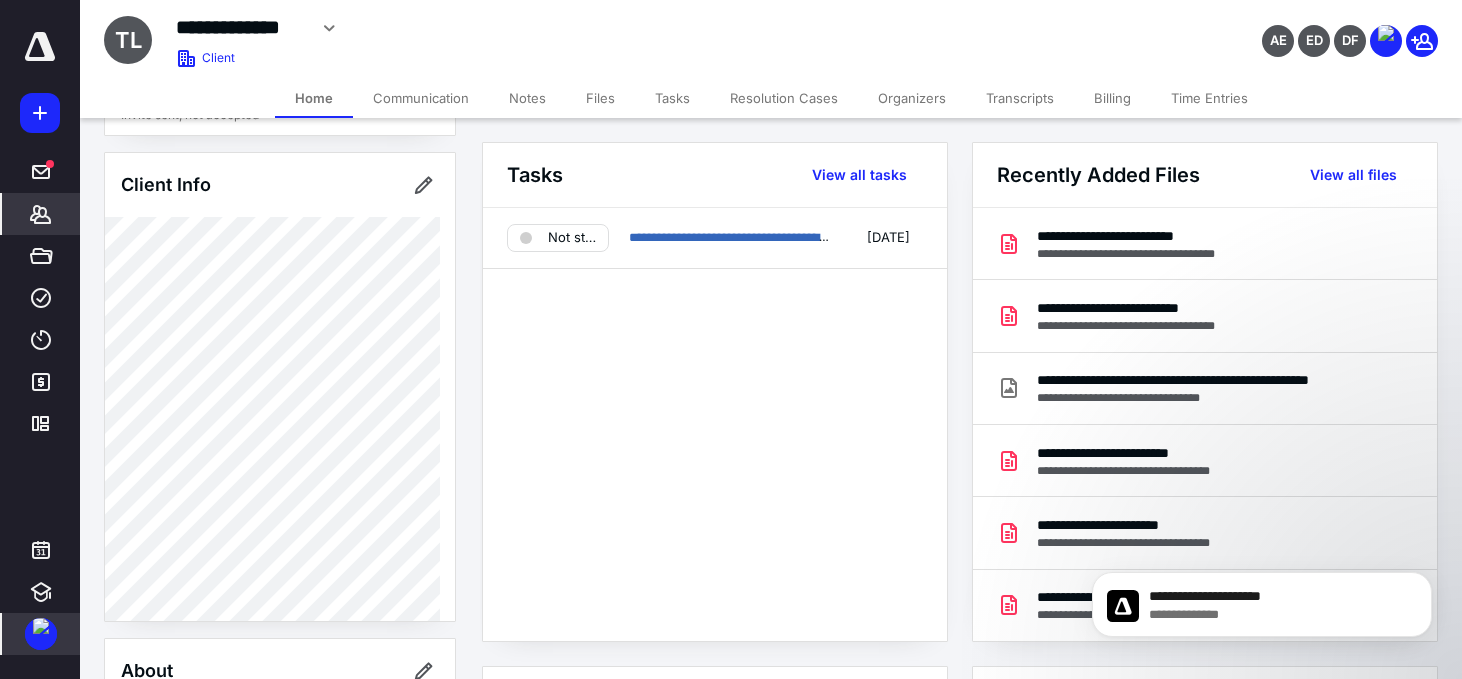 click 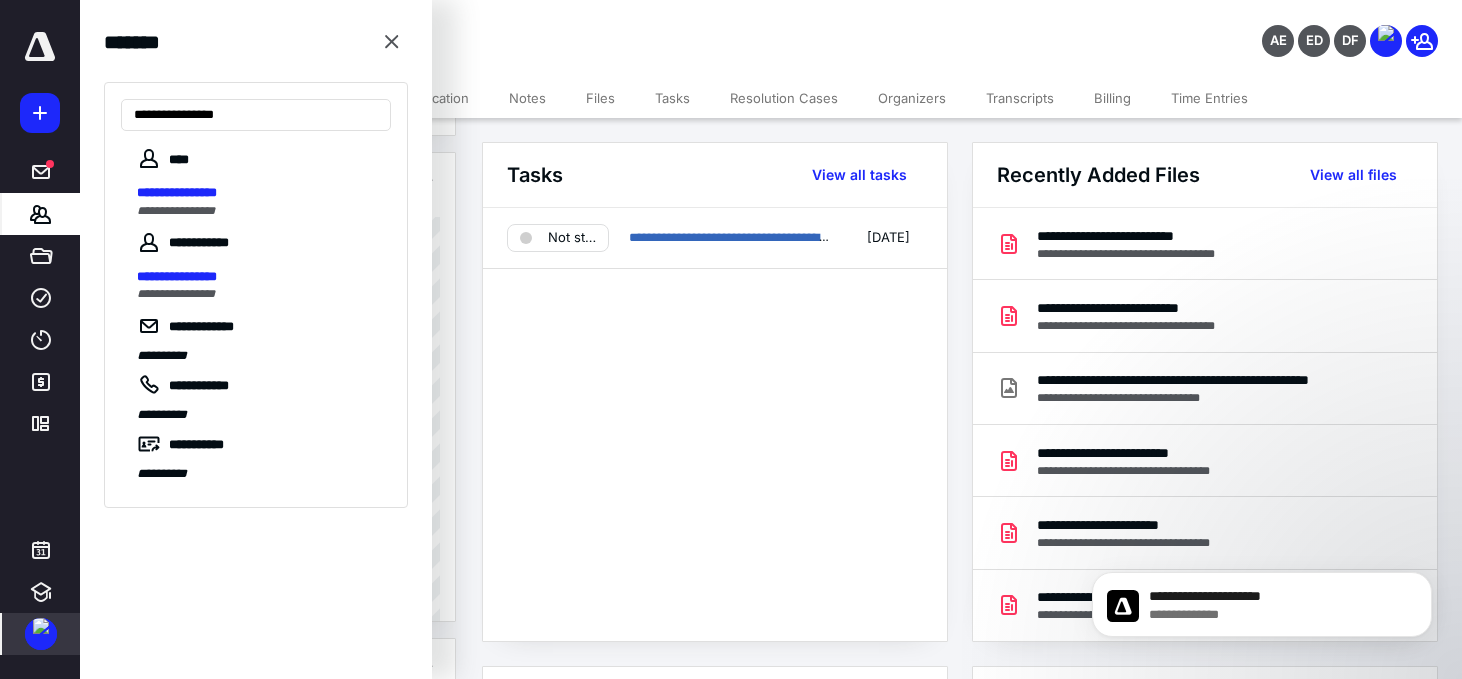 type on "**********" 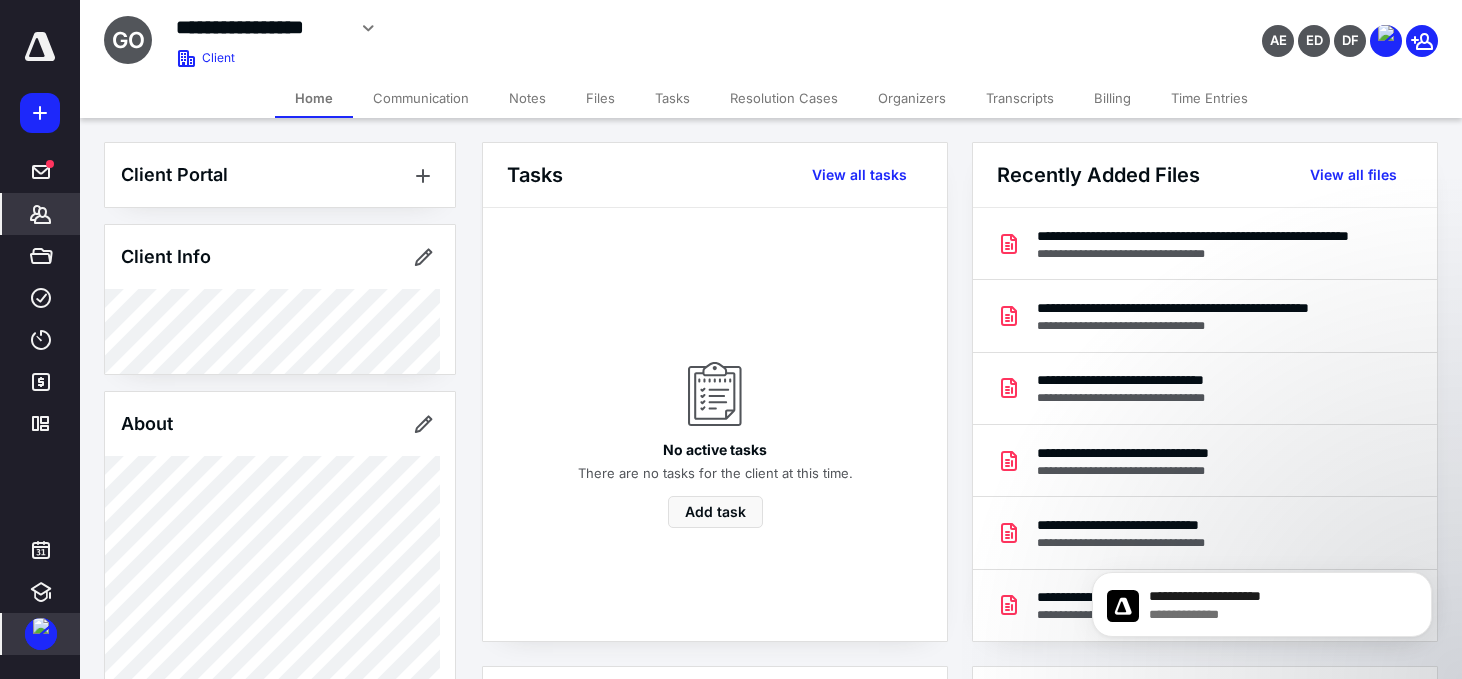 click on "Tasks" at bounding box center [672, 98] 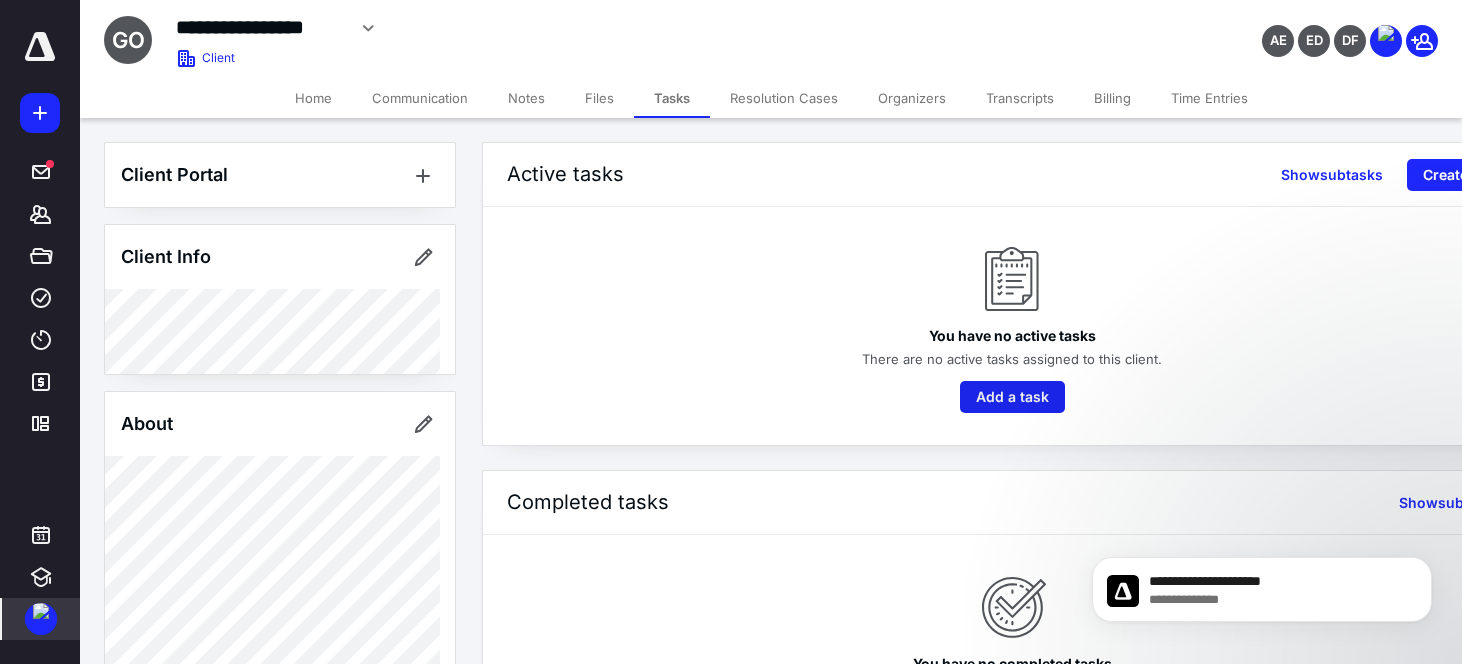 click on "Add a task" at bounding box center (1012, 397) 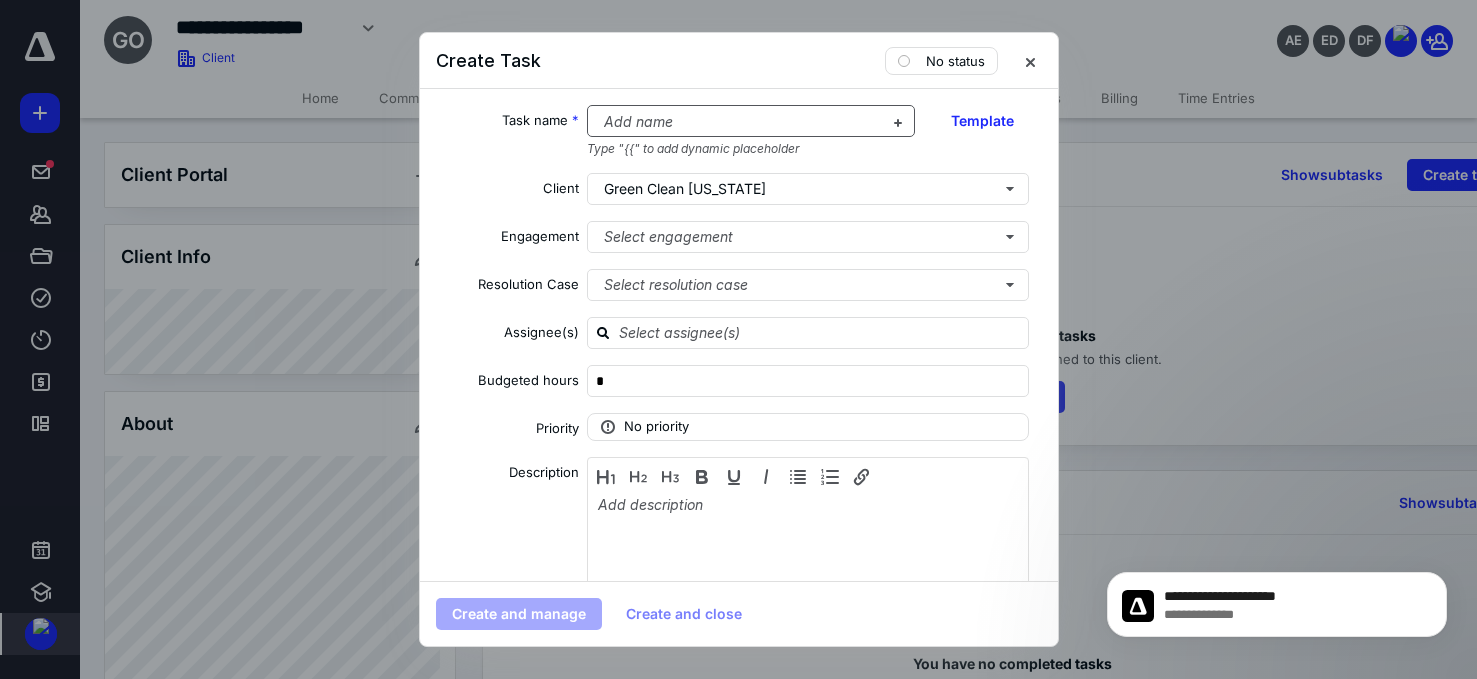 click at bounding box center (739, 122) 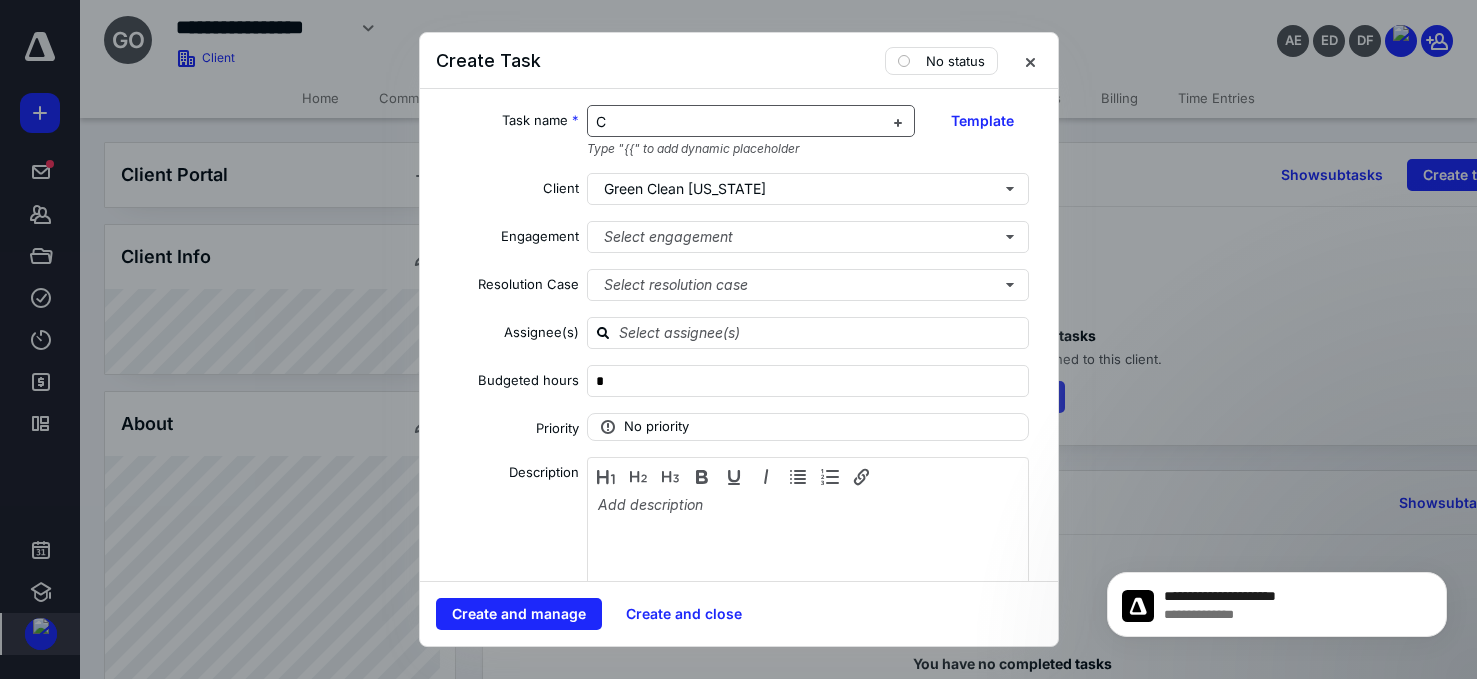 type 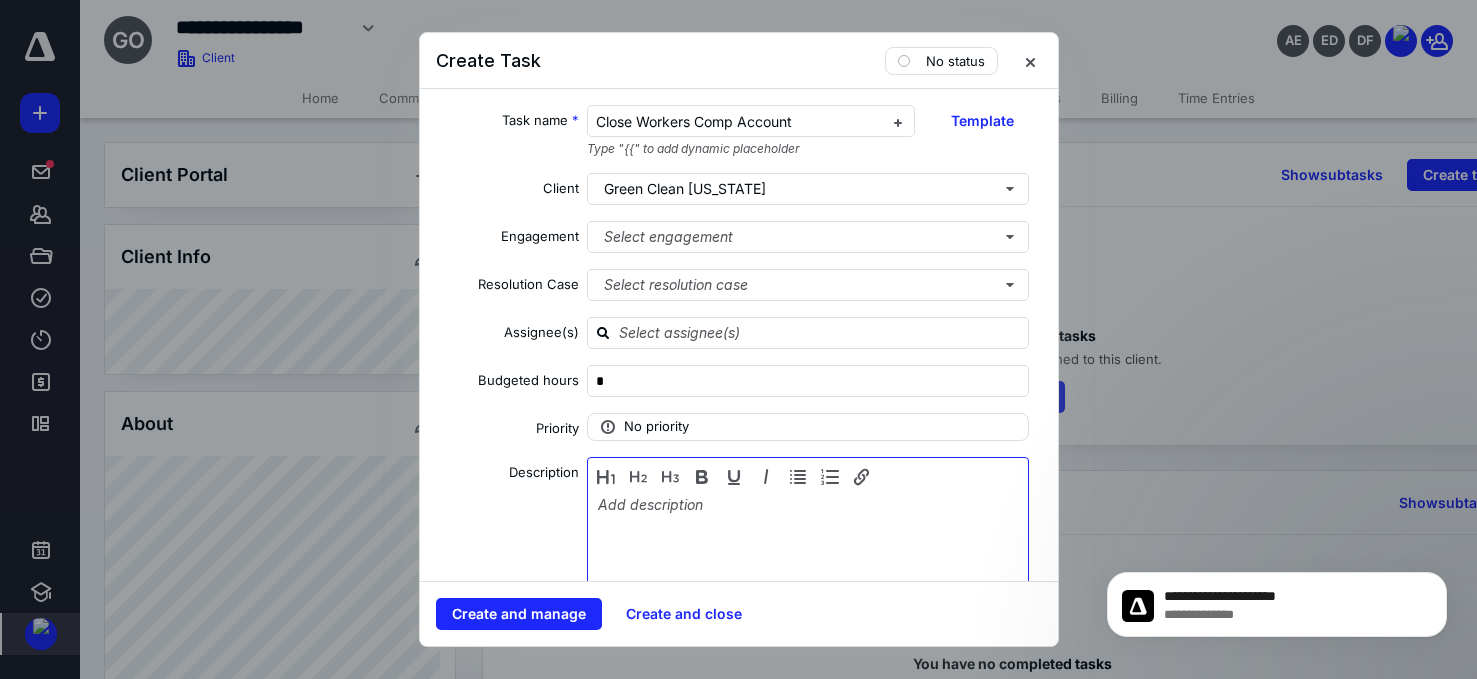 click at bounding box center (808, 546) 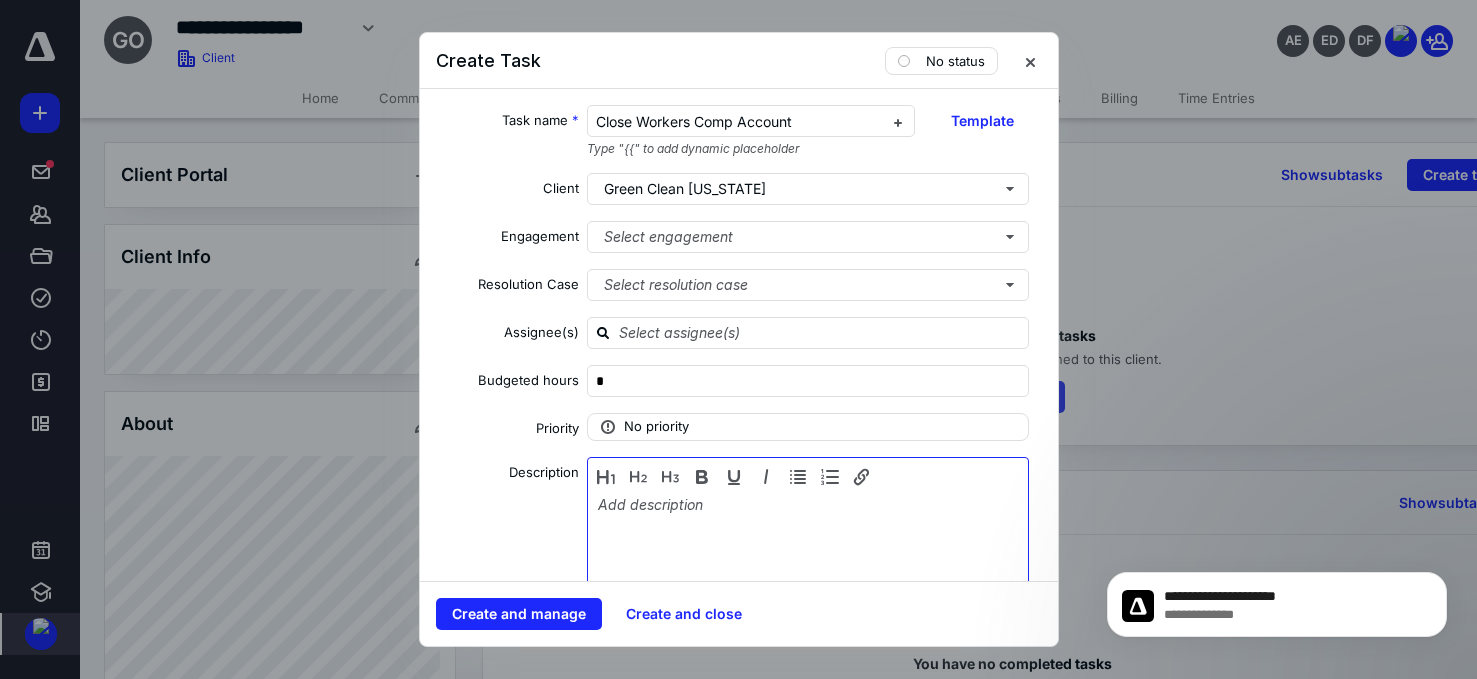type 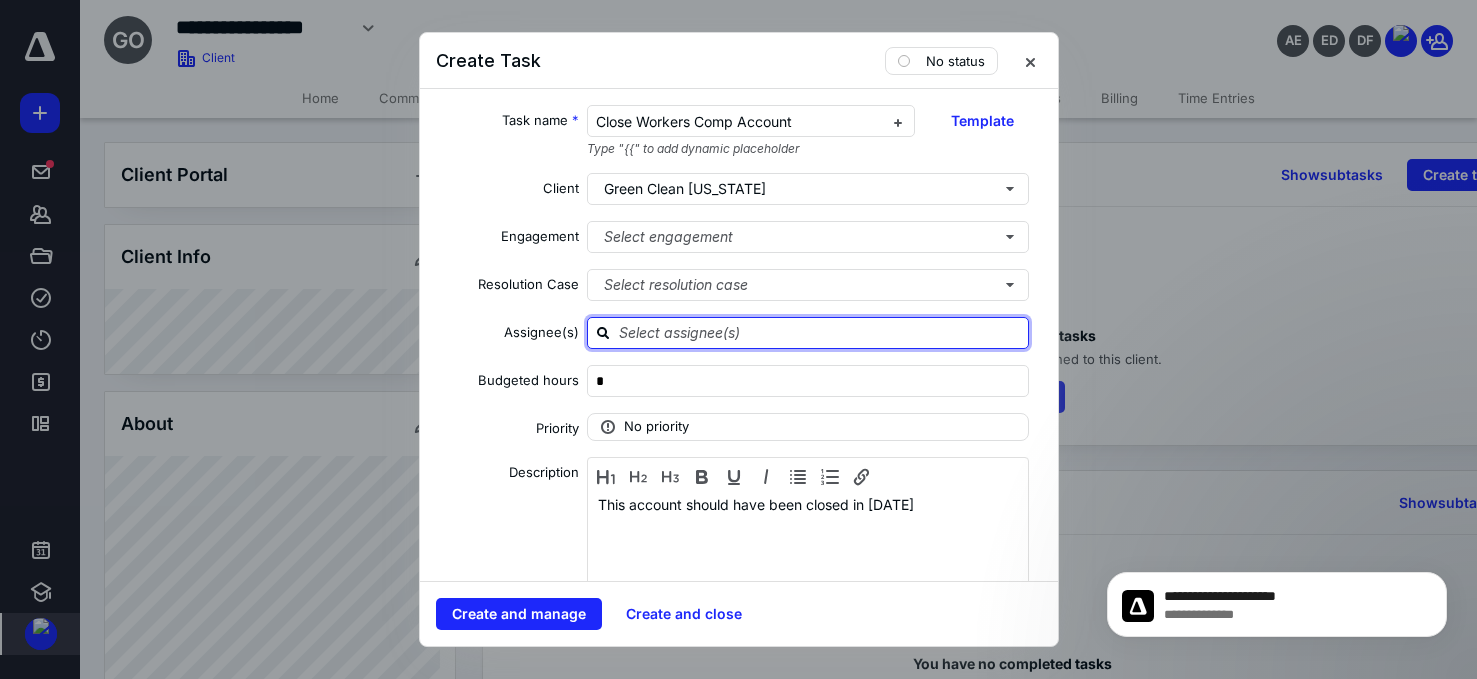 click at bounding box center [820, 332] 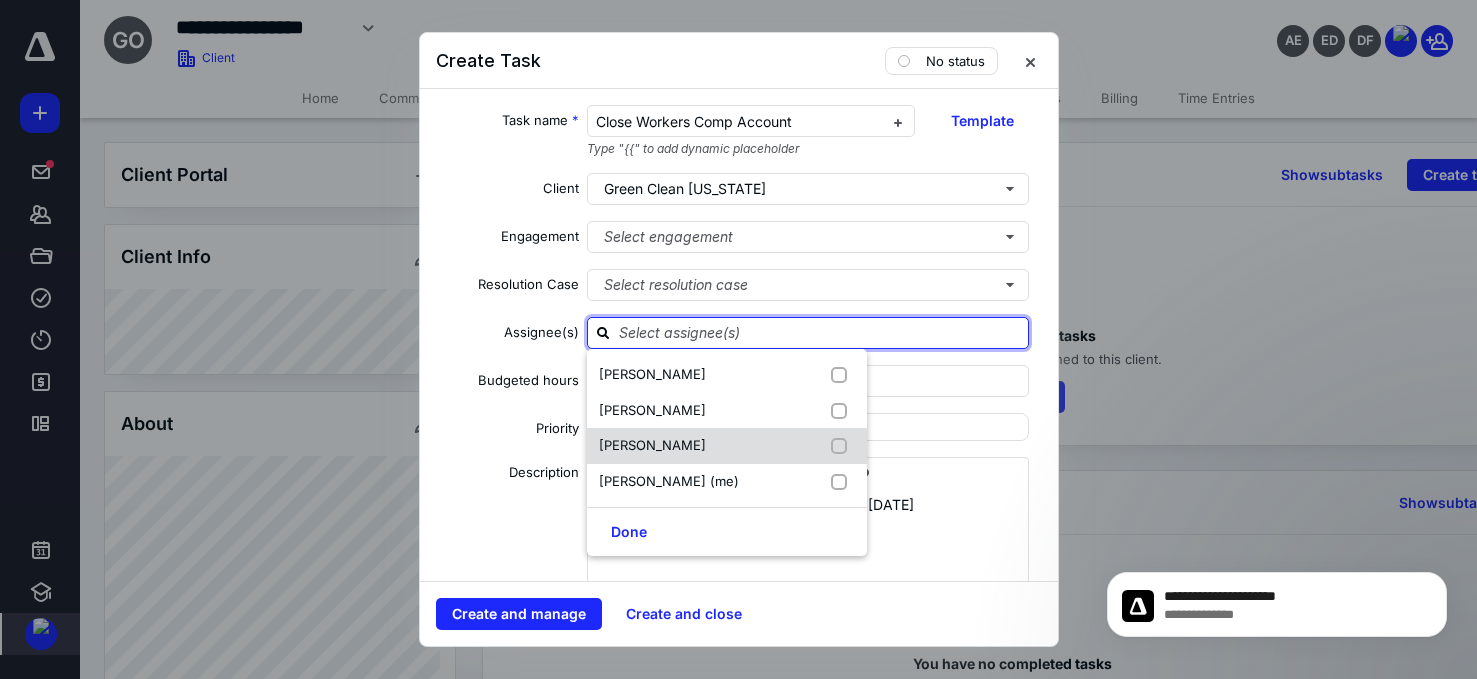 click on "[PERSON_NAME]" at bounding box center (652, 445) 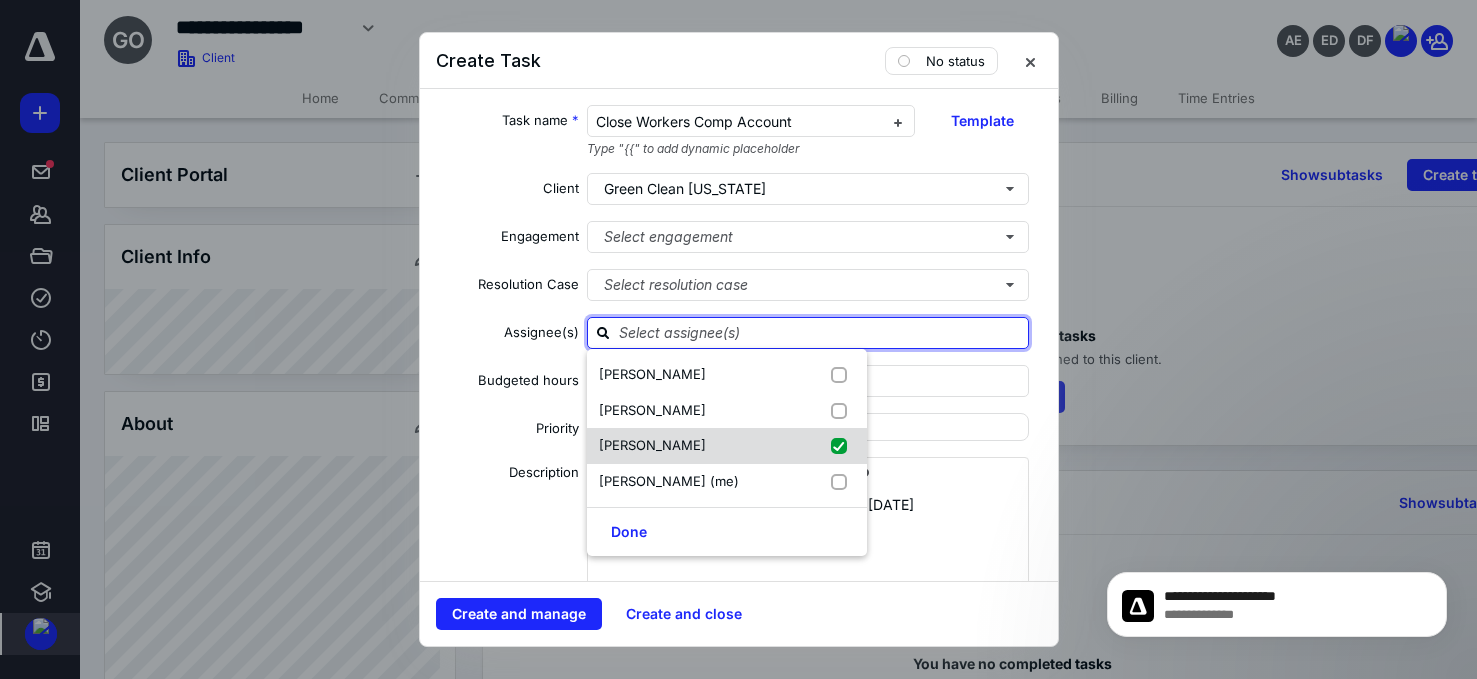 checkbox on "true" 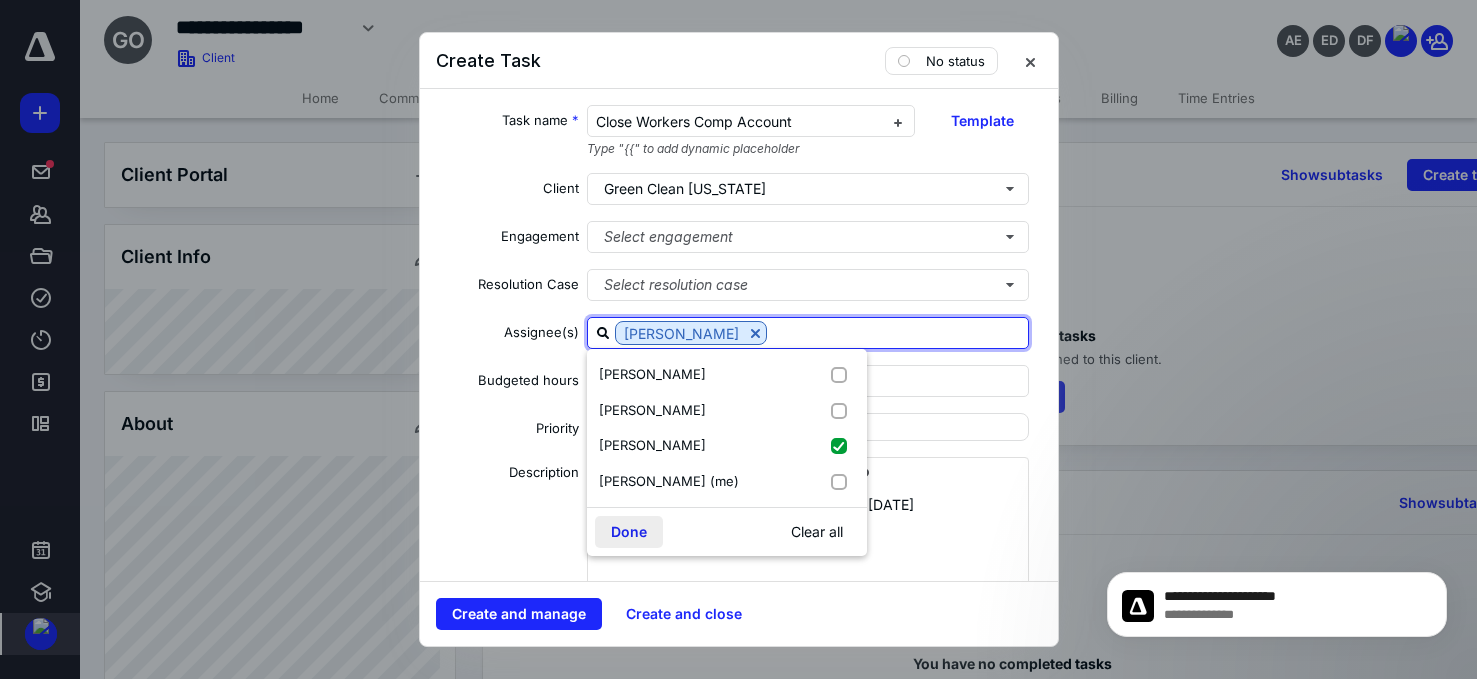 click on "Done" at bounding box center [629, 532] 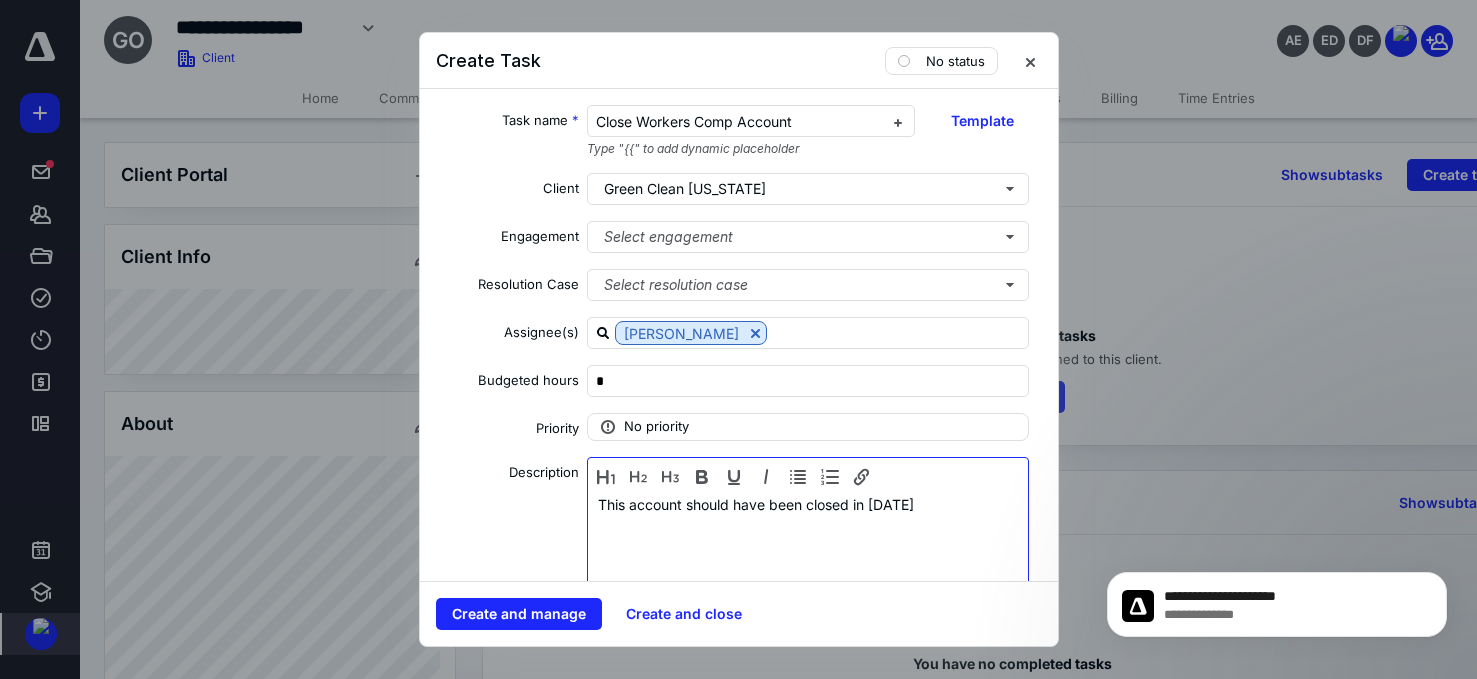click on "This account should have been closed in [DATE]" at bounding box center [808, 546] 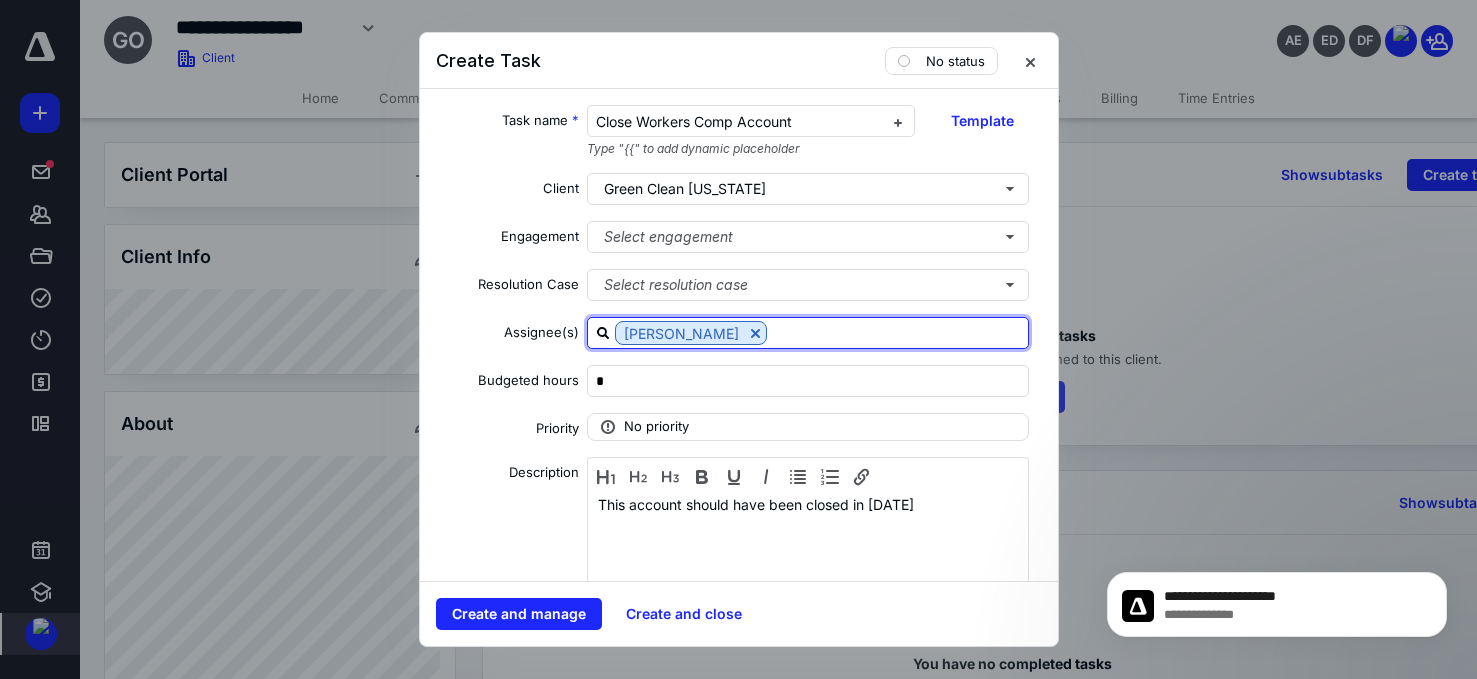 click at bounding box center [897, 332] 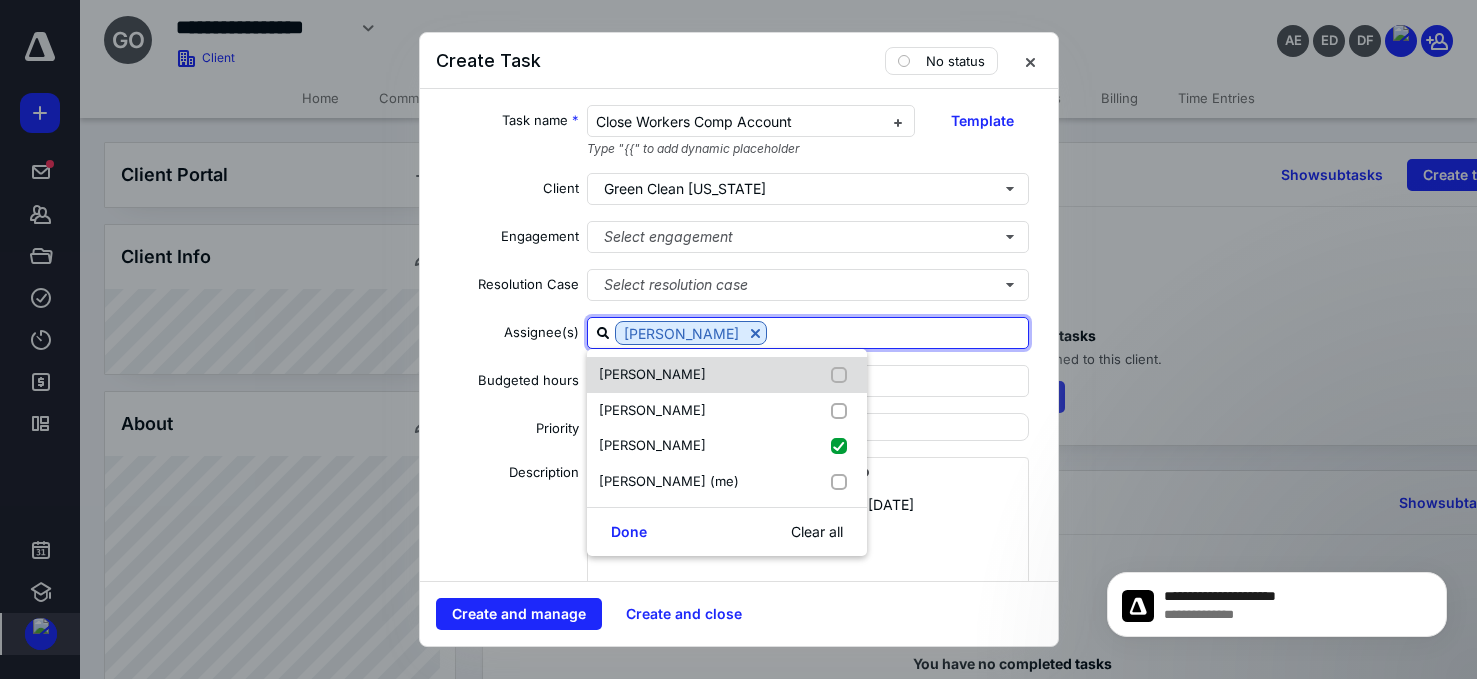 click at bounding box center (843, 375) 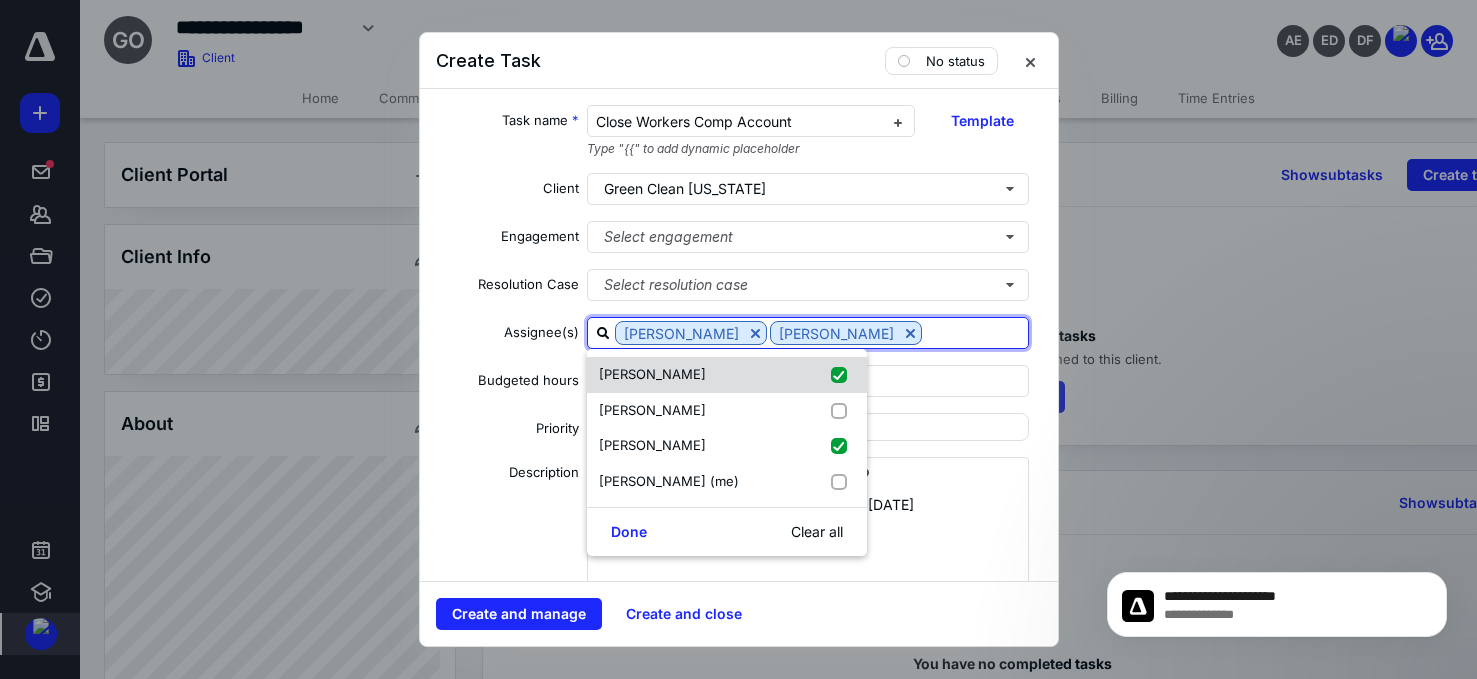 checkbox on "true" 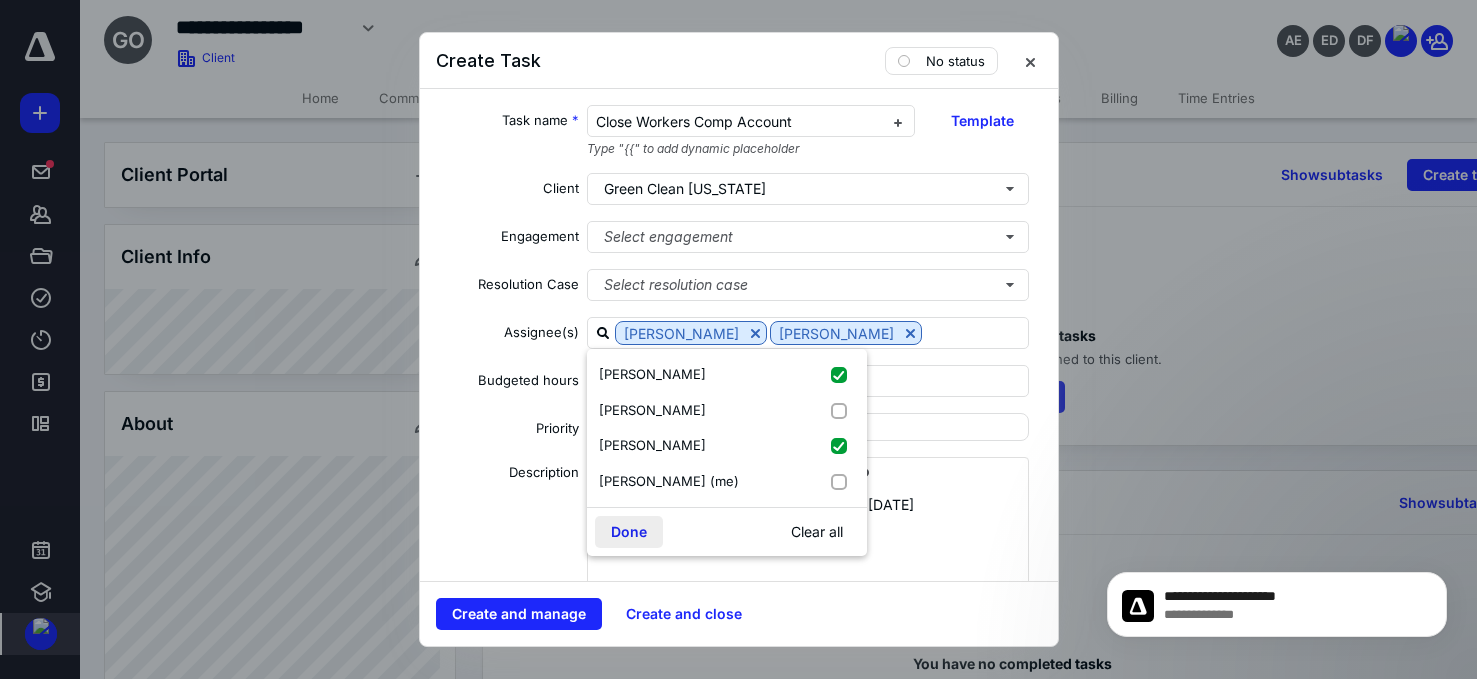 click on "Done" at bounding box center [629, 532] 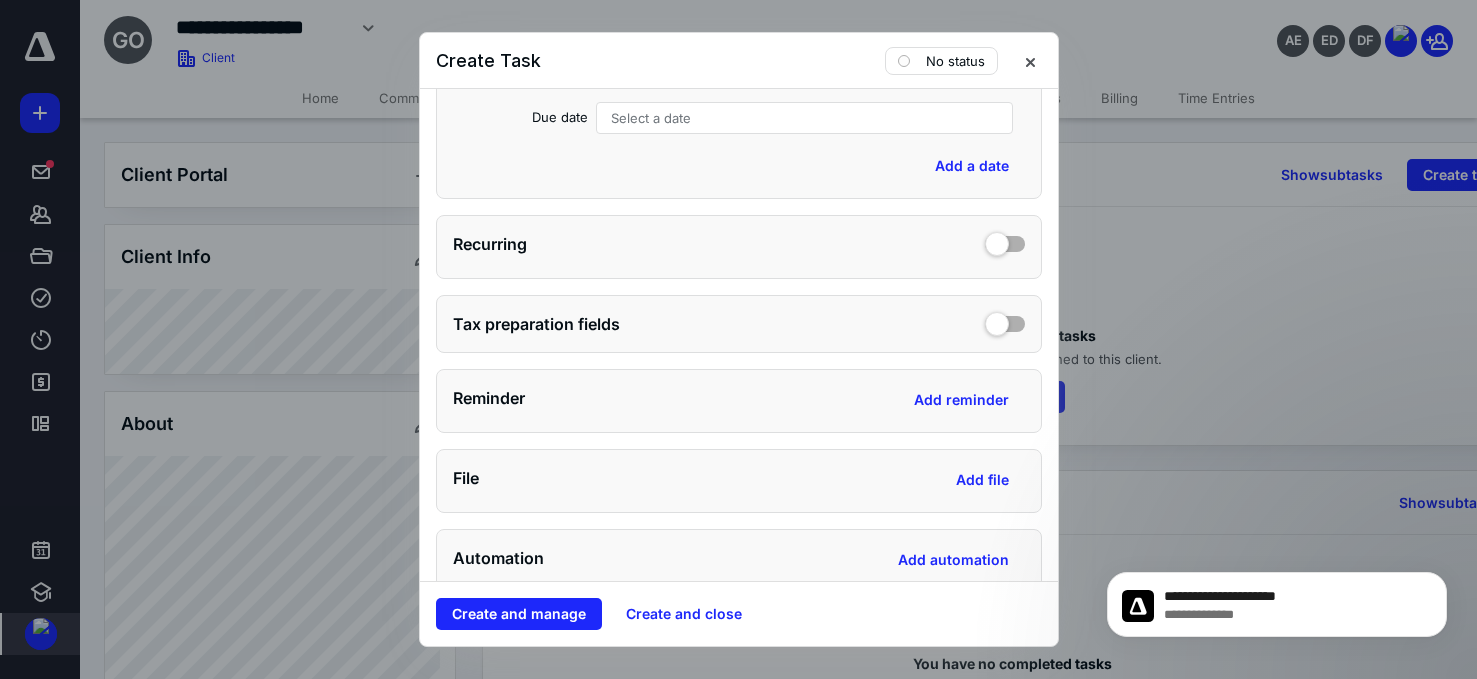 scroll, scrollTop: 437, scrollLeft: 0, axis: vertical 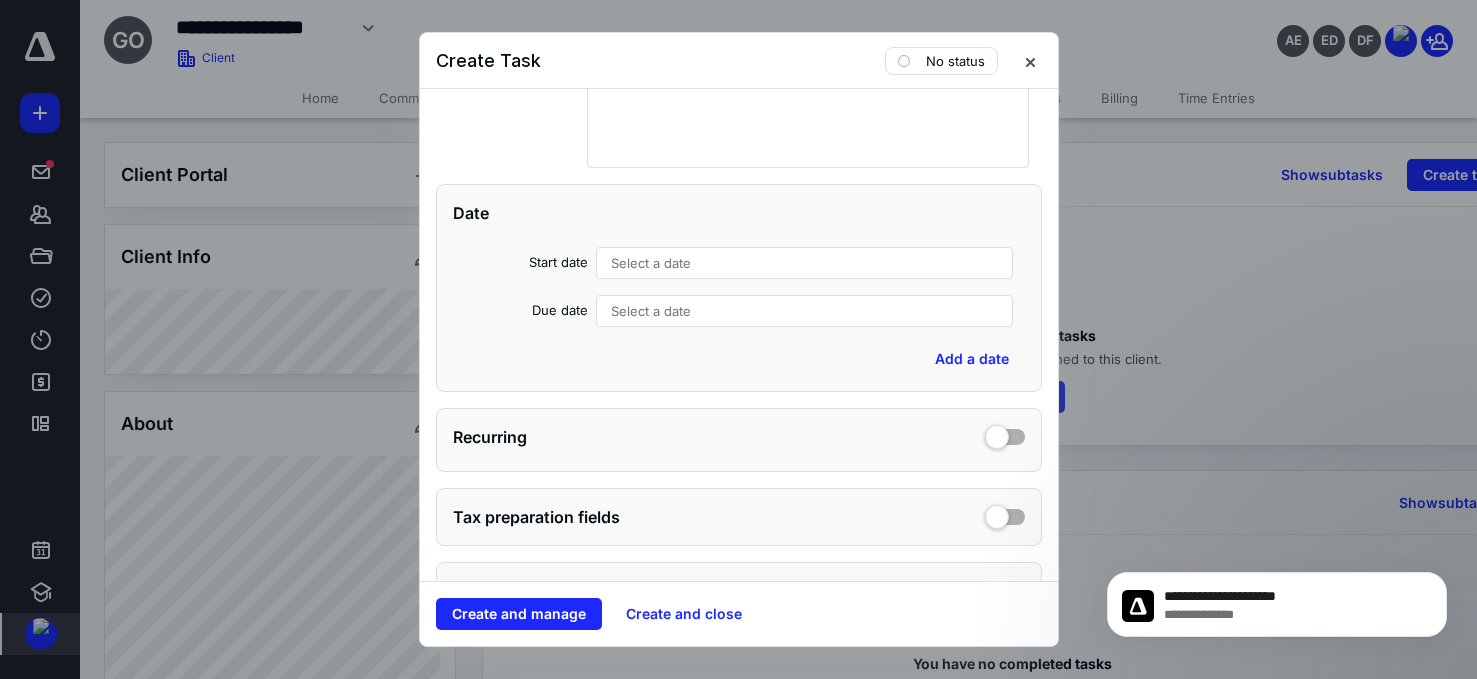 click on "Select a date" at bounding box center (651, 311) 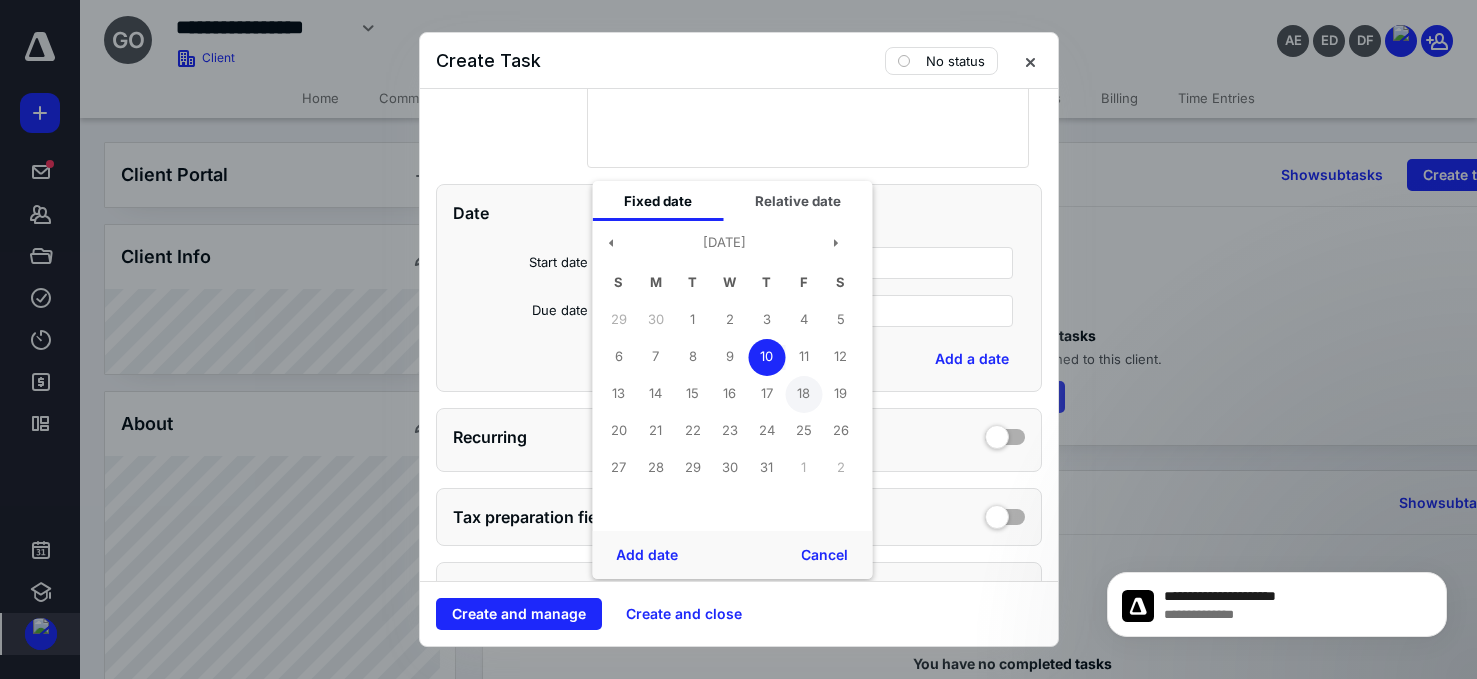 click on "18" at bounding box center (803, 394) 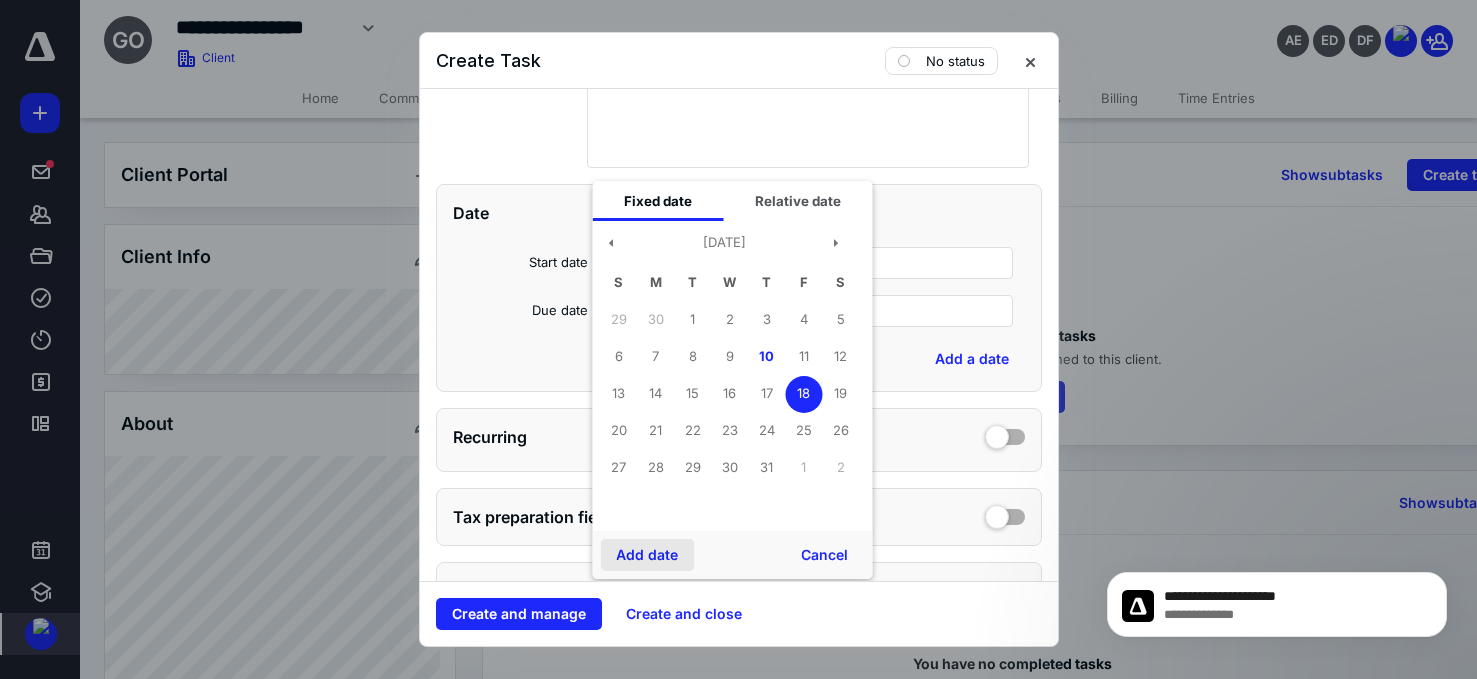 click on "Add date" at bounding box center [647, 555] 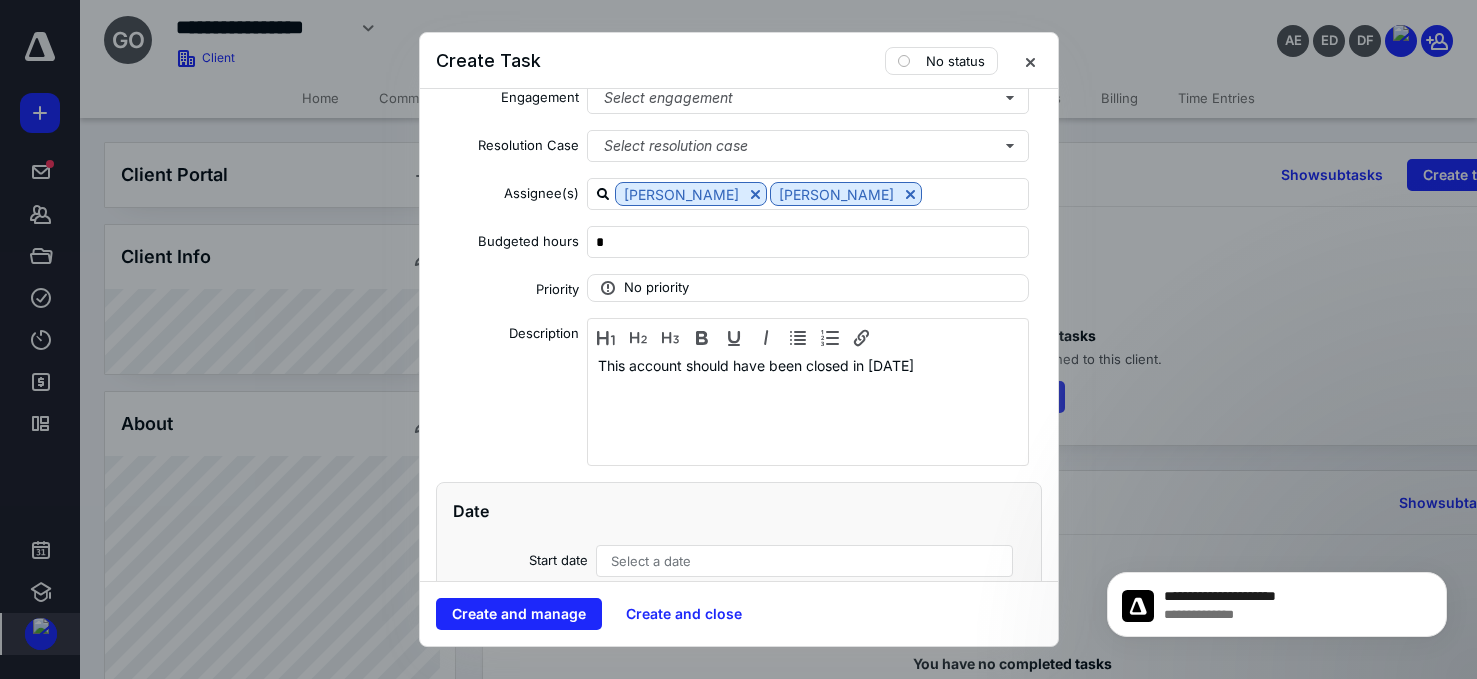 scroll, scrollTop: 253, scrollLeft: 0, axis: vertical 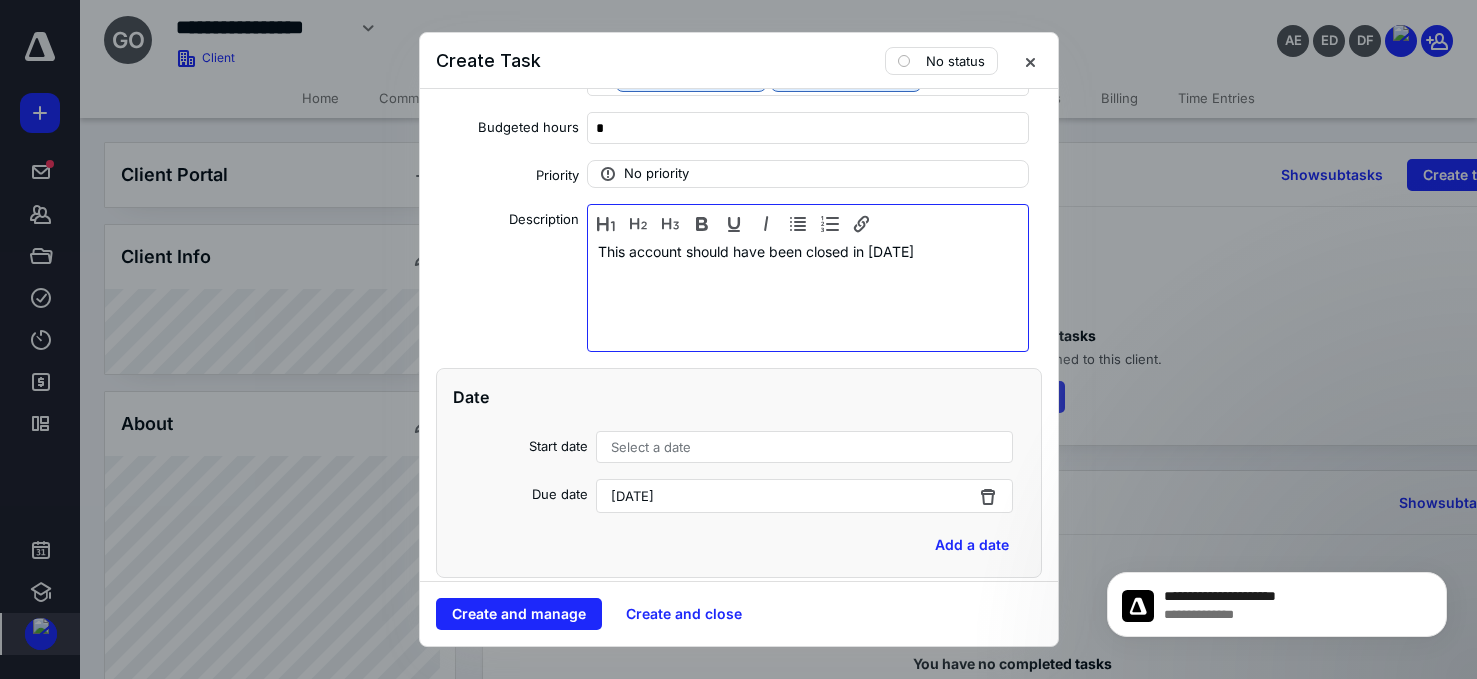 click on "This account should have been closed in [DATE]" at bounding box center (808, 251) 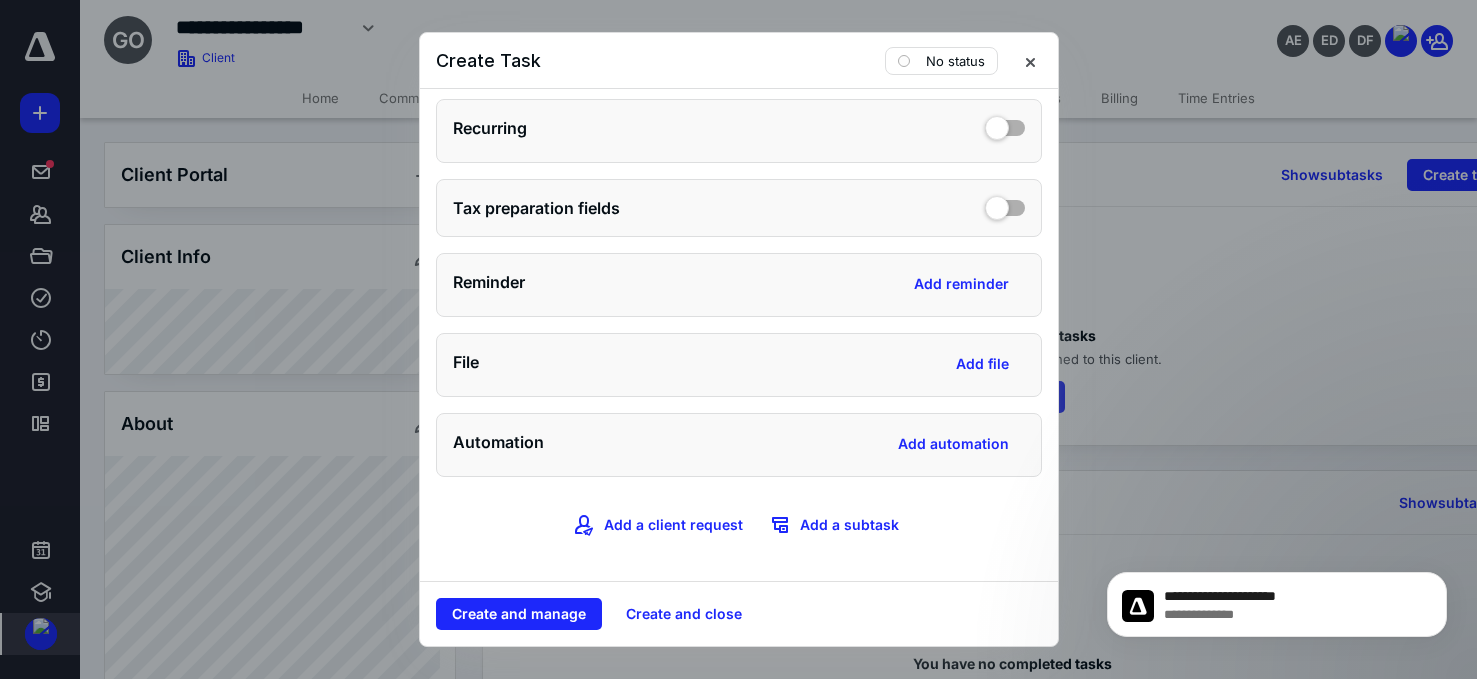 scroll, scrollTop: 756, scrollLeft: 0, axis: vertical 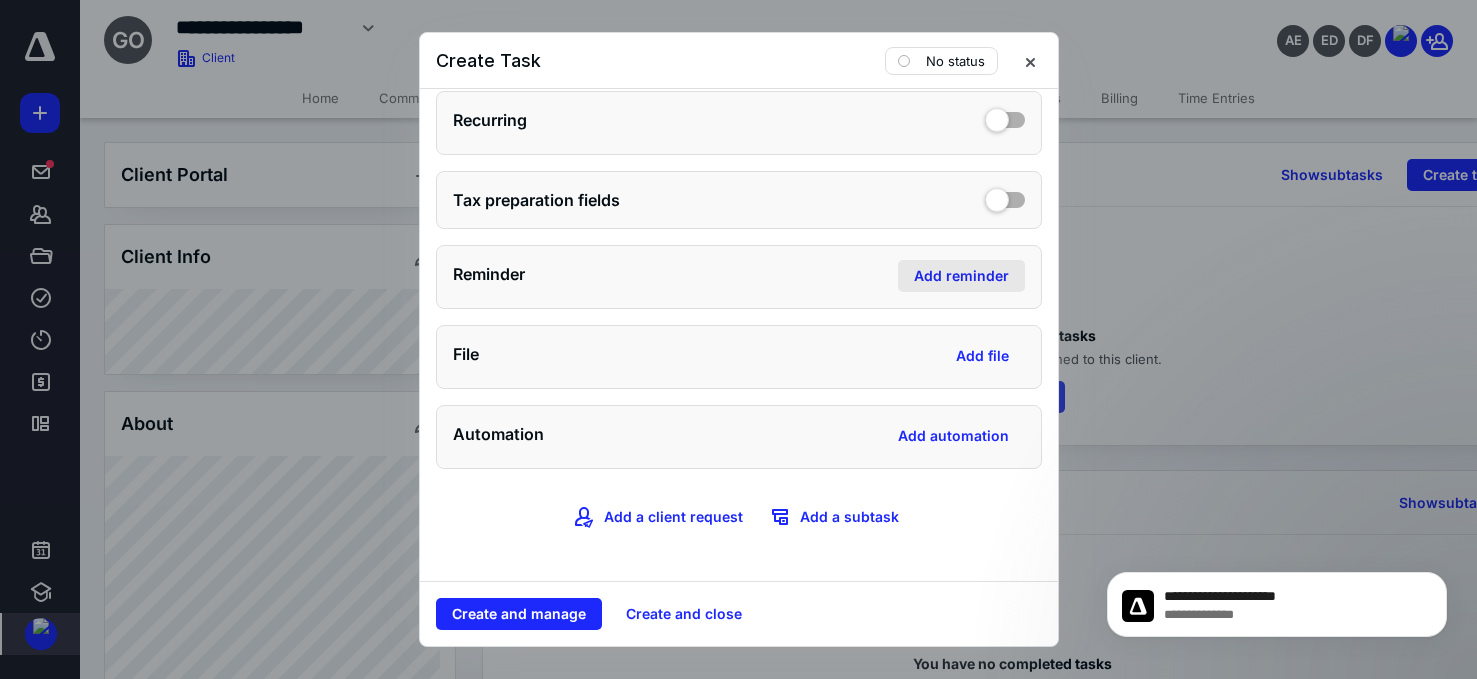 click on "Add reminder" at bounding box center [961, 276] 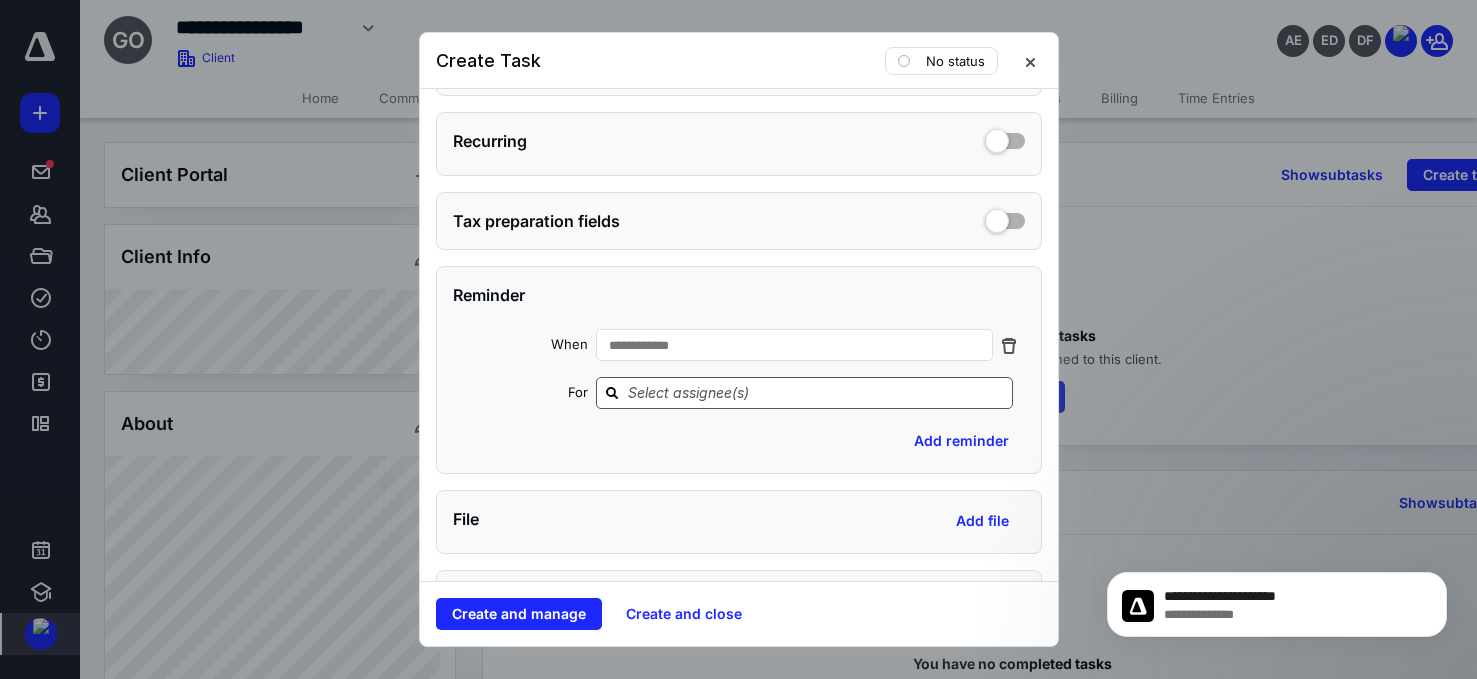 click at bounding box center [817, 392] 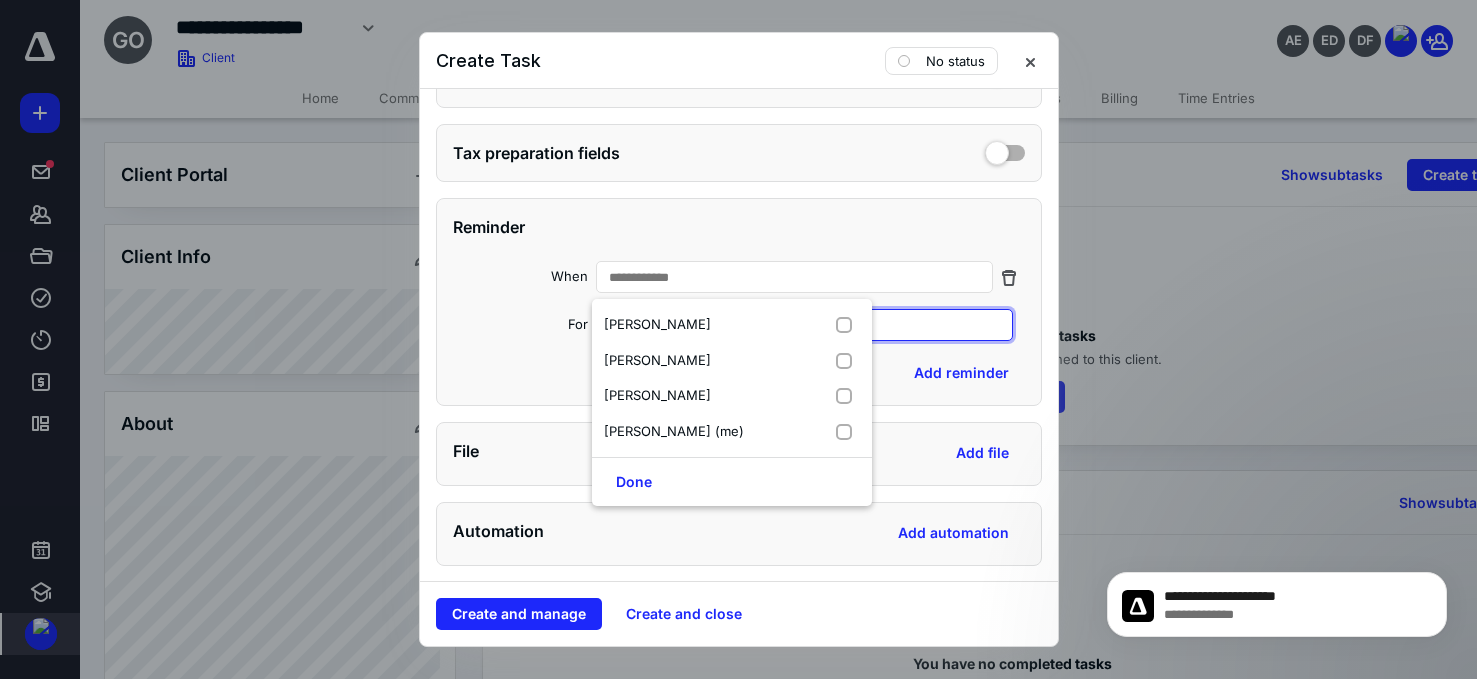 scroll, scrollTop: 866, scrollLeft: 0, axis: vertical 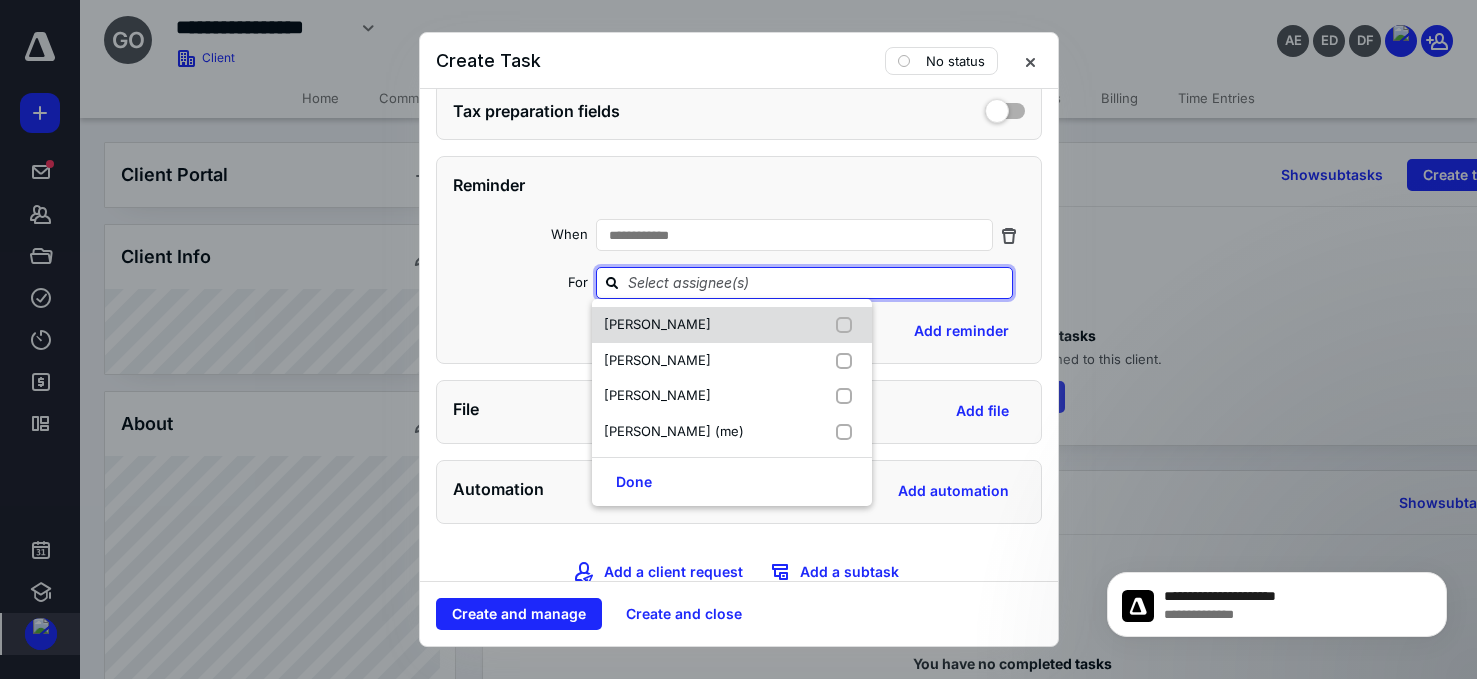 click on "[PERSON_NAME]" at bounding box center (657, 324) 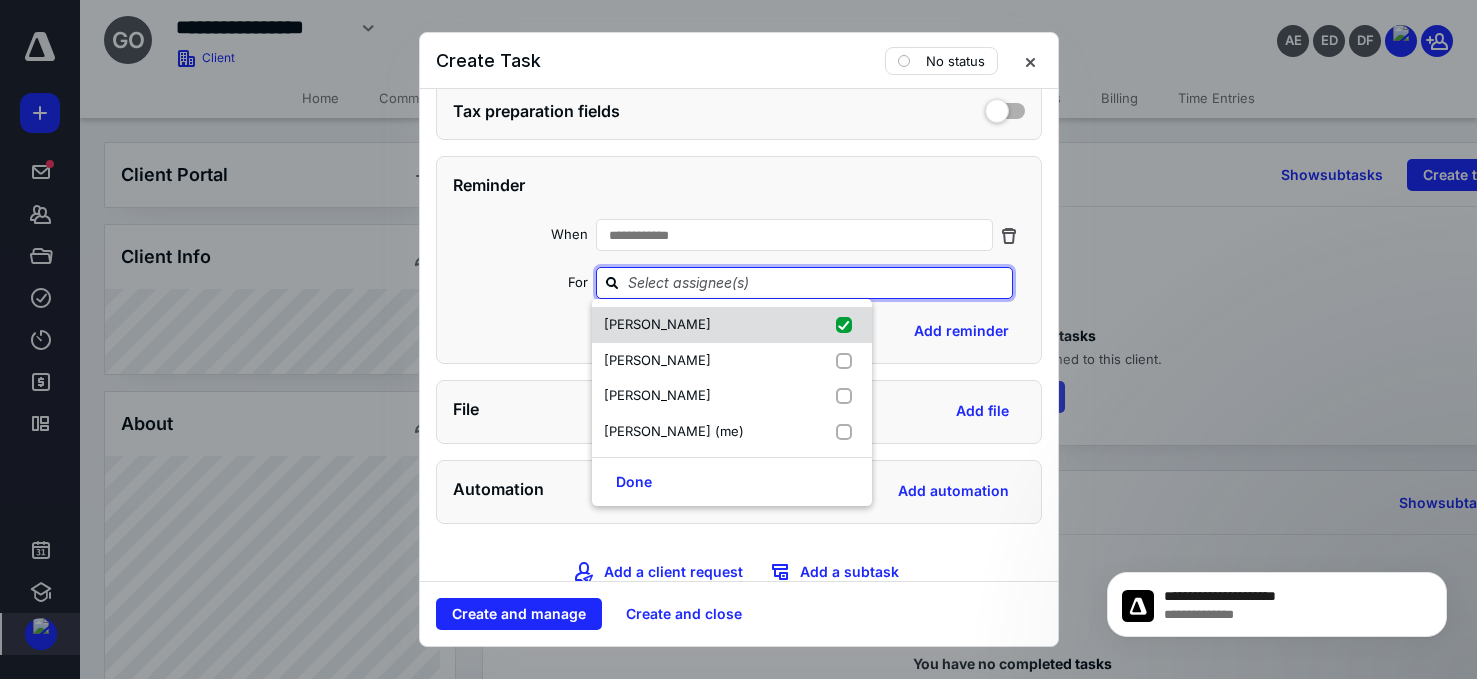 checkbox on "true" 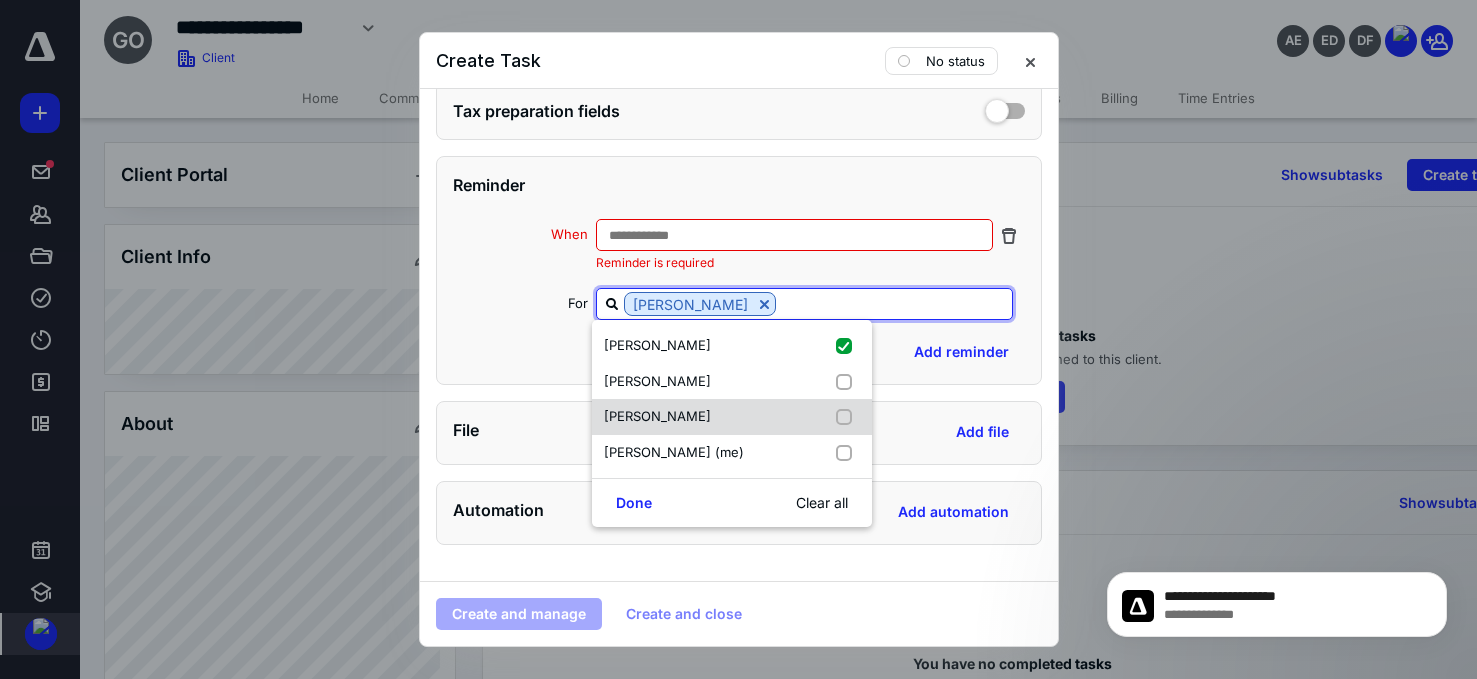 click on "[PERSON_NAME]" at bounding box center (657, 416) 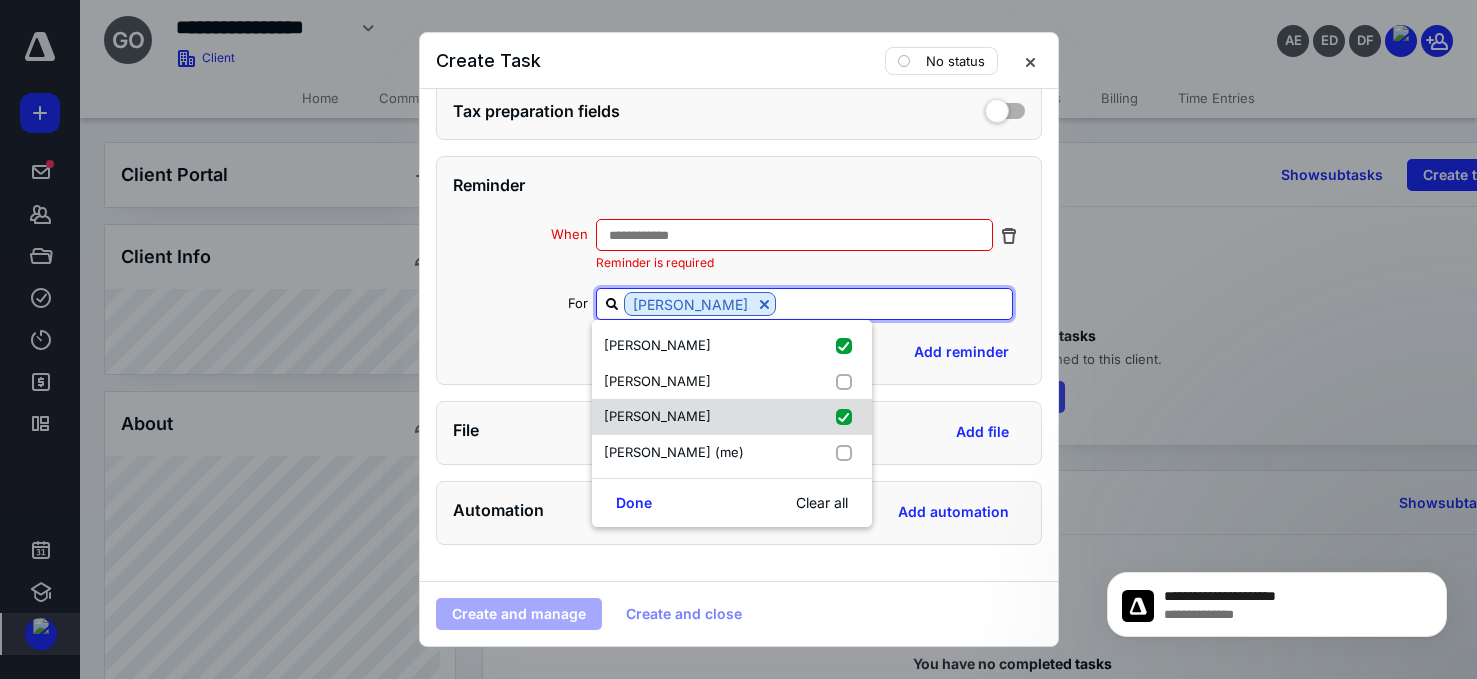 checkbox on "true" 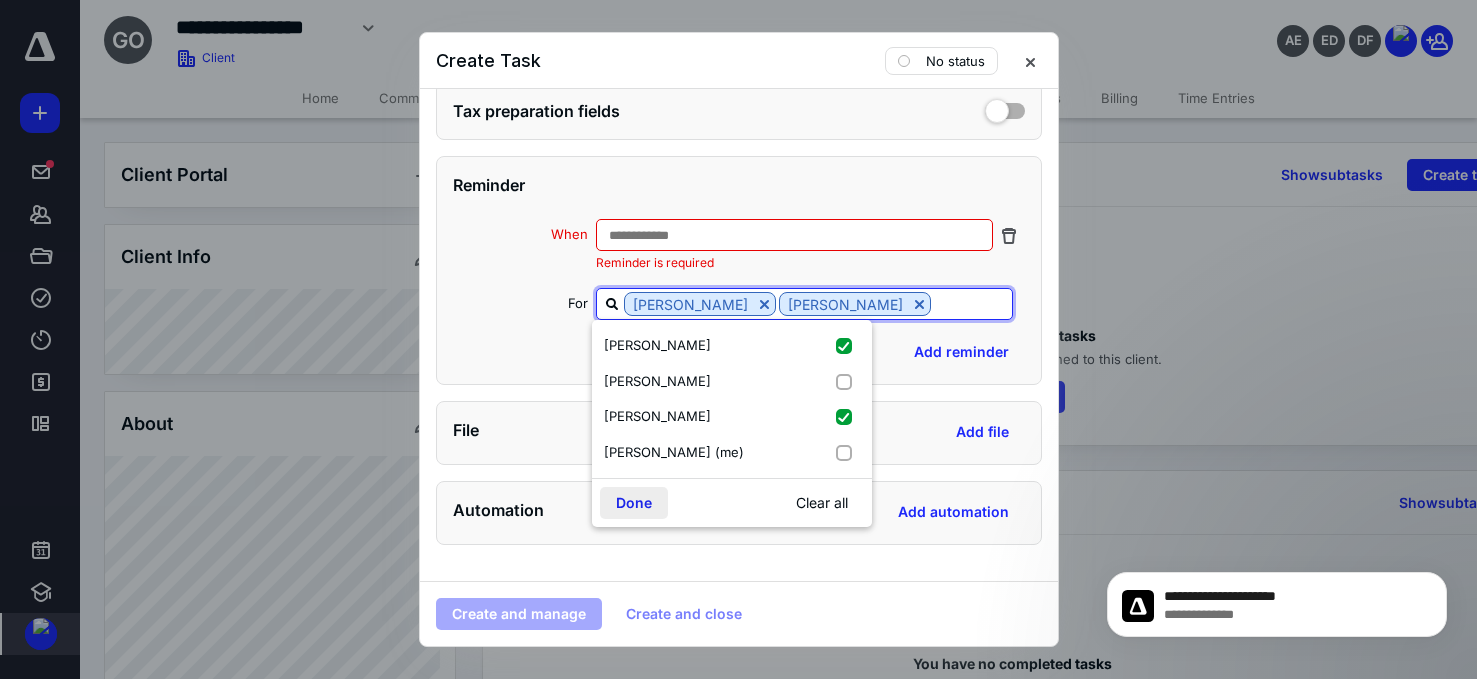 click on "Done" at bounding box center (634, 503) 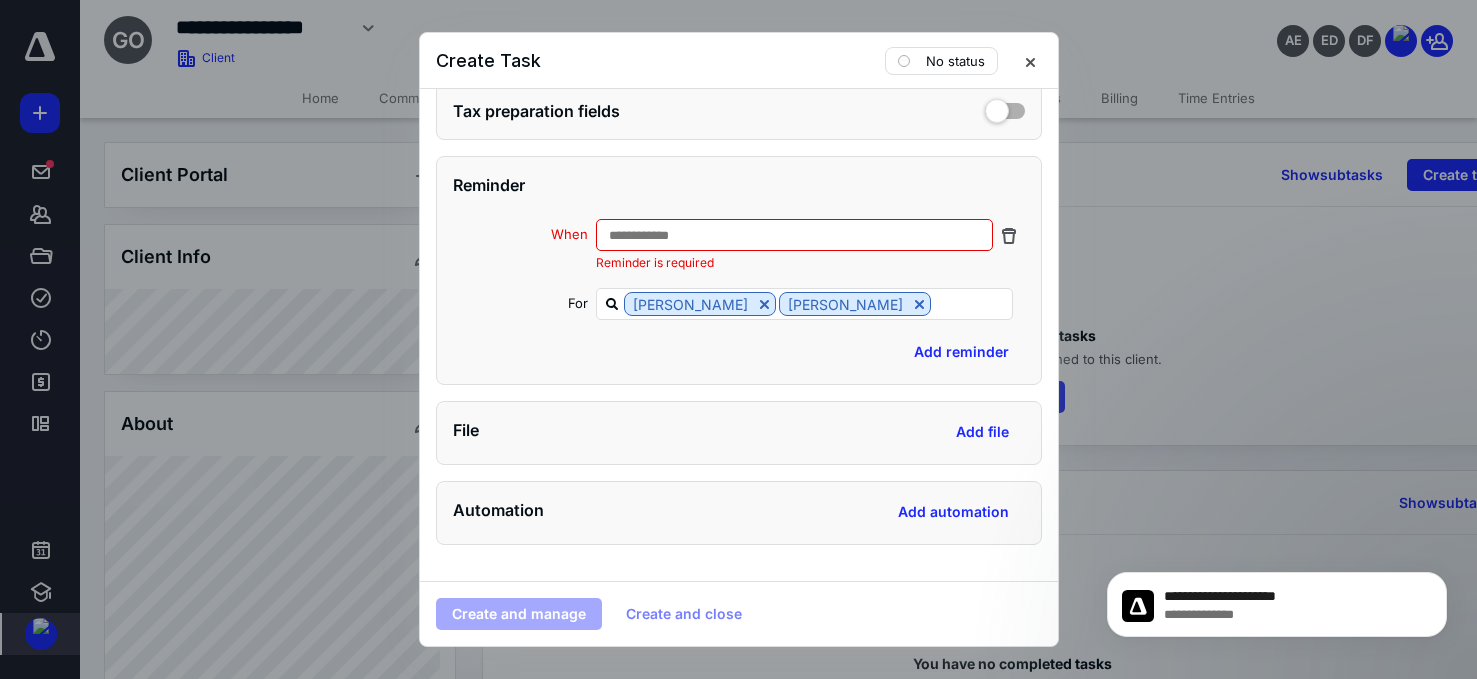 scroll, scrollTop: 942, scrollLeft: 0, axis: vertical 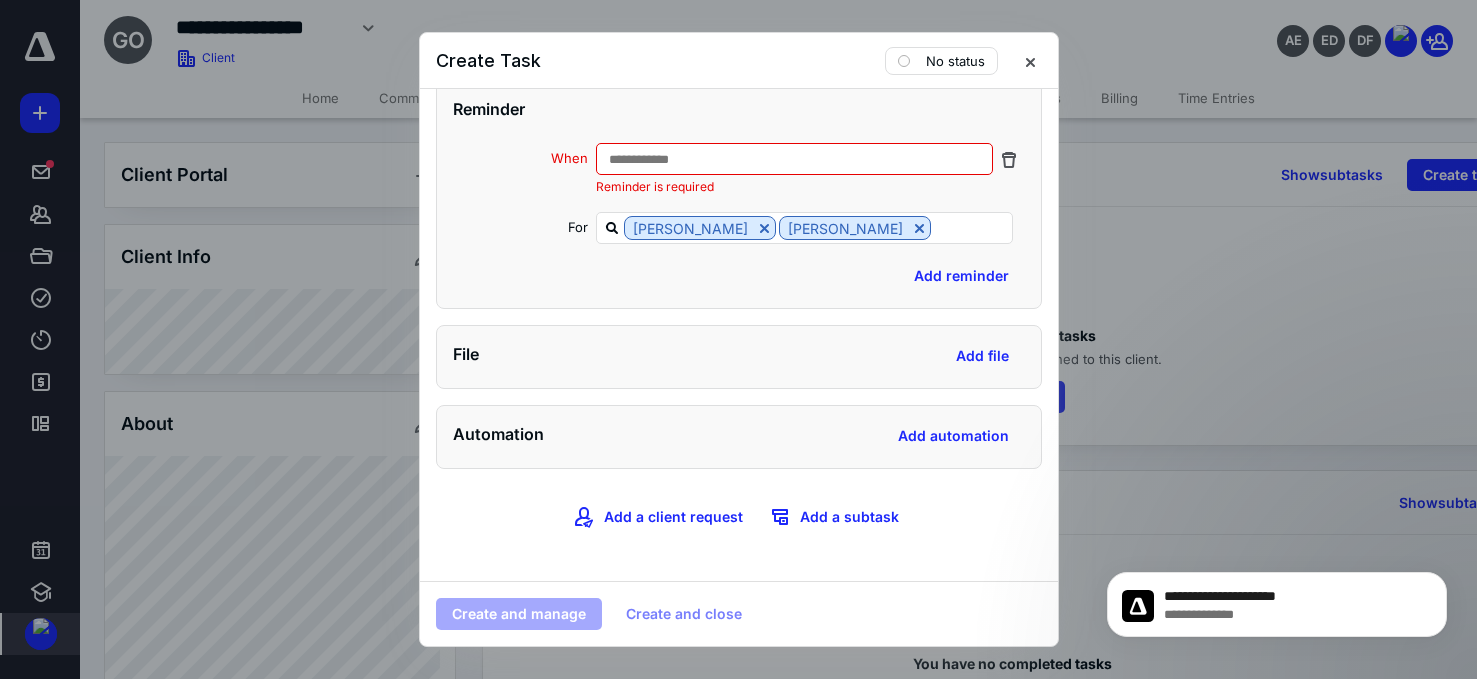 click on "**********" at bounding box center [794, 159] 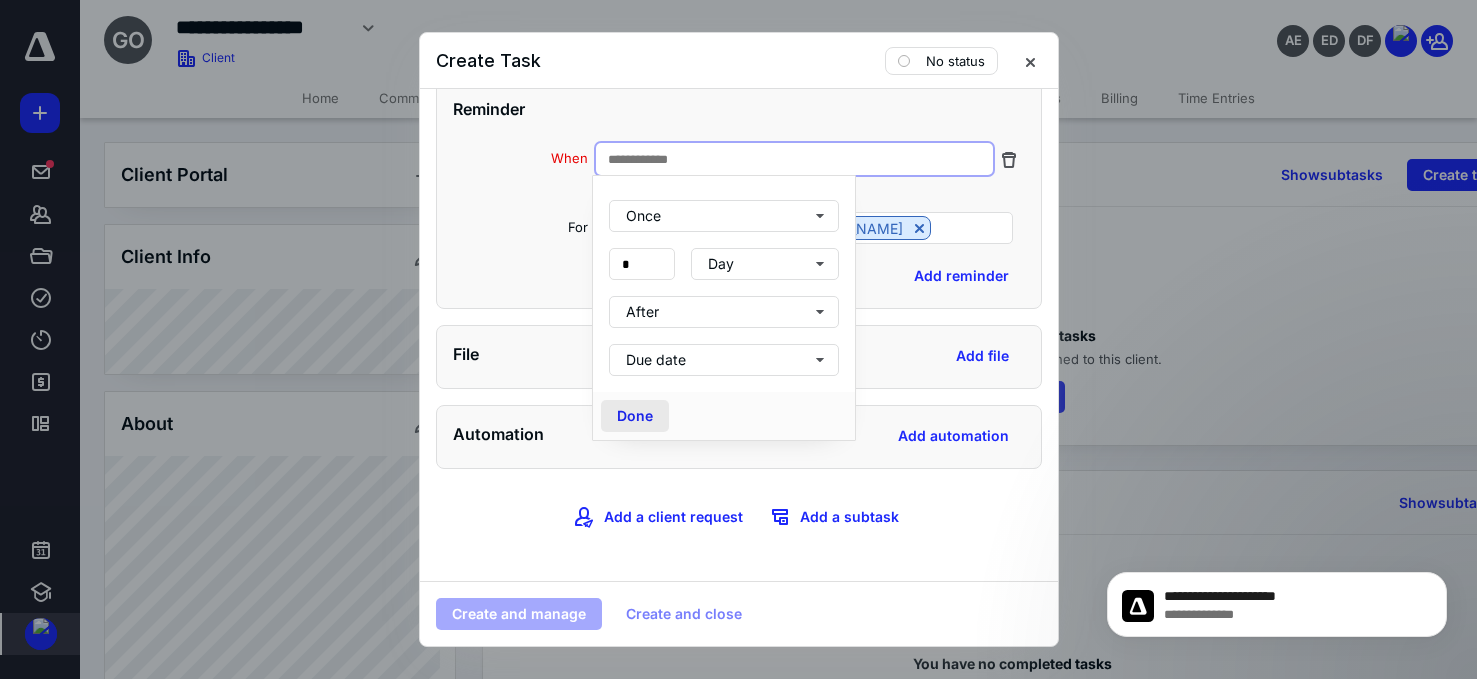 click on "Done" at bounding box center [635, 416] 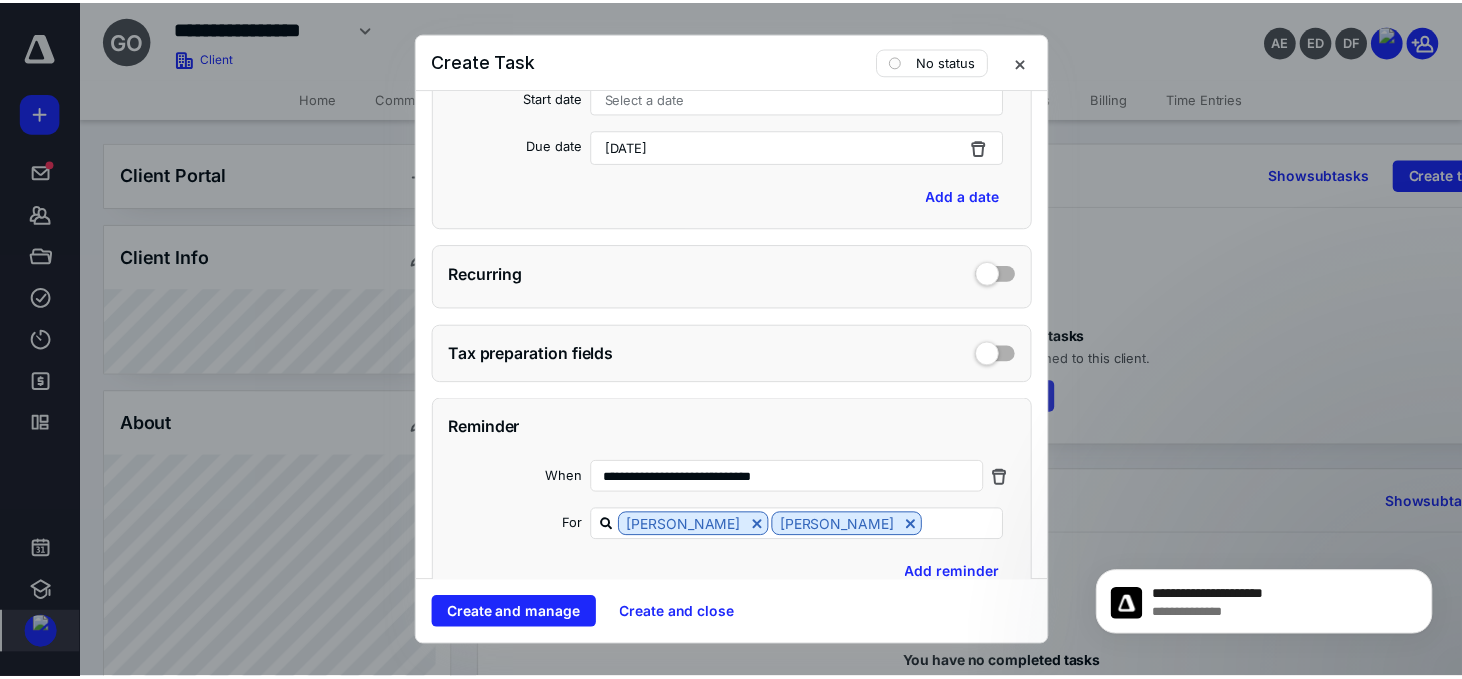 scroll, scrollTop: 921, scrollLeft: 0, axis: vertical 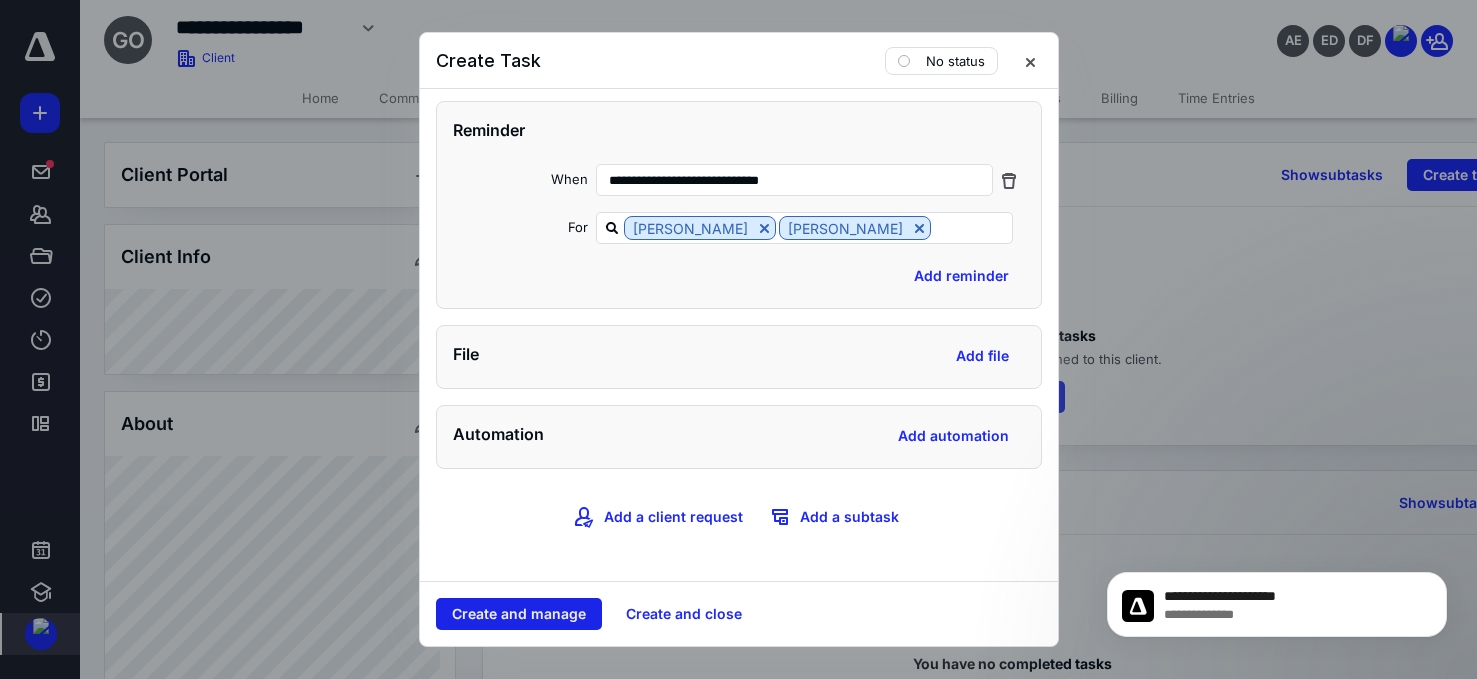 click on "Create and manage" at bounding box center [519, 614] 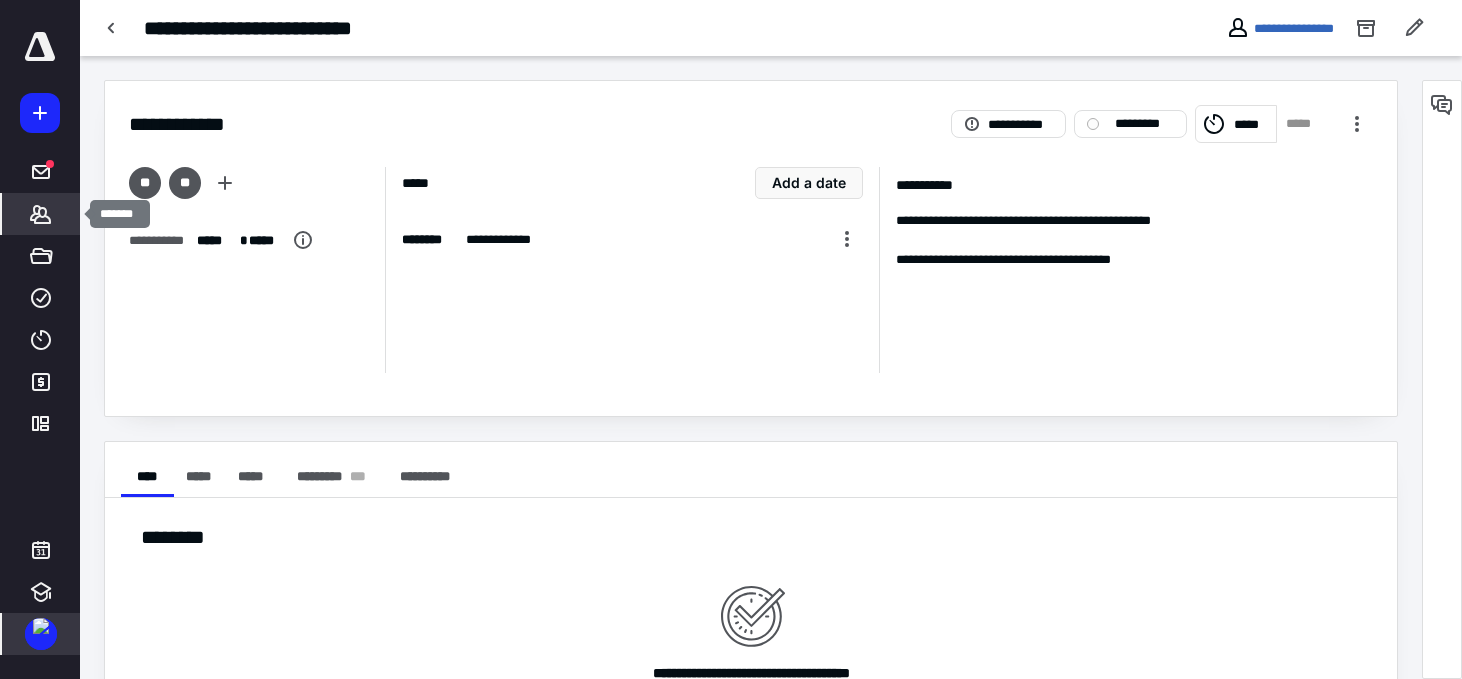 click 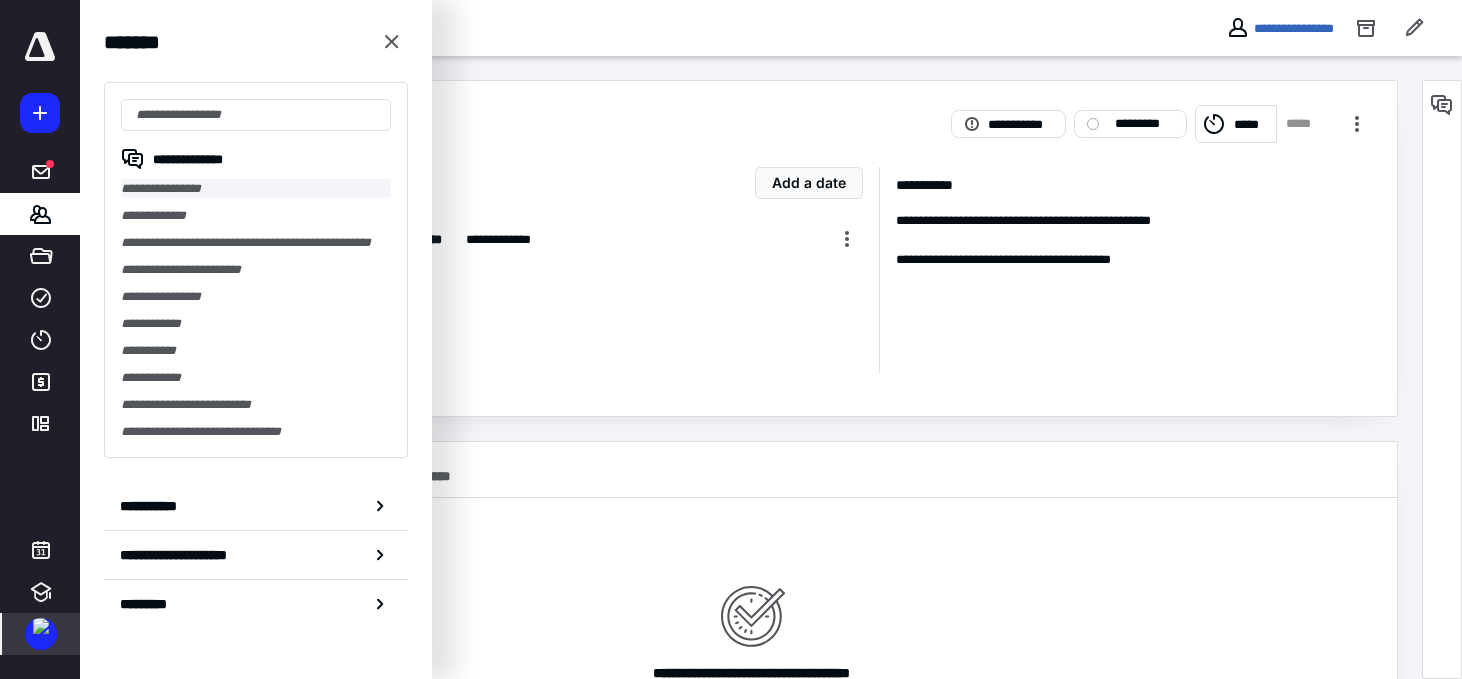 click on "**********" at bounding box center [256, 188] 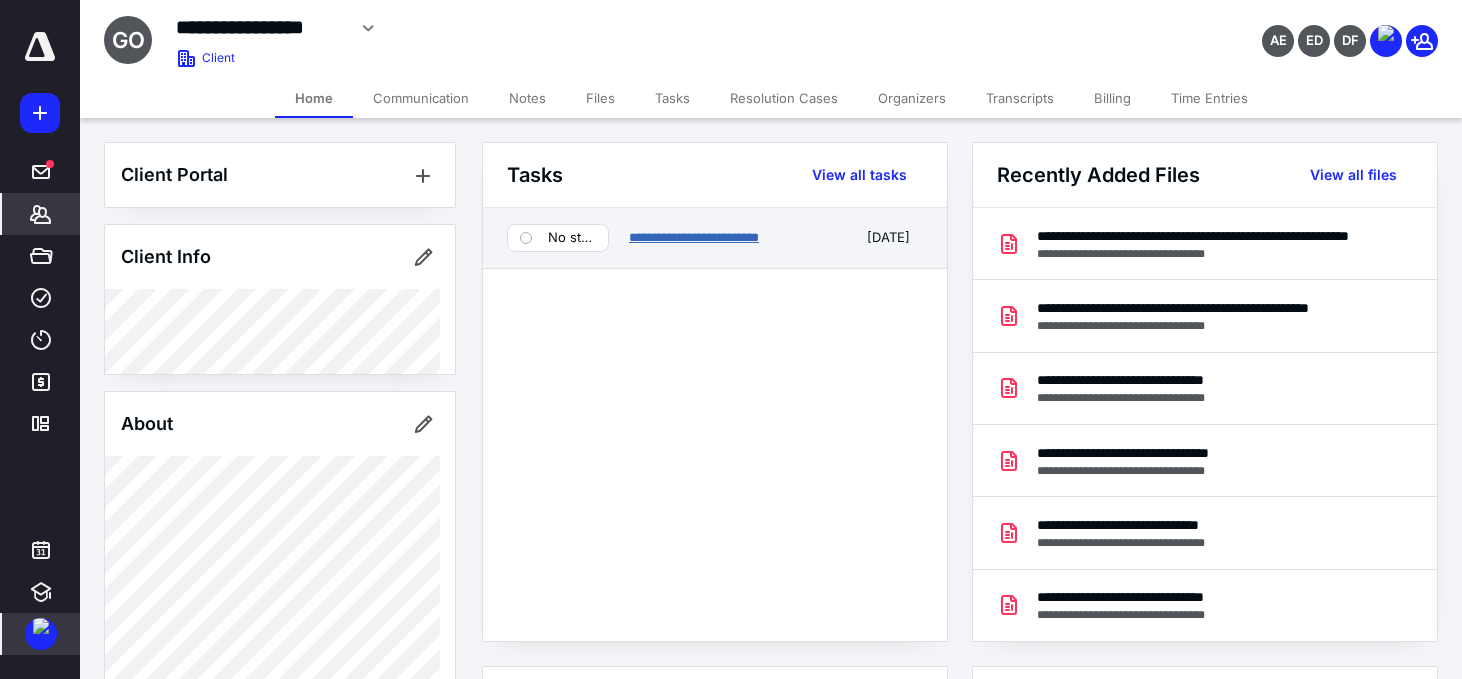 click on "**********" at bounding box center (694, 237) 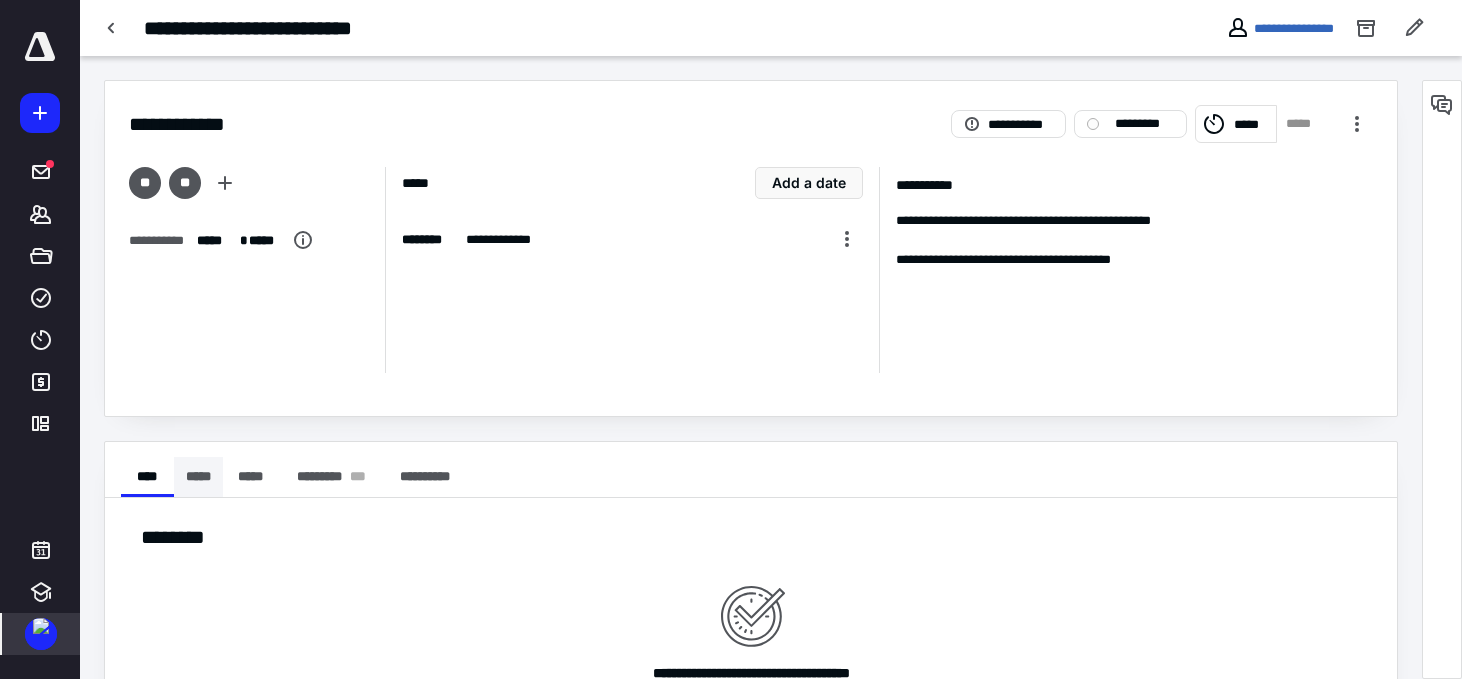 click on "*****" at bounding box center [198, 477] 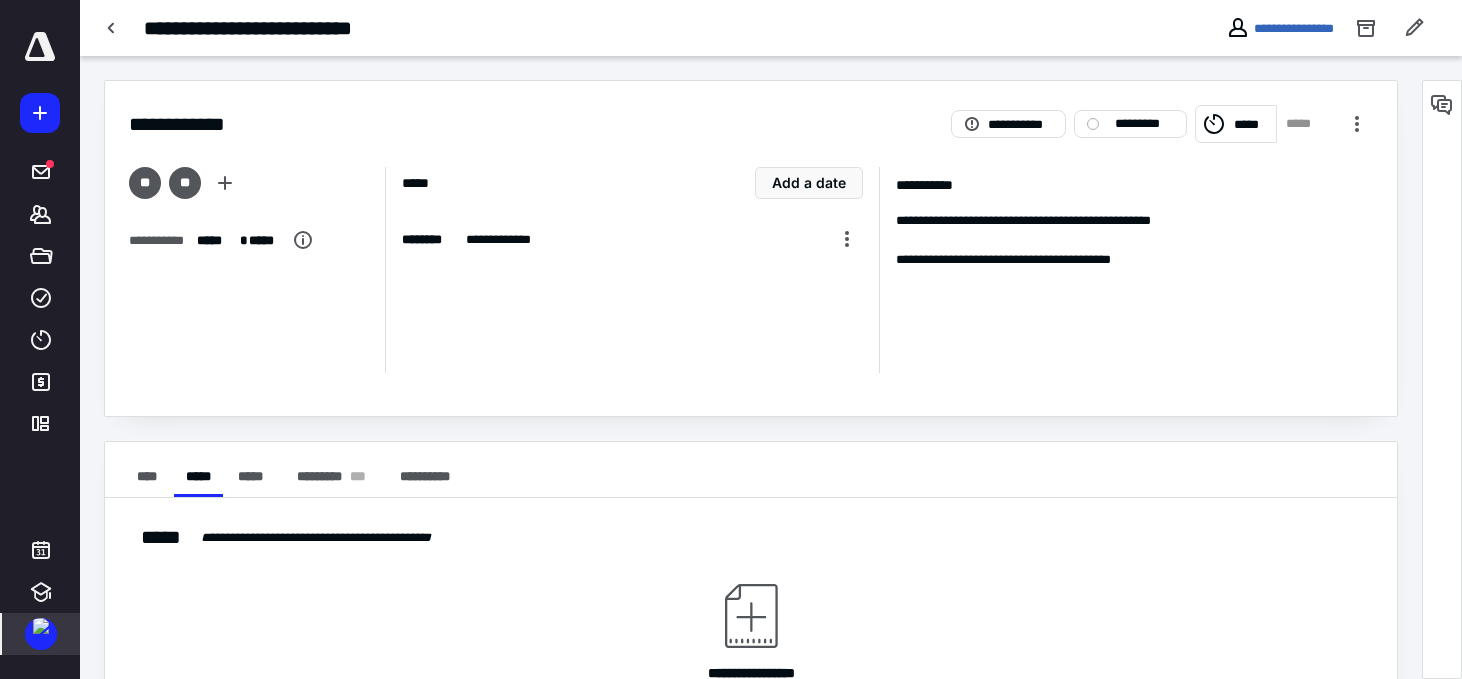 scroll, scrollTop: 119, scrollLeft: 0, axis: vertical 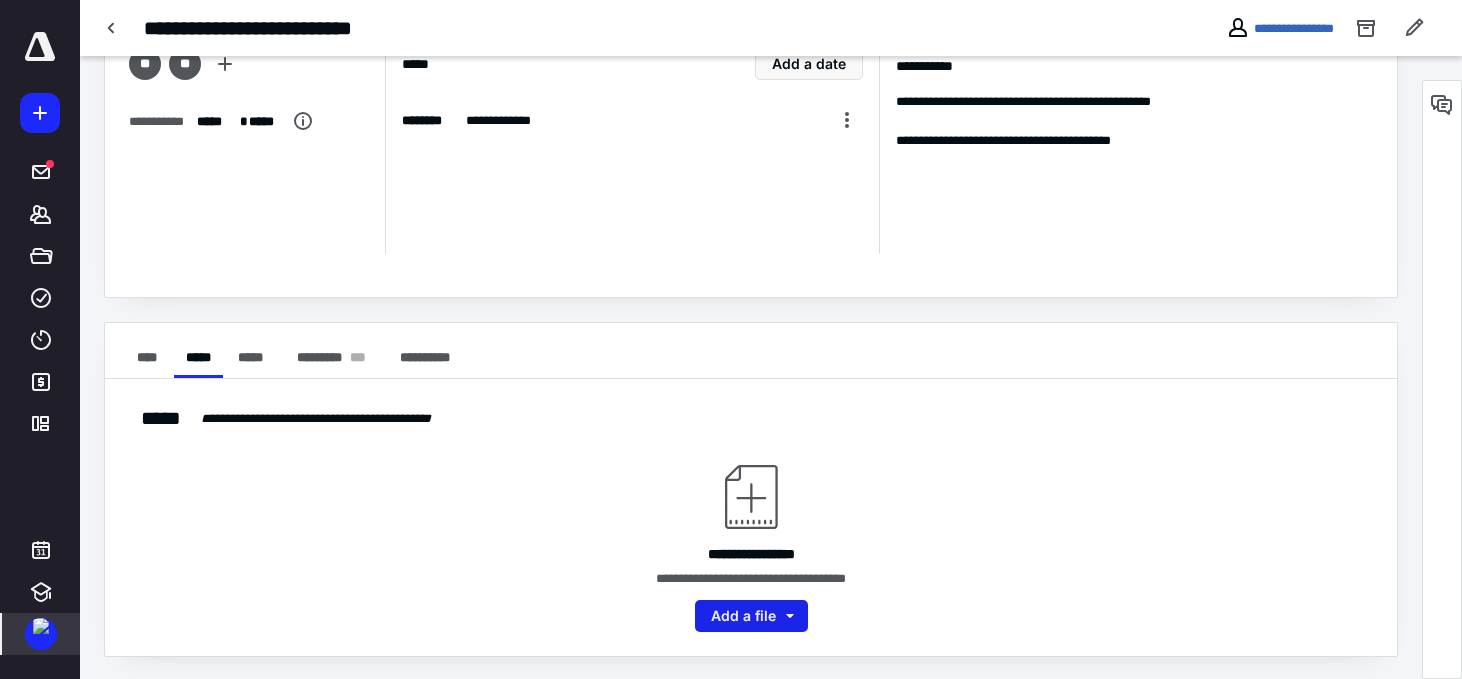 click on "Add a file" at bounding box center (751, 616) 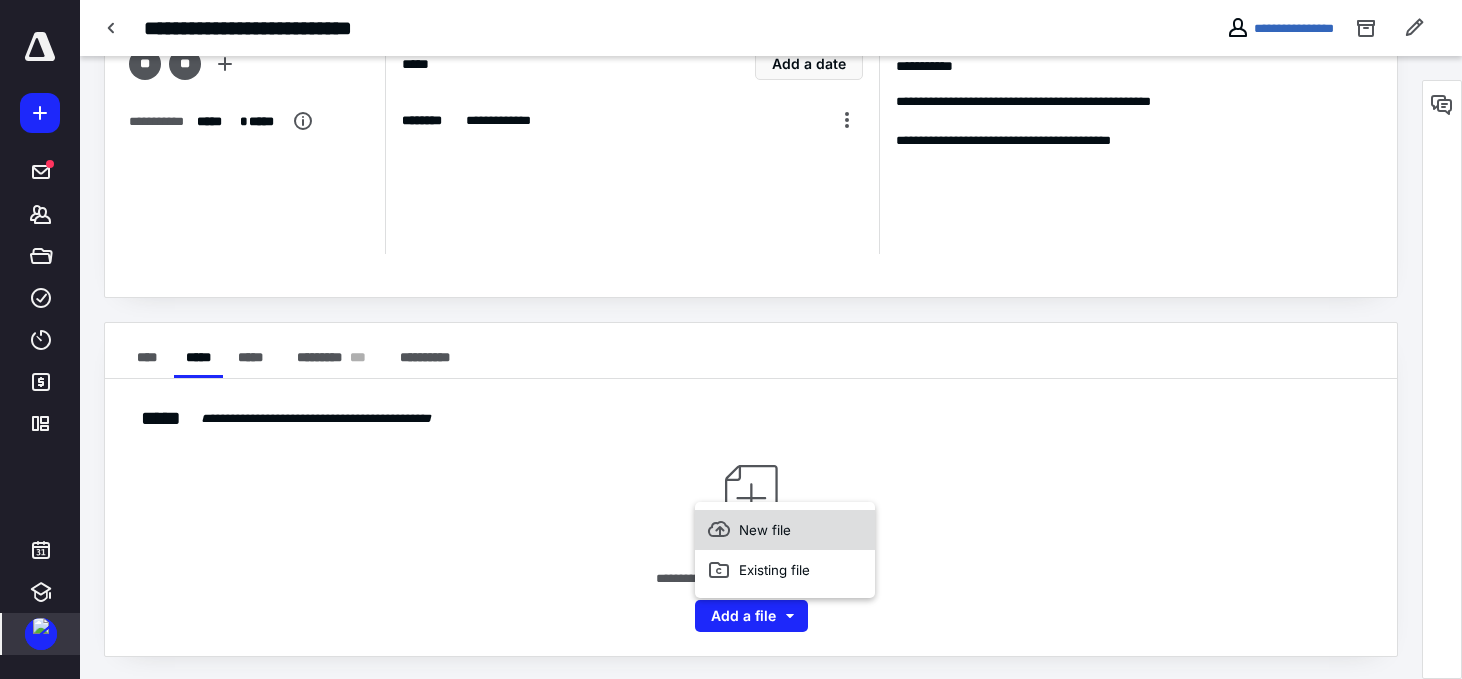 click on "New file" at bounding box center (785, 530) 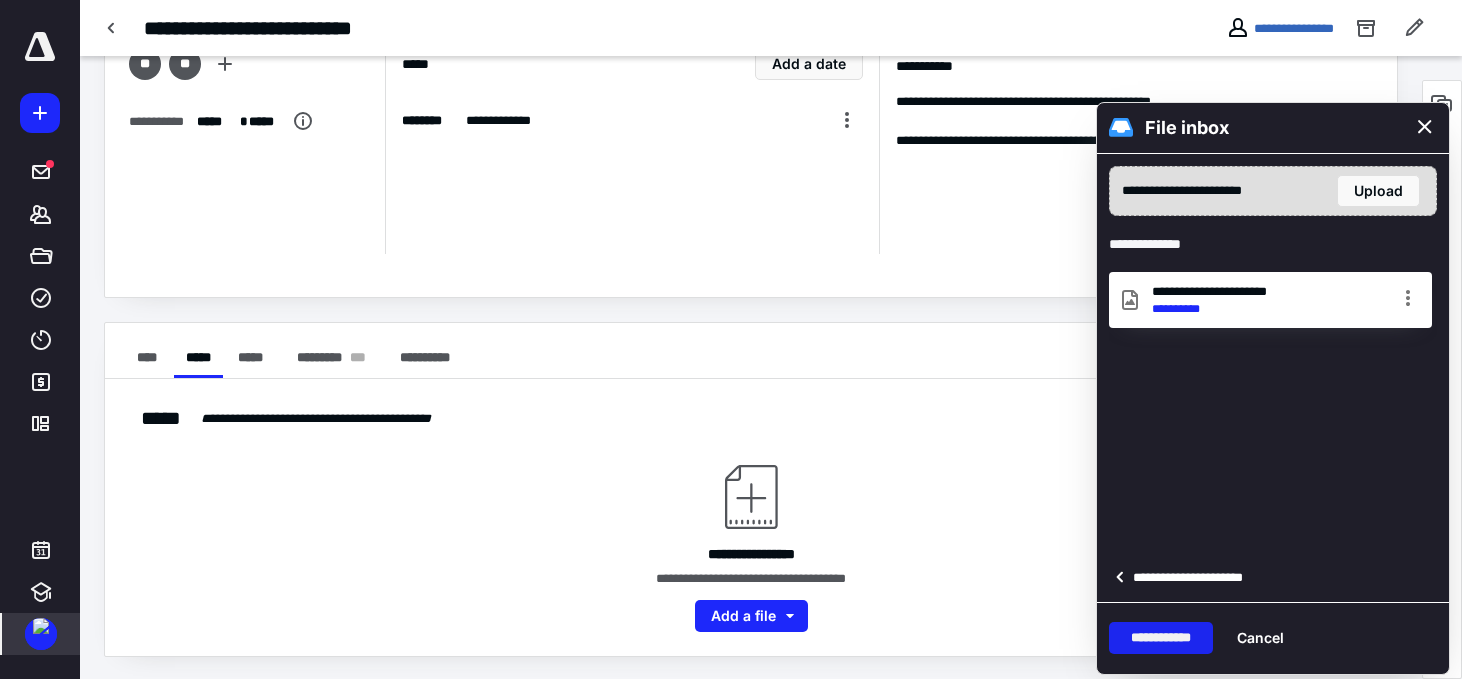 click on "**********" at bounding box center [1161, 638] 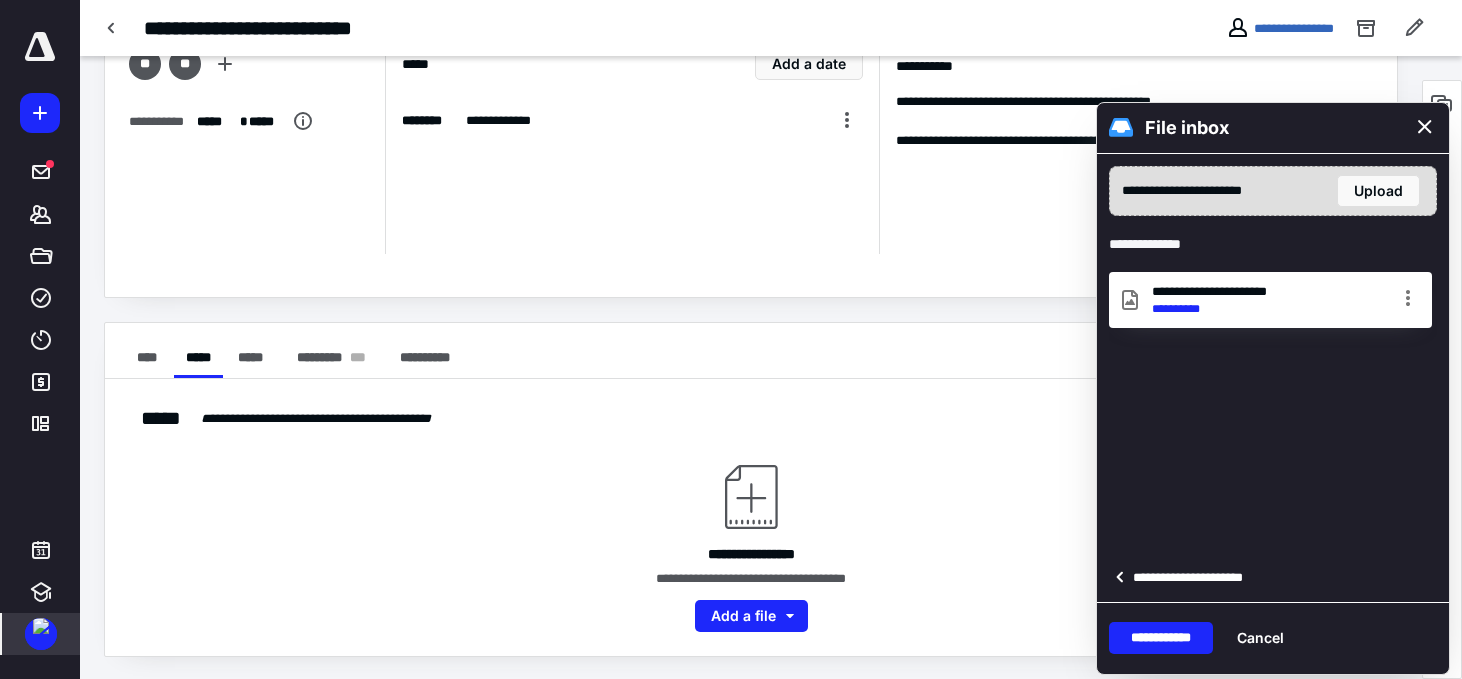 scroll, scrollTop: 14, scrollLeft: 0, axis: vertical 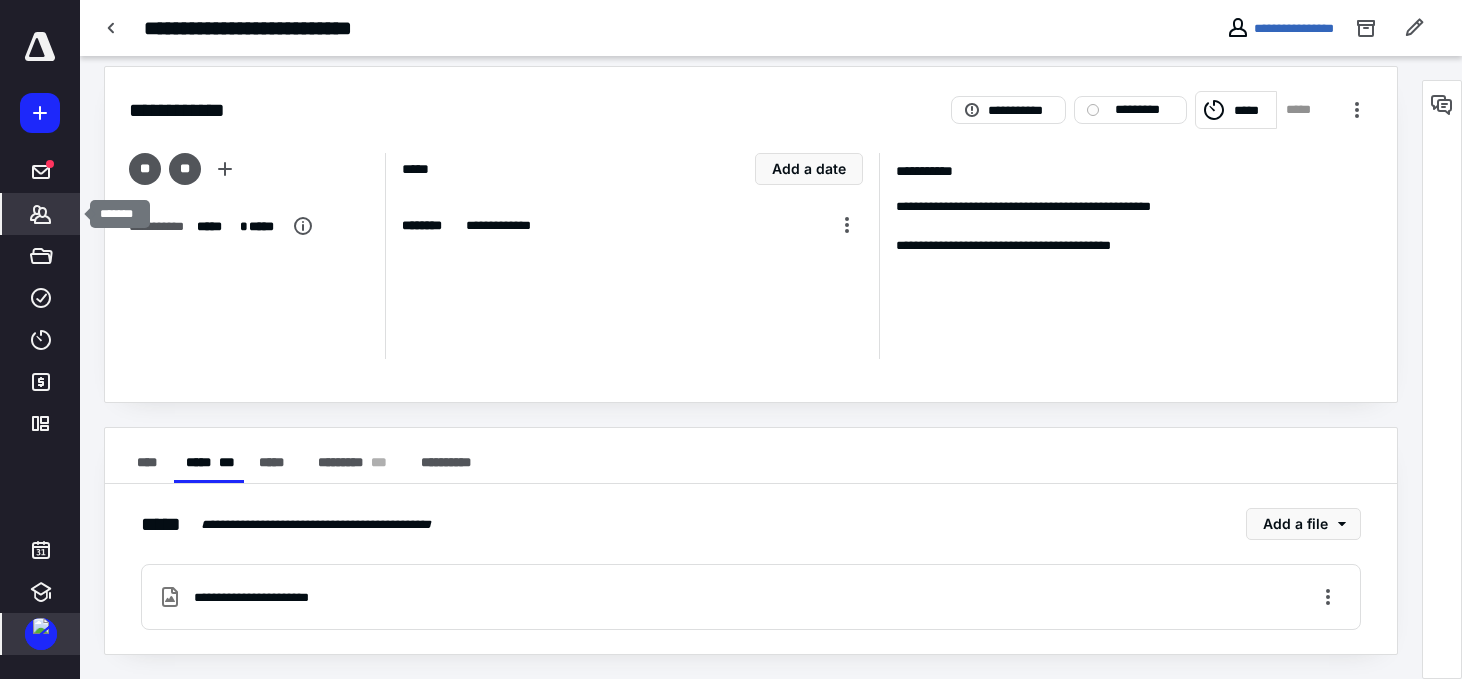 click on "*******" at bounding box center [41, 214] 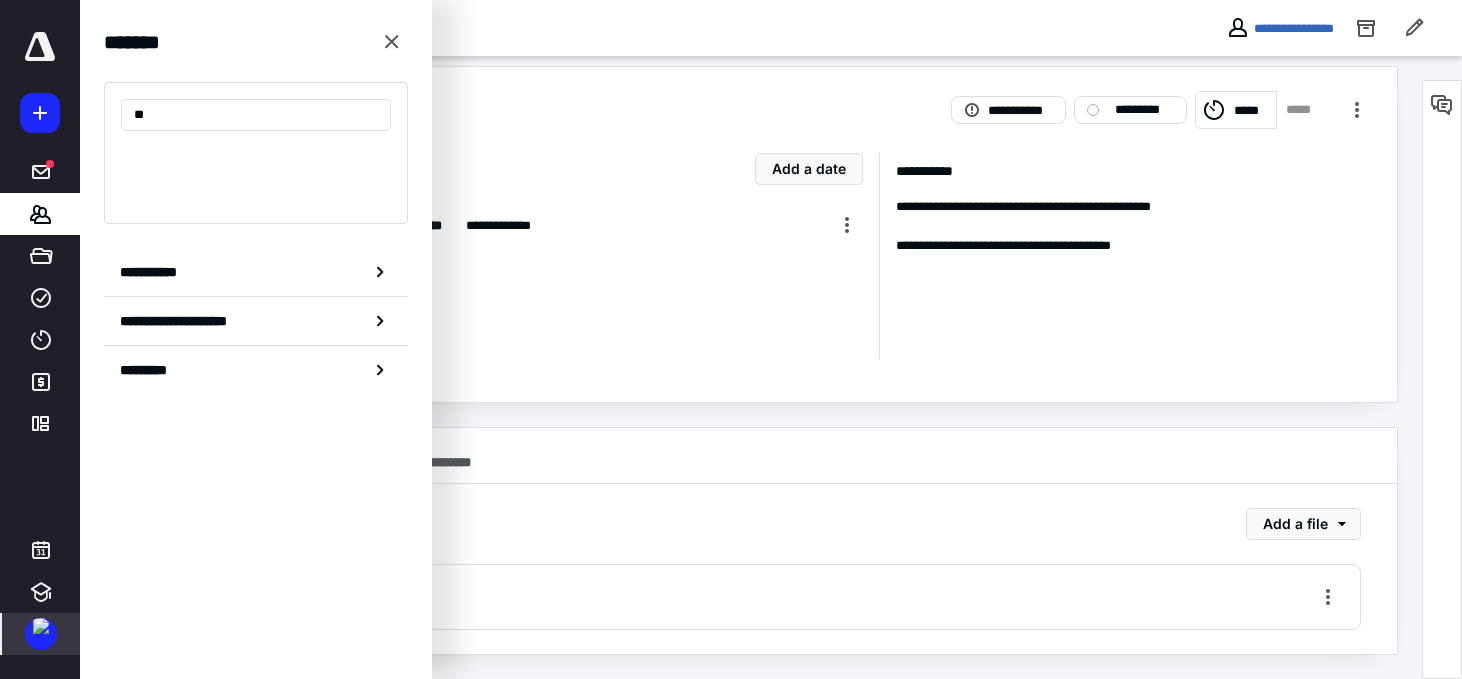 type on "*" 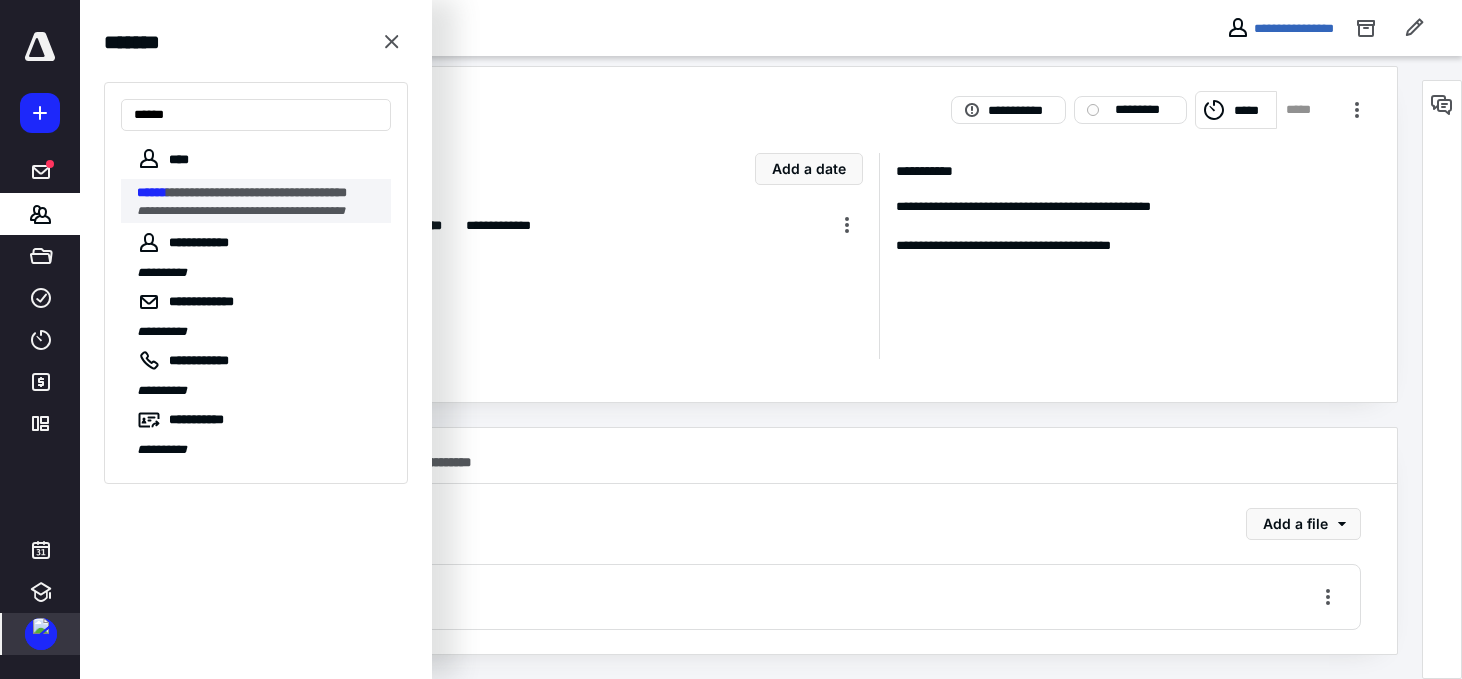 type on "******" 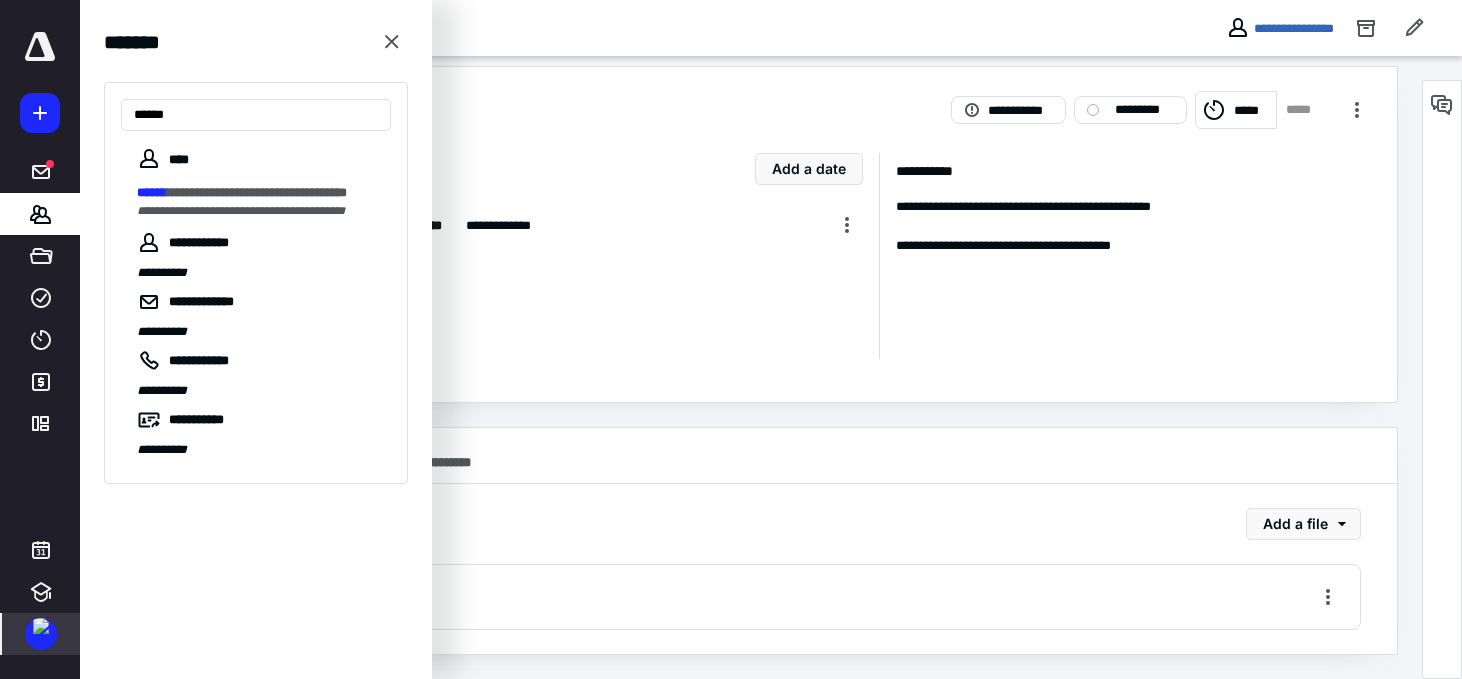 click on "**********" at bounding box center (258, 193) 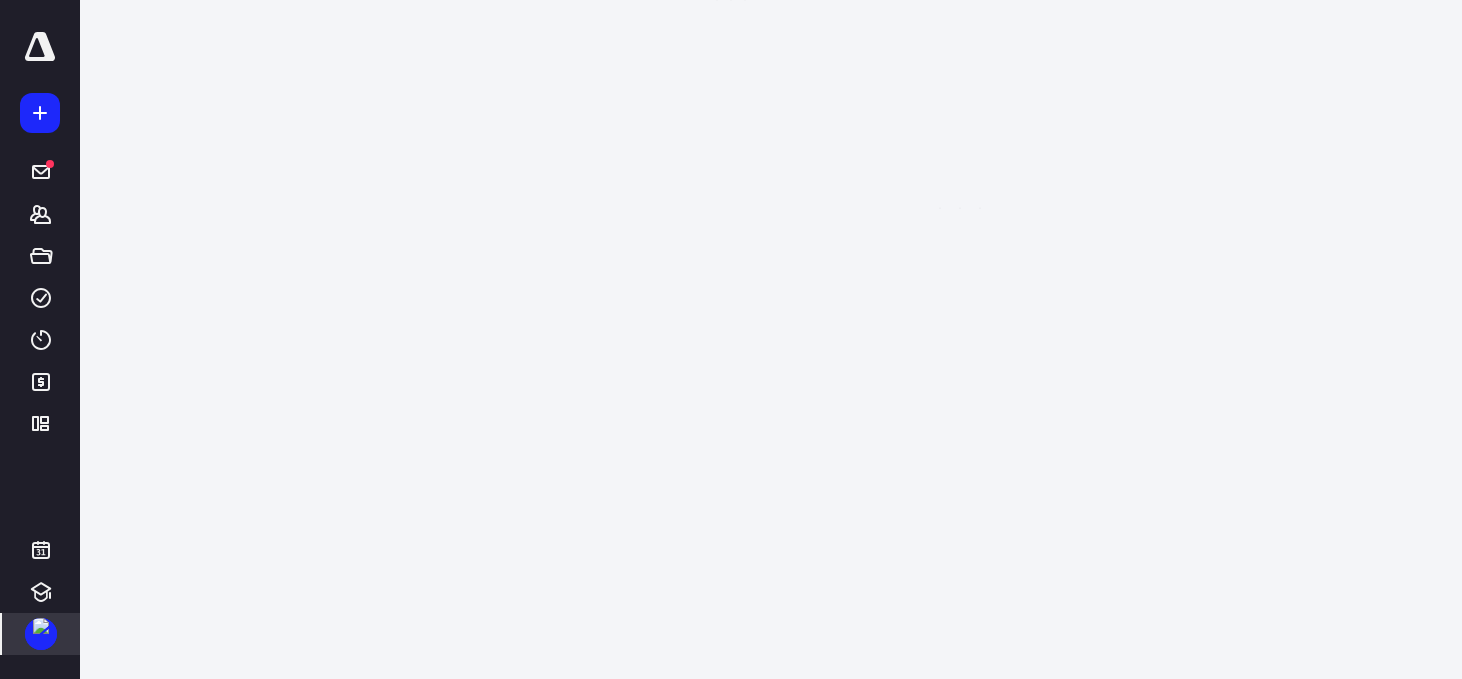 scroll, scrollTop: 0, scrollLeft: 0, axis: both 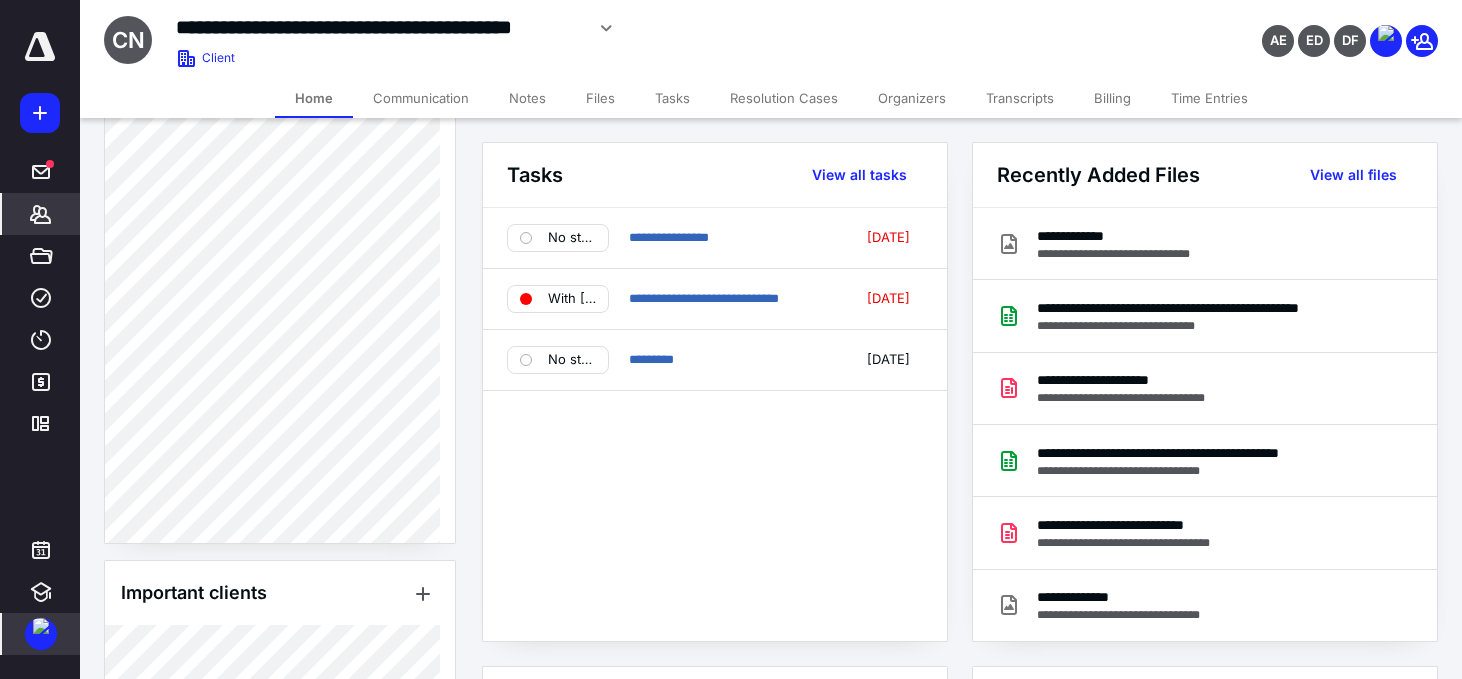 click at bounding box center [40, 47] 